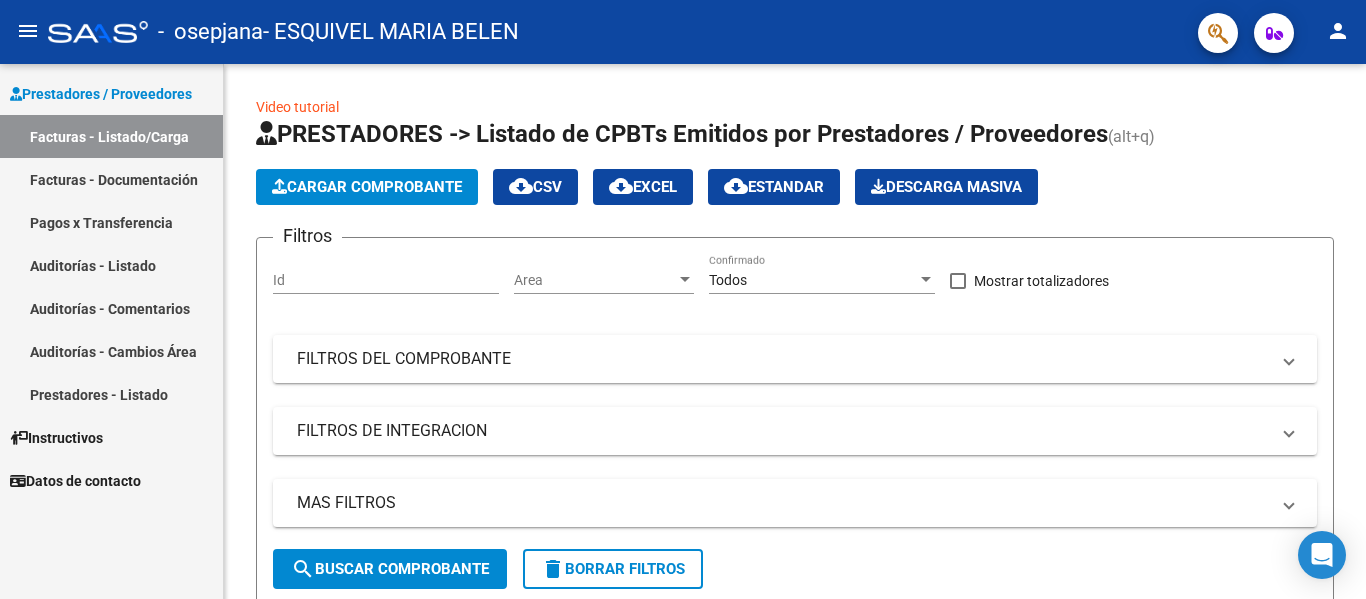 scroll, scrollTop: 0, scrollLeft: 0, axis: both 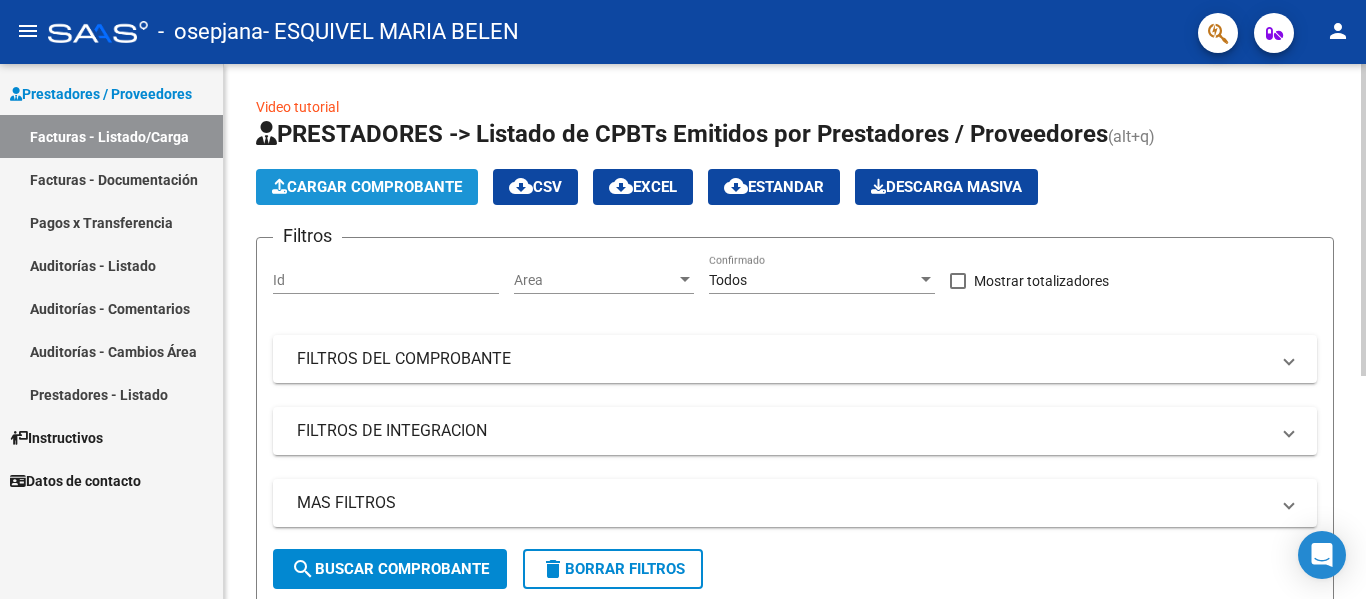 click on "Cargar Comprobante" 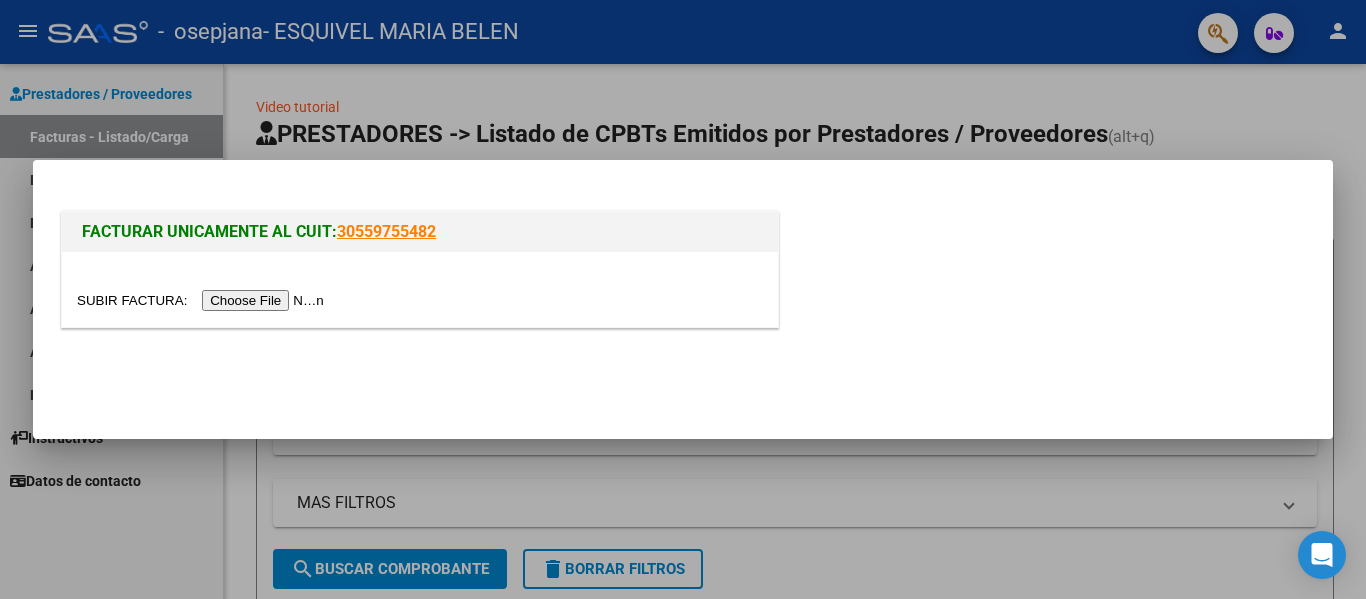 click at bounding box center (203, 300) 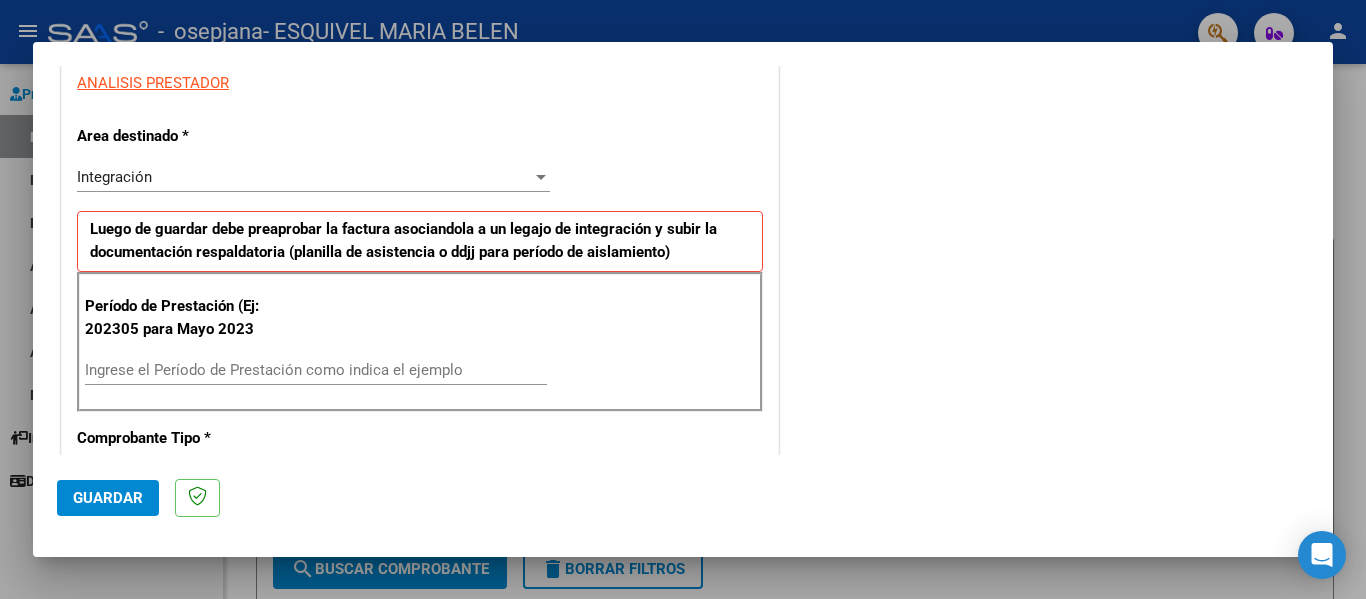 scroll, scrollTop: 376, scrollLeft: 0, axis: vertical 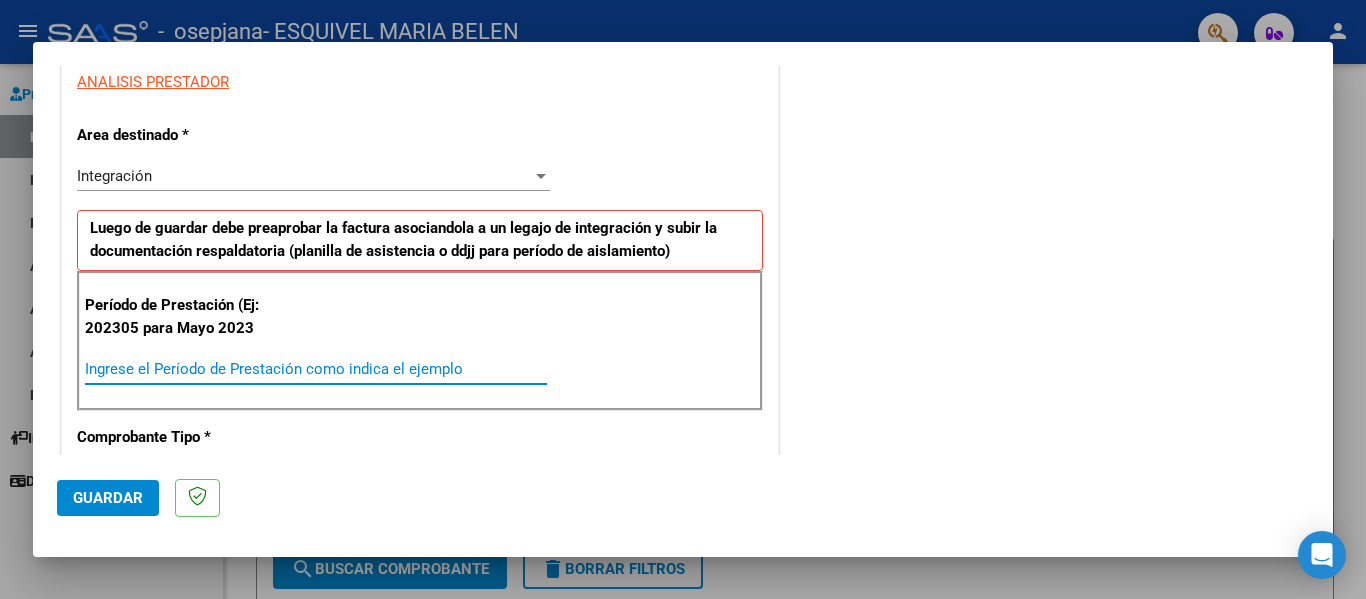 click on "Ingrese el Período de Prestación como indica el ejemplo" at bounding box center (316, 369) 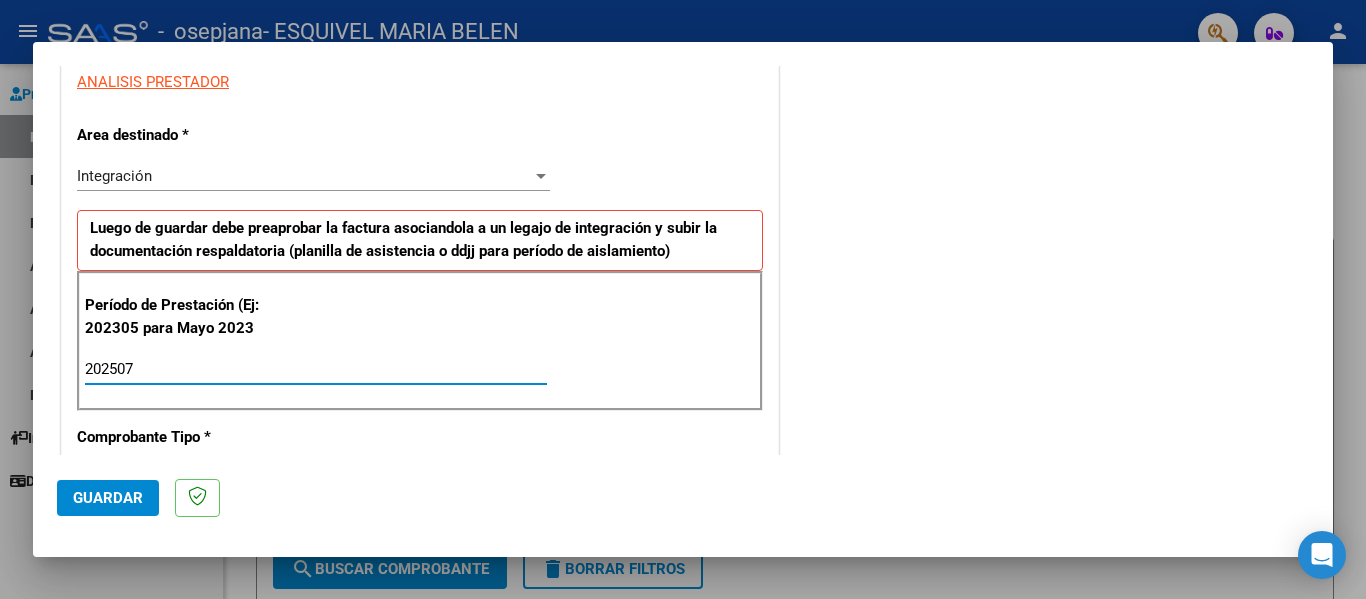 type on "202507" 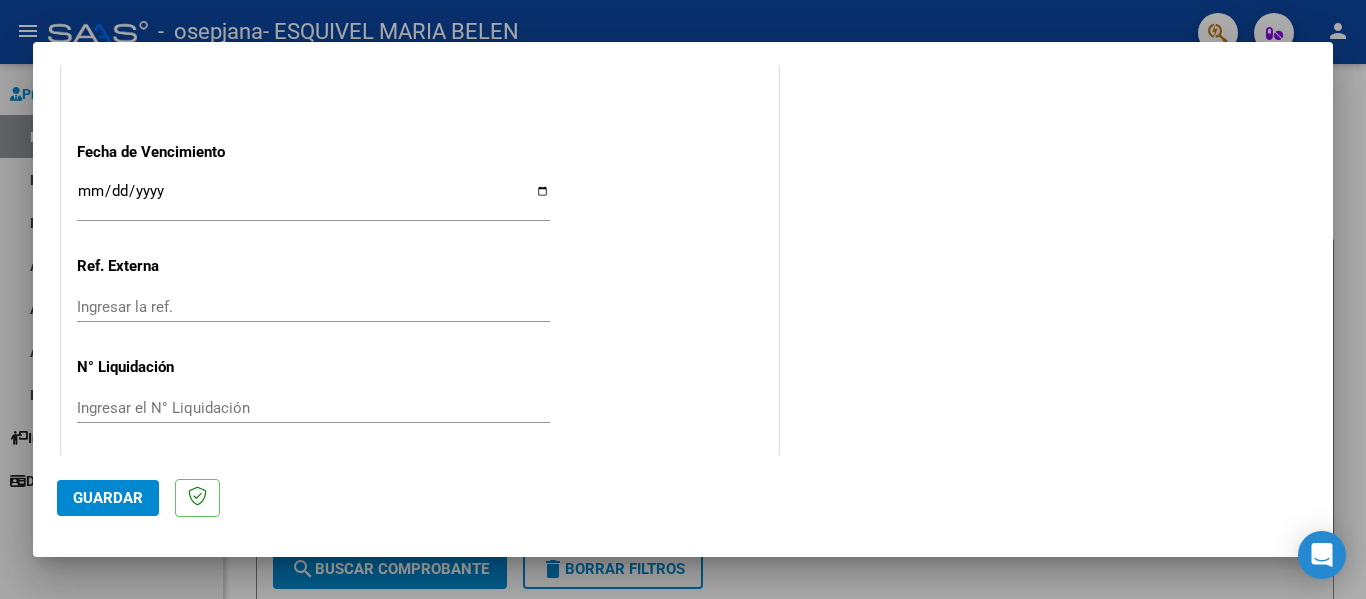scroll, scrollTop: 1333, scrollLeft: 0, axis: vertical 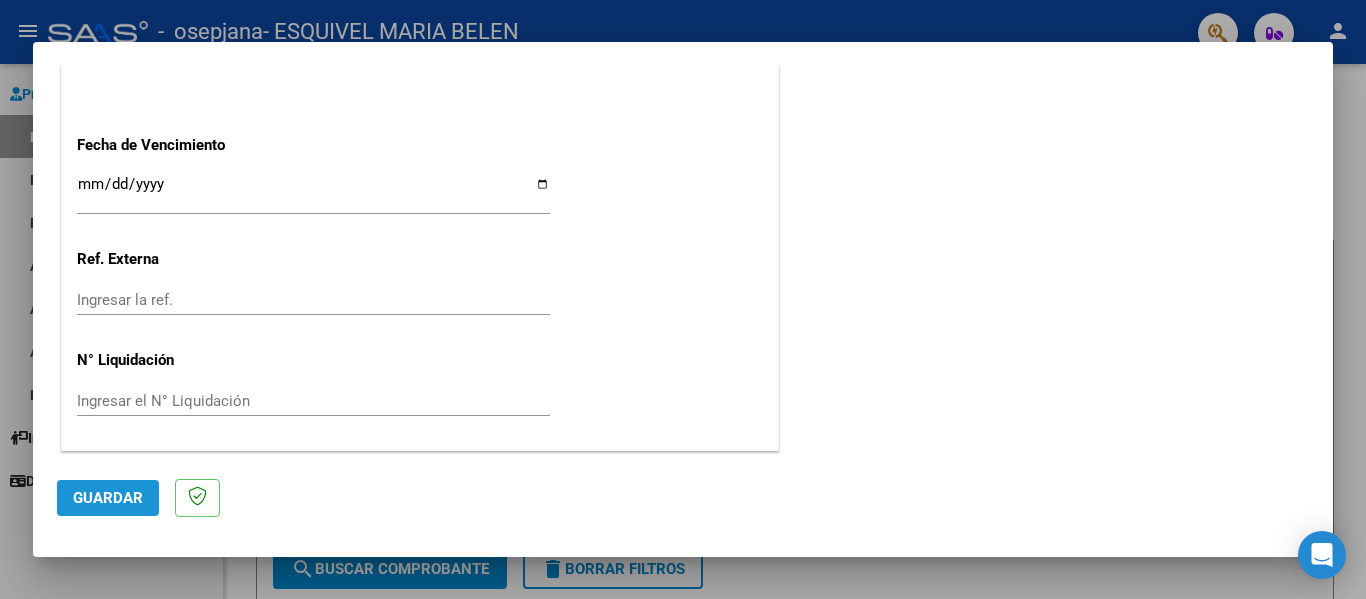 click on "Guardar" 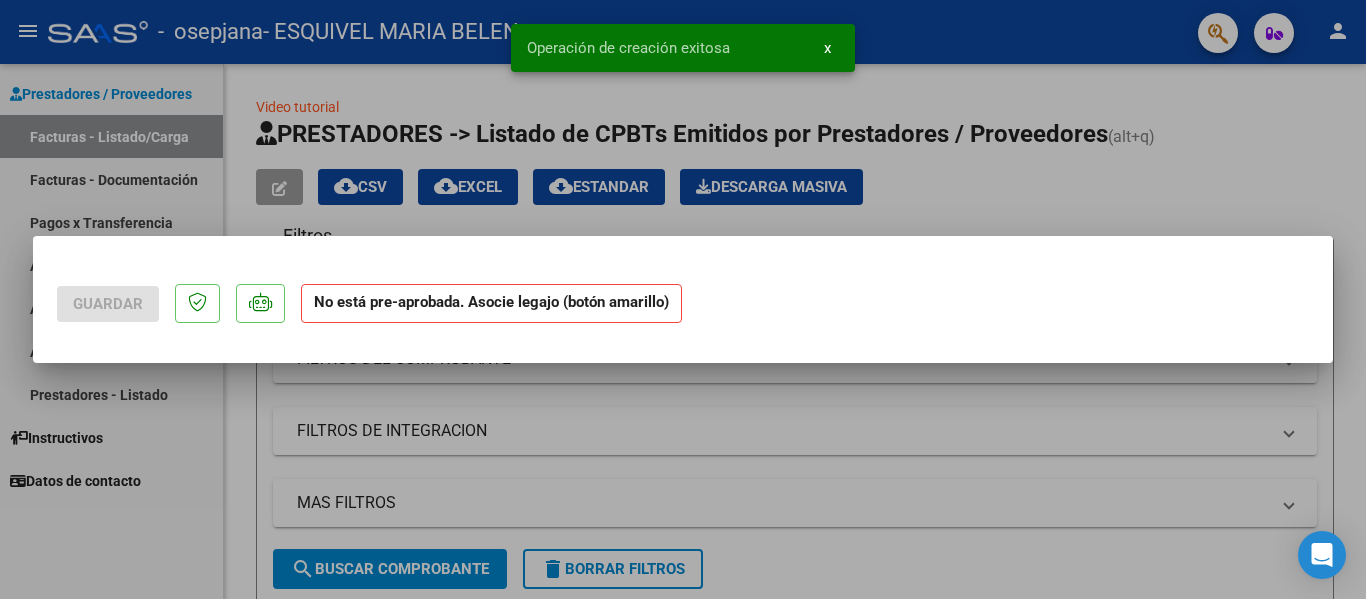 scroll, scrollTop: 0, scrollLeft: 0, axis: both 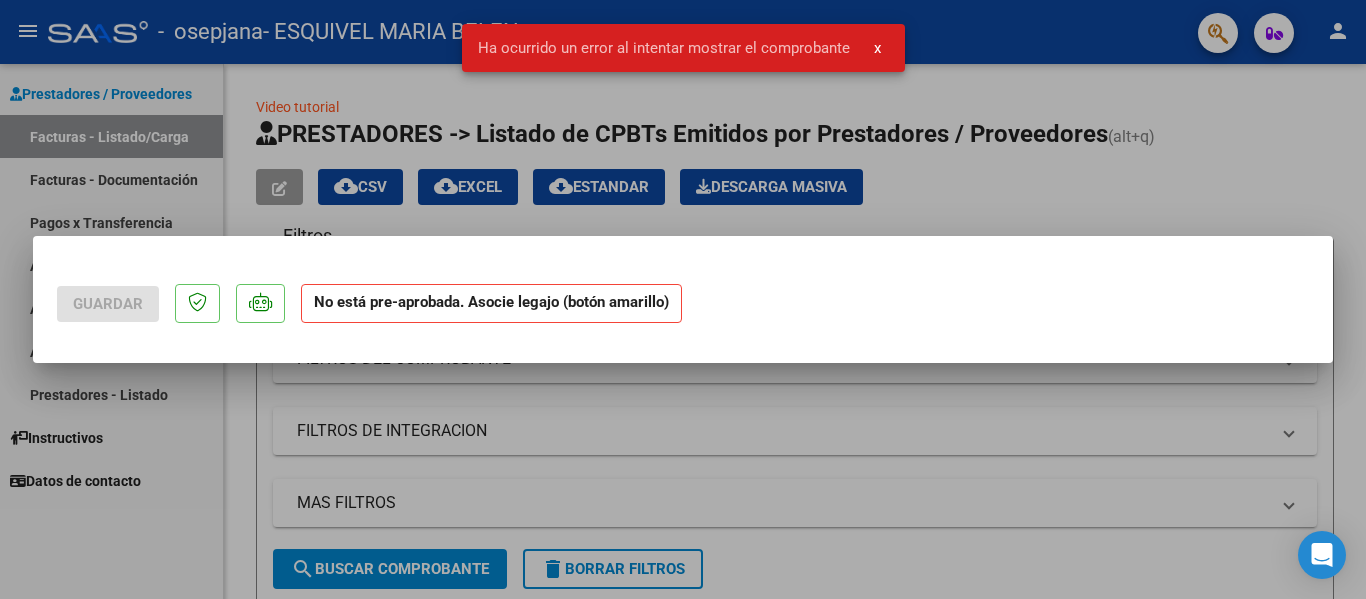 click on "No está pre-aprobada. Asocie legajo (botón amarillo)" 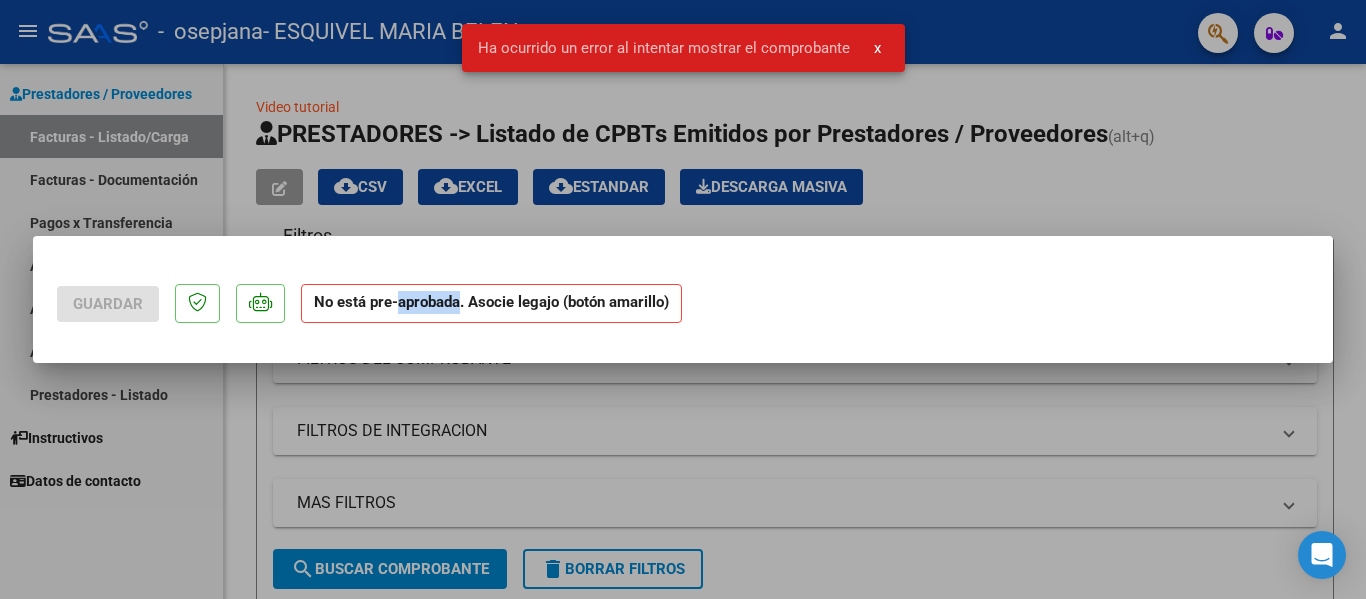 click on "No está pre-aprobada. Asocie legajo (botón amarillo)" 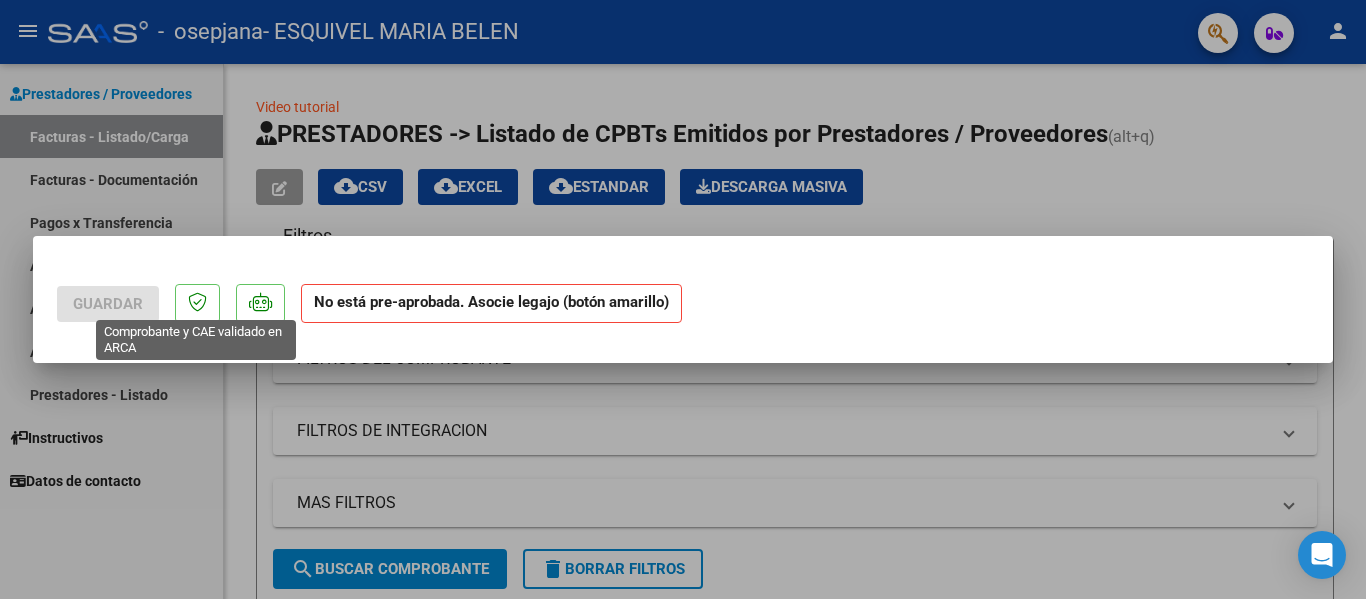 click 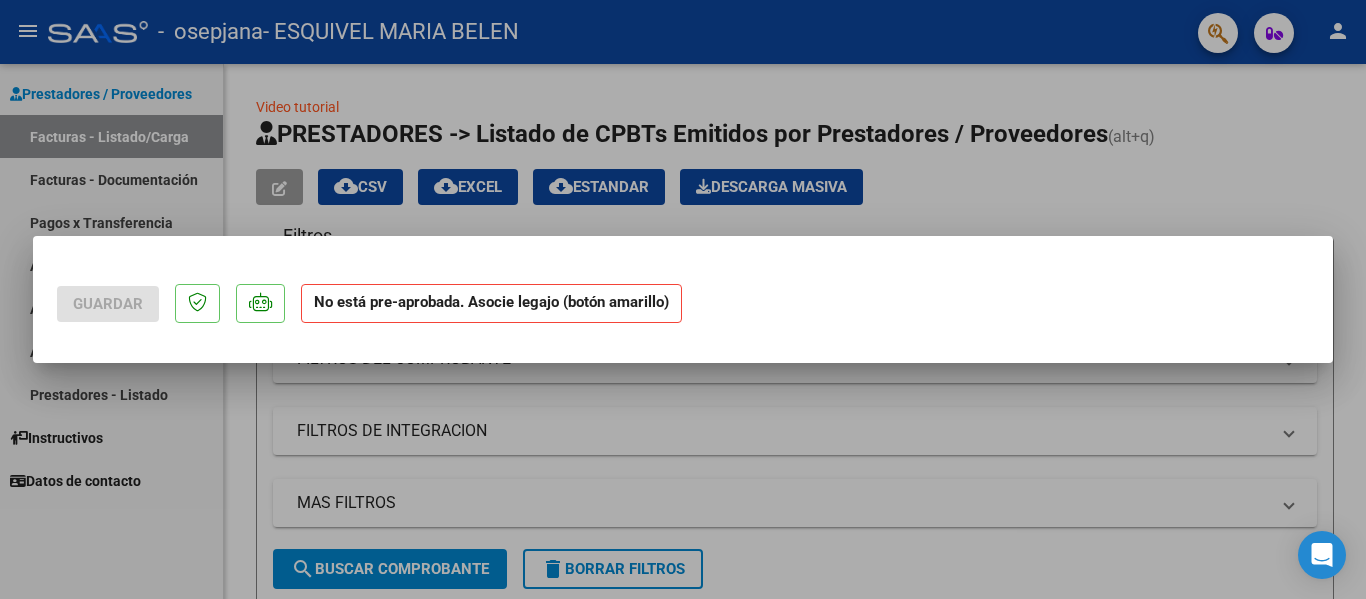 click at bounding box center [683, 299] 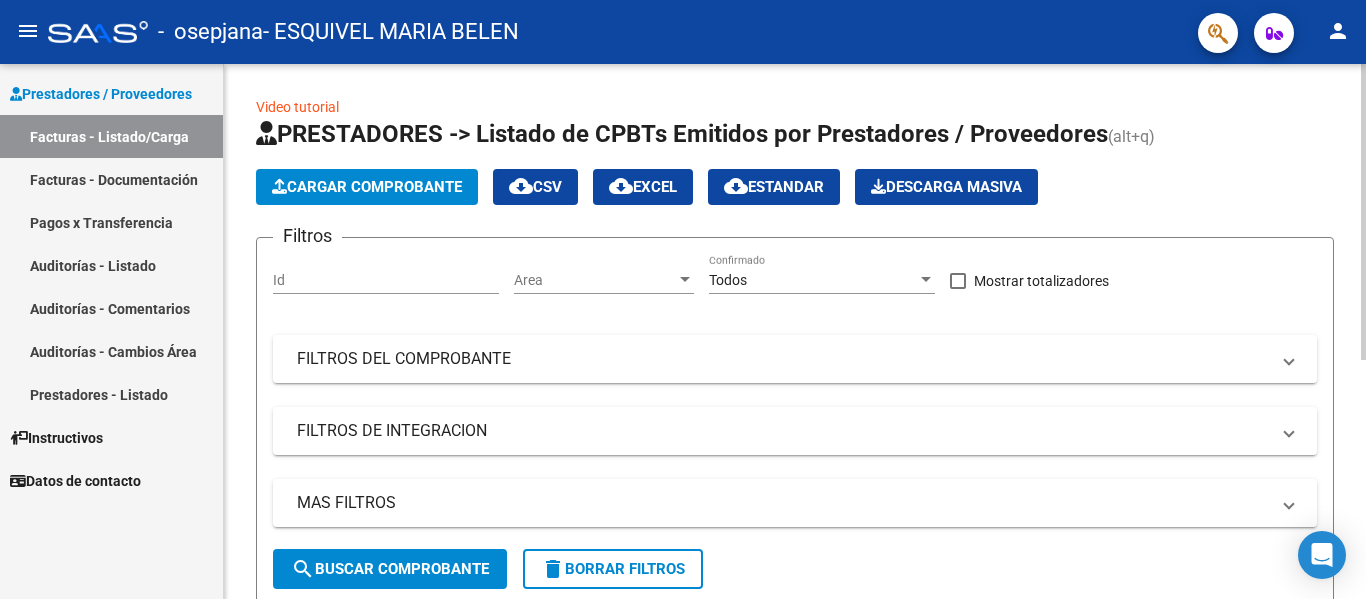 scroll, scrollTop: 433, scrollLeft: 0, axis: vertical 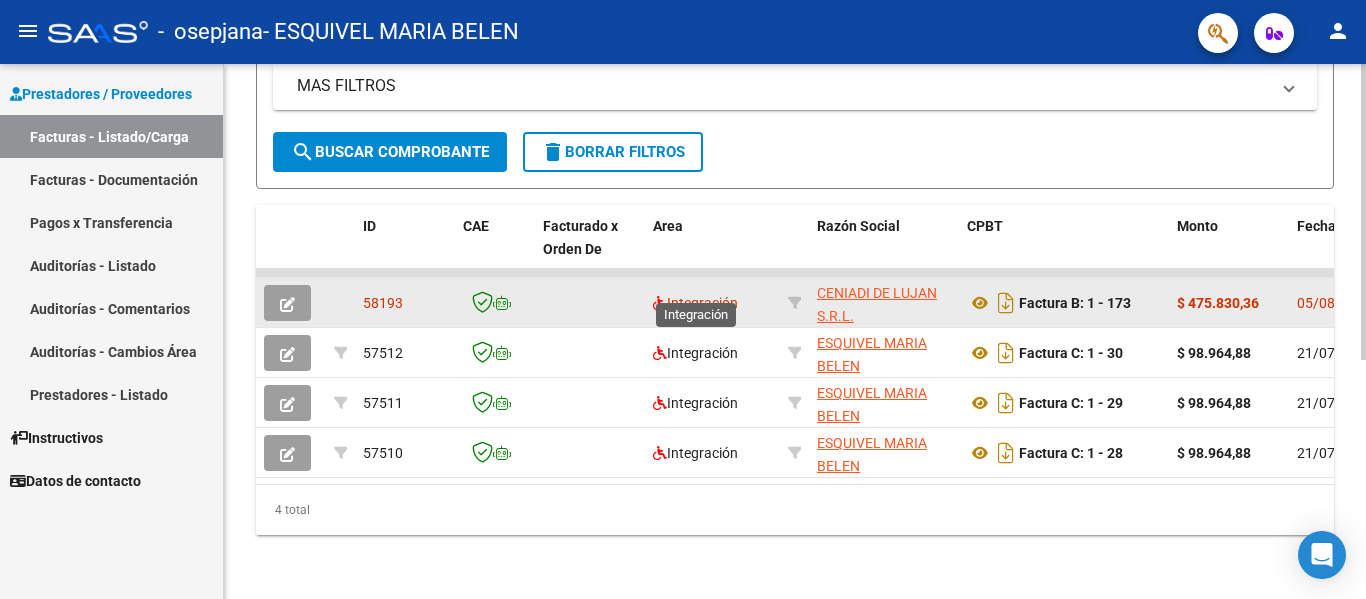 click on "Integración" 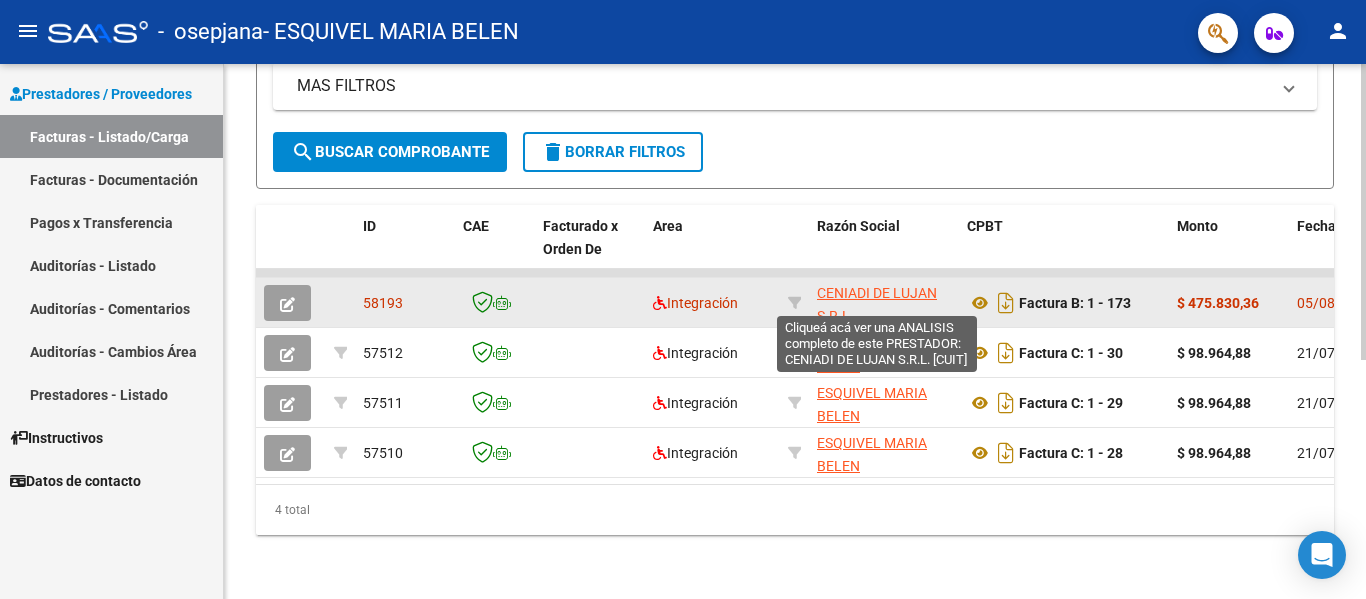 click on "CENIADI DE LUJAN S.R.L." 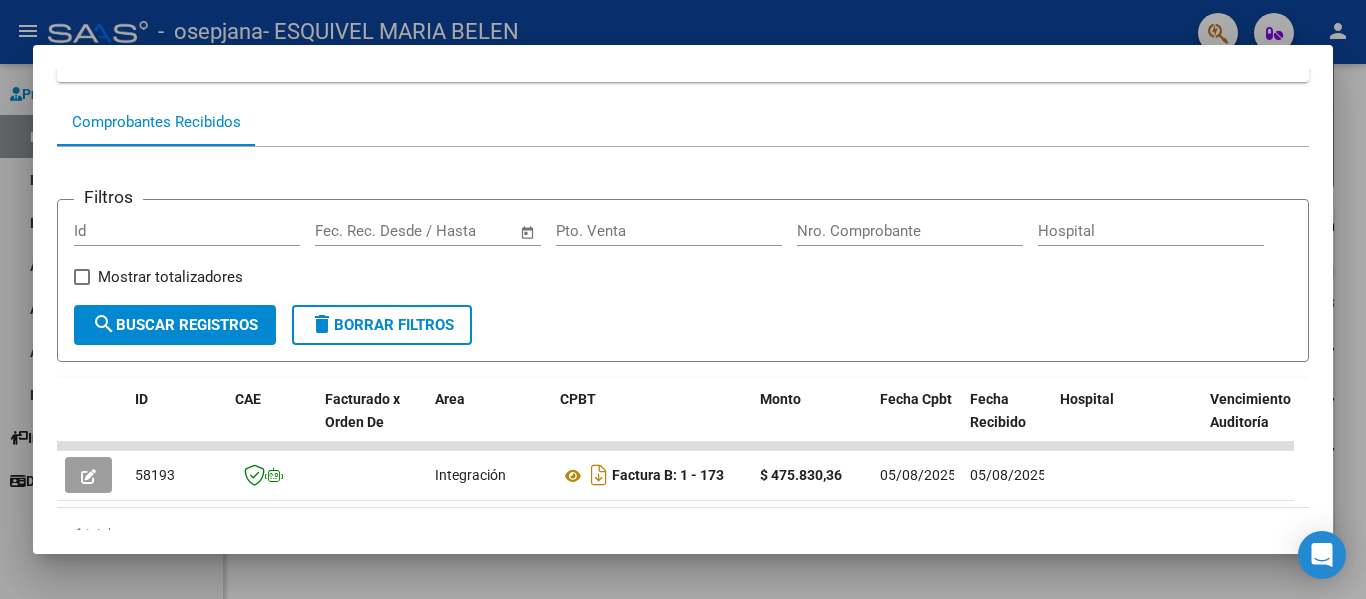 scroll, scrollTop: 258, scrollLeft: 0, axis: vertical 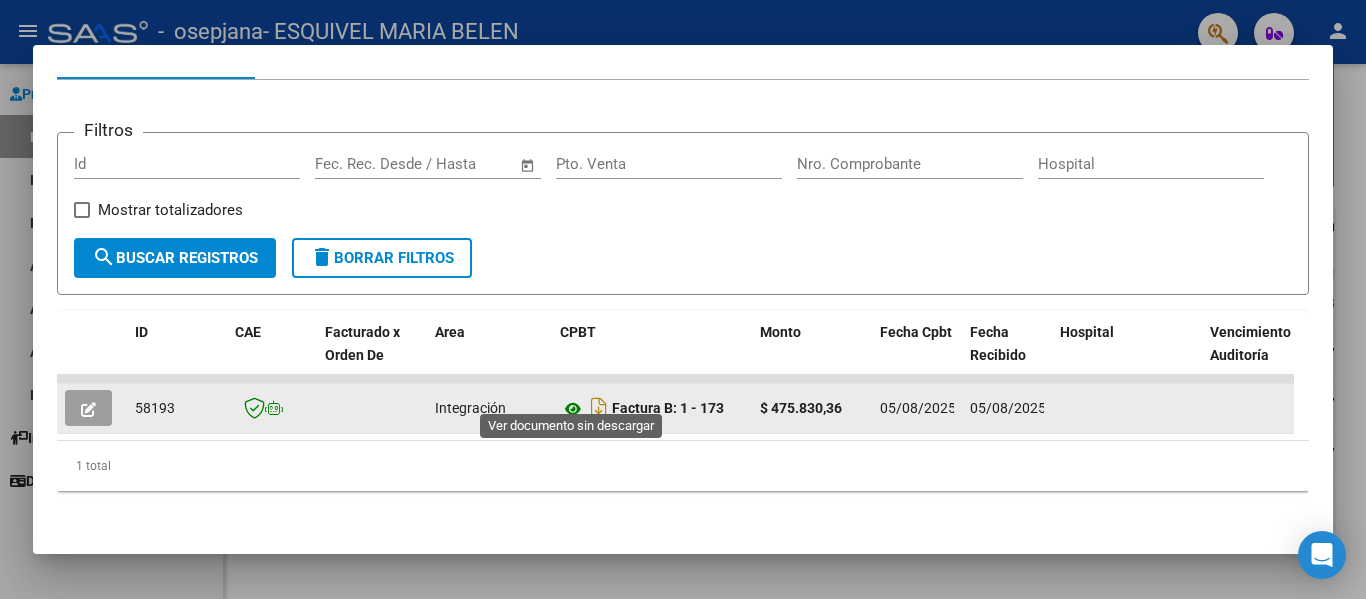 click 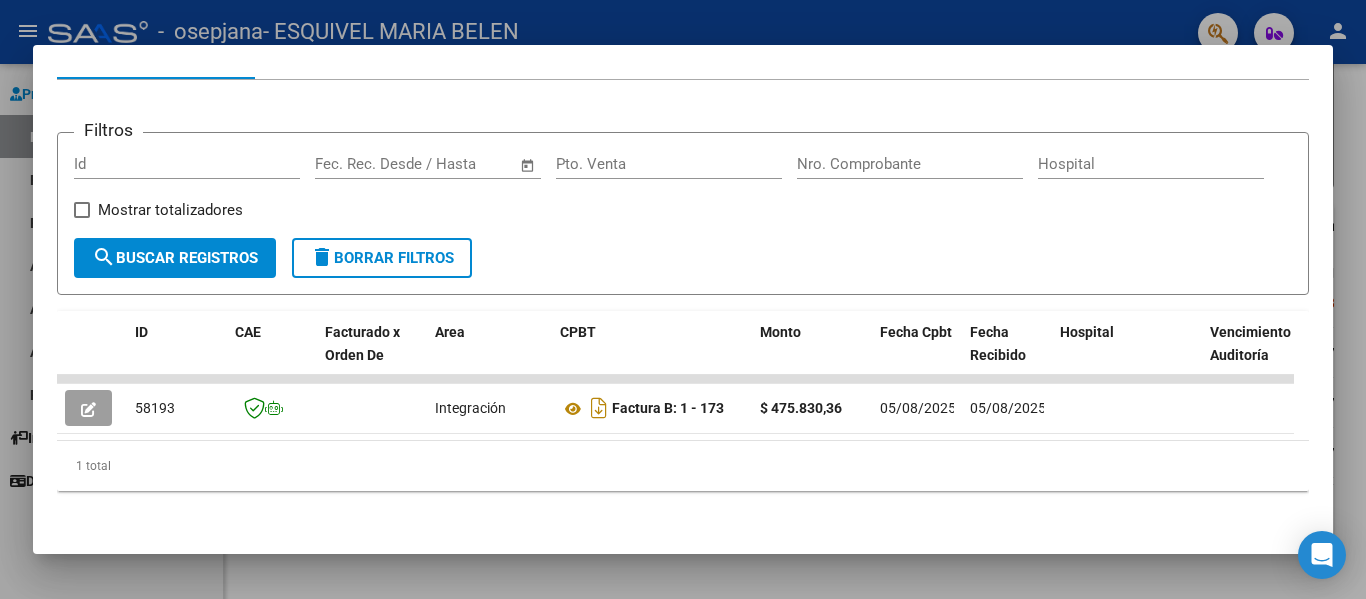 scroll, scrollTop: 0, scrollLeft: 0, axis: both 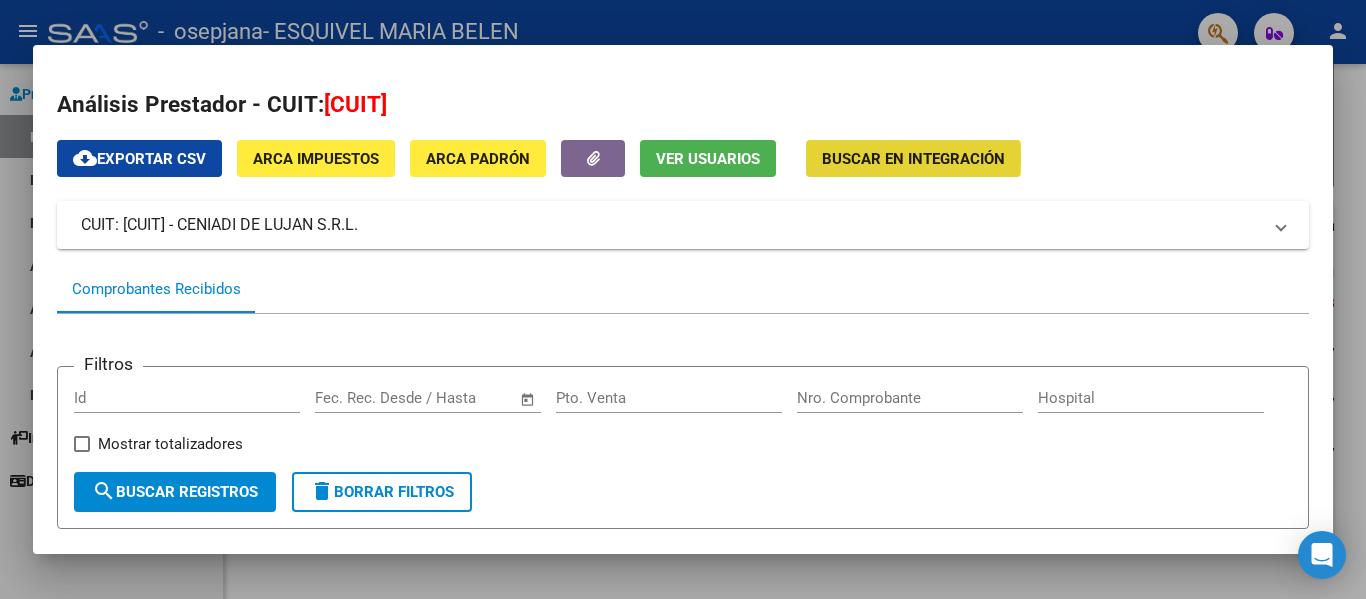 click on "Buscar en Integración" 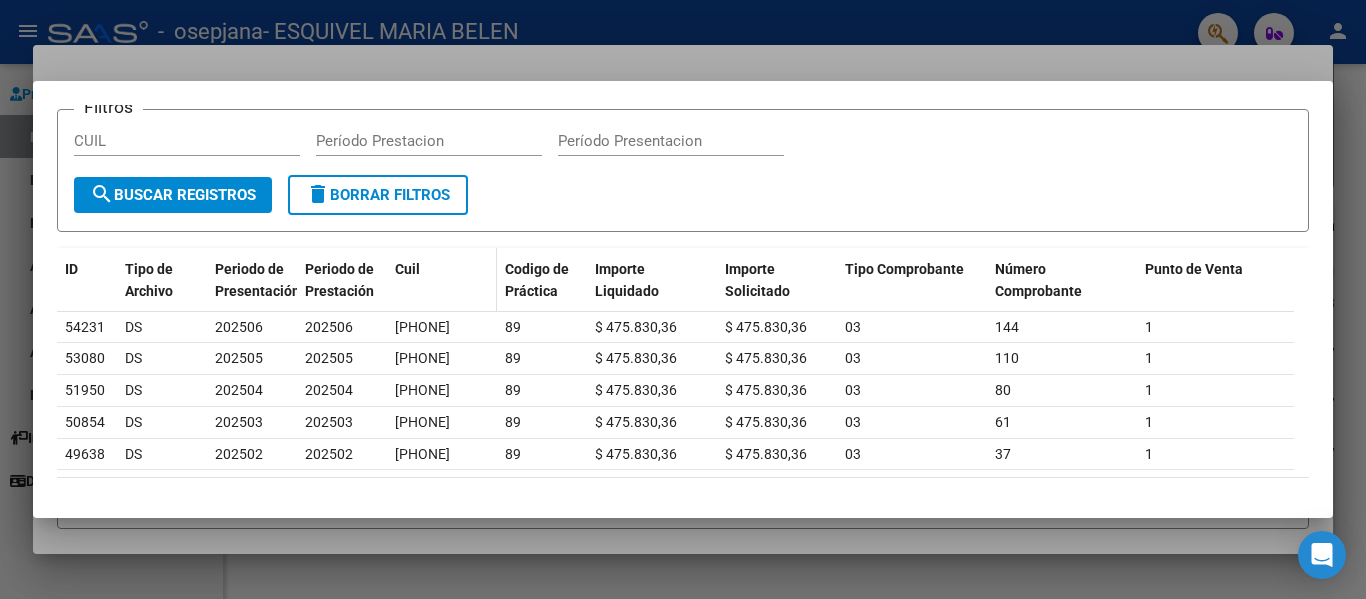 scroll, scrollTop: 0, scrollLeft: 0, axis: both 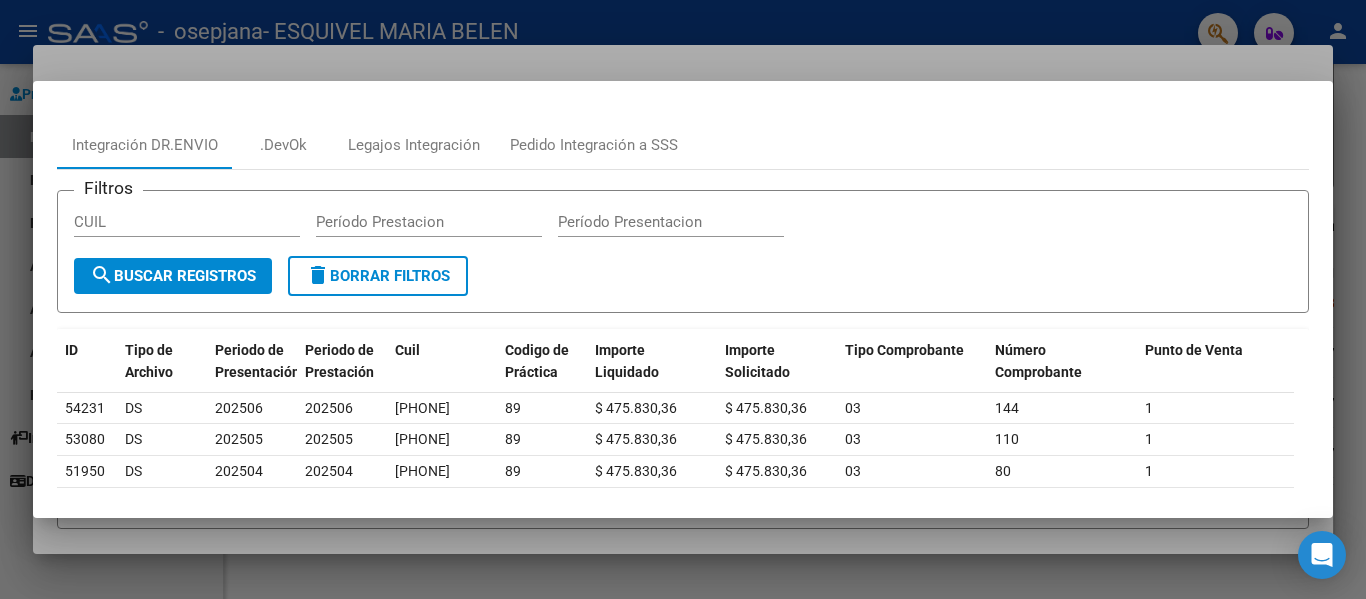 click at bounding box center (683, 299) 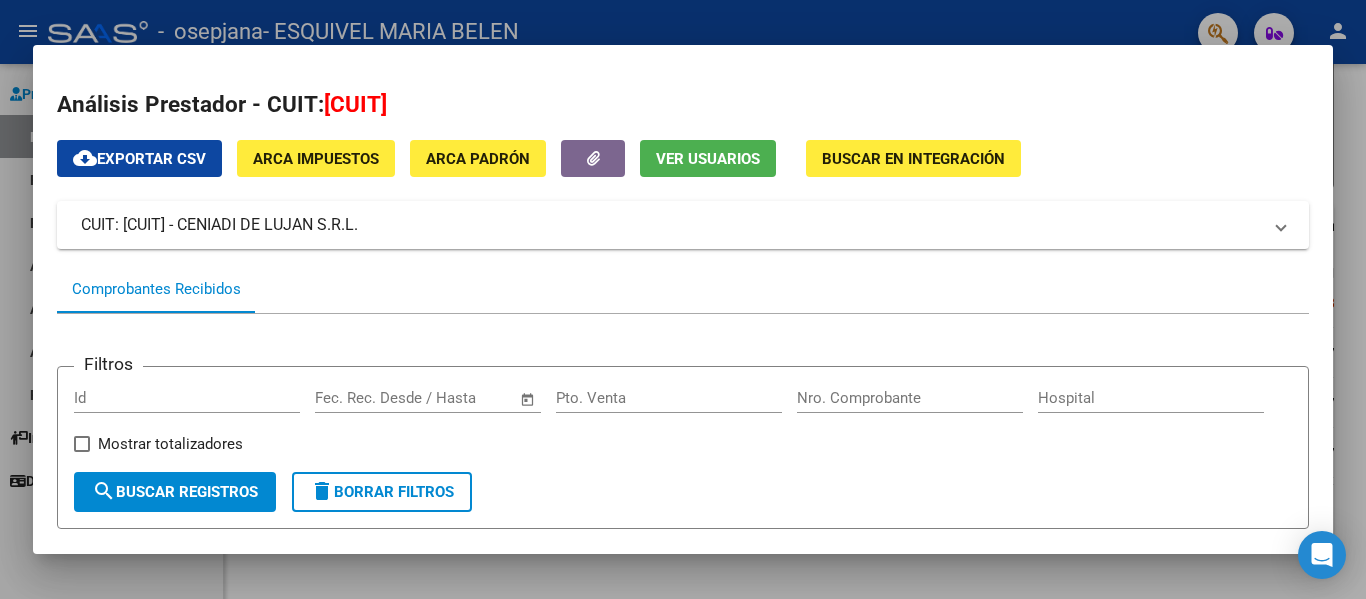 scroll, scrollTop: 258, scrollLeft: 0, axis: vertical 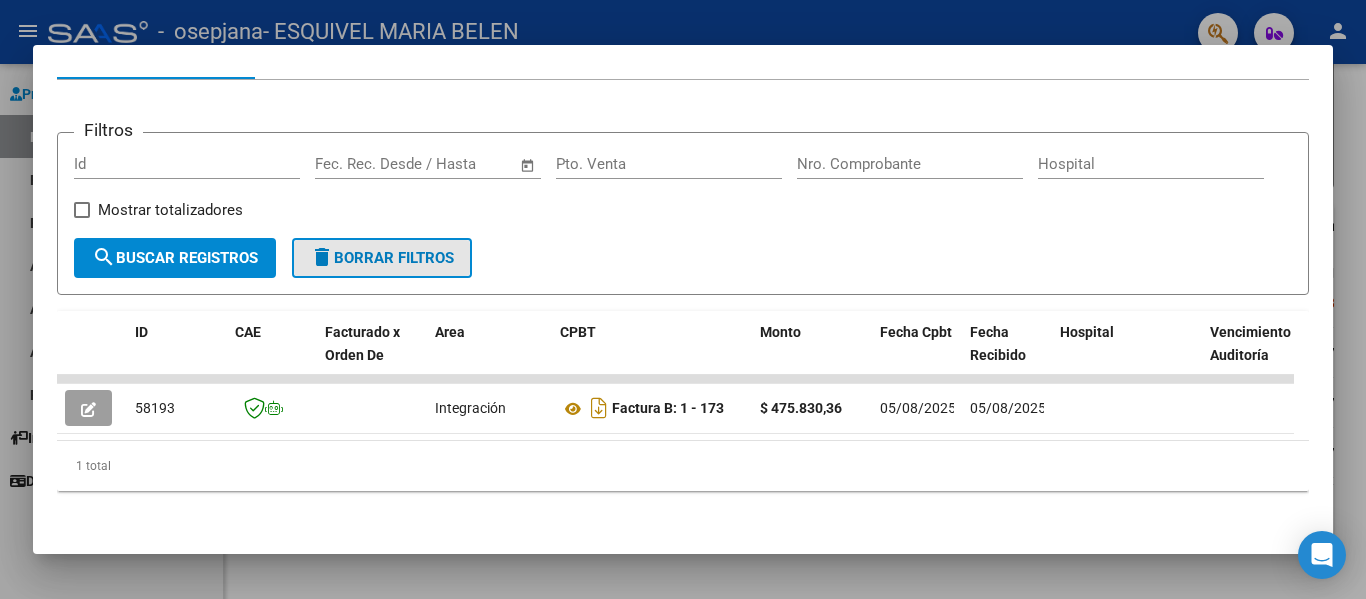 click on "delete  Borrar Filtros" at bounding box center (382, 258) 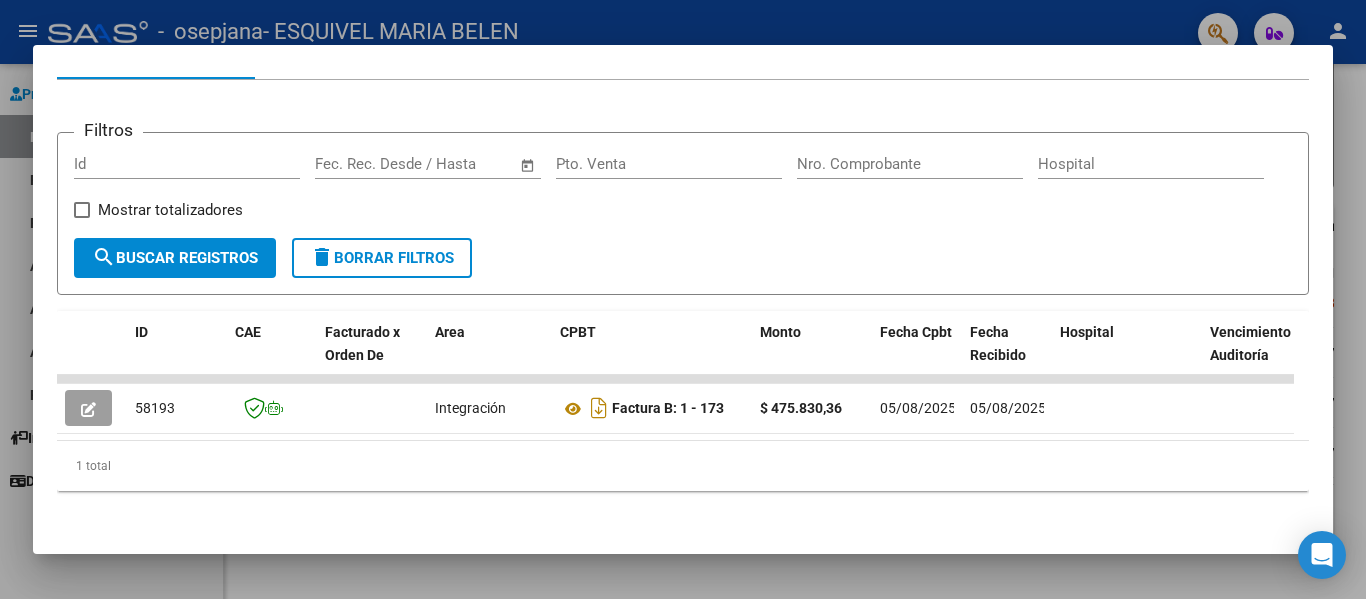 click at bounding box center [683, 299] 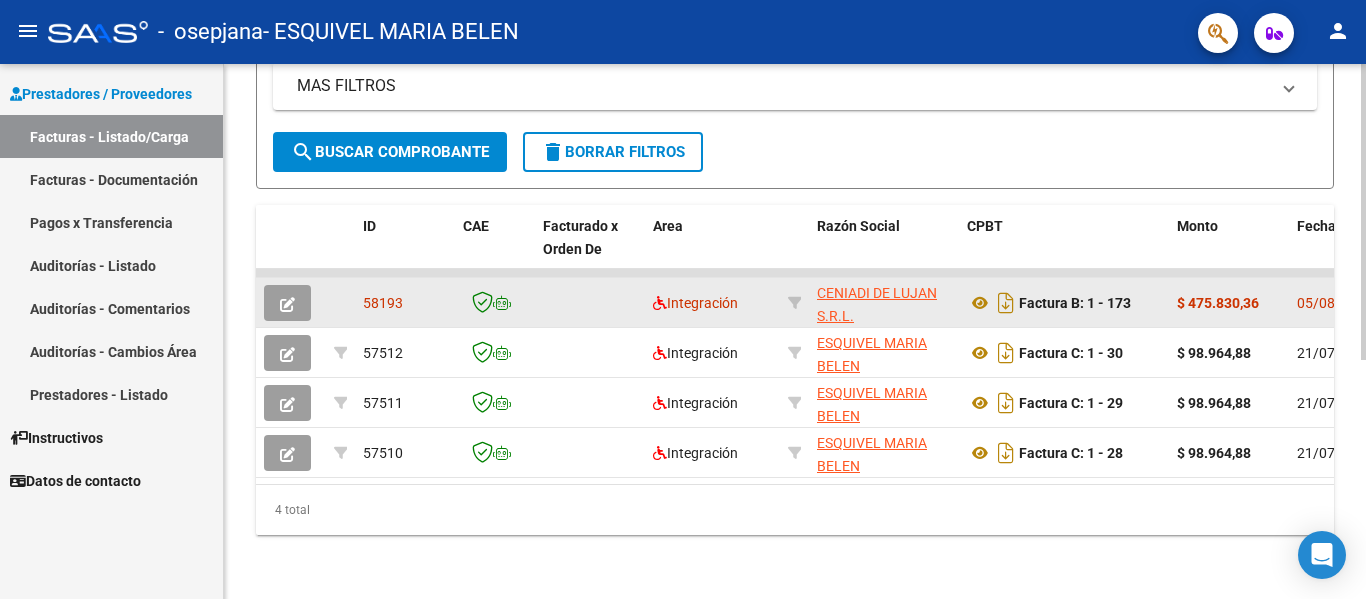 click on "$ 475.830,36" 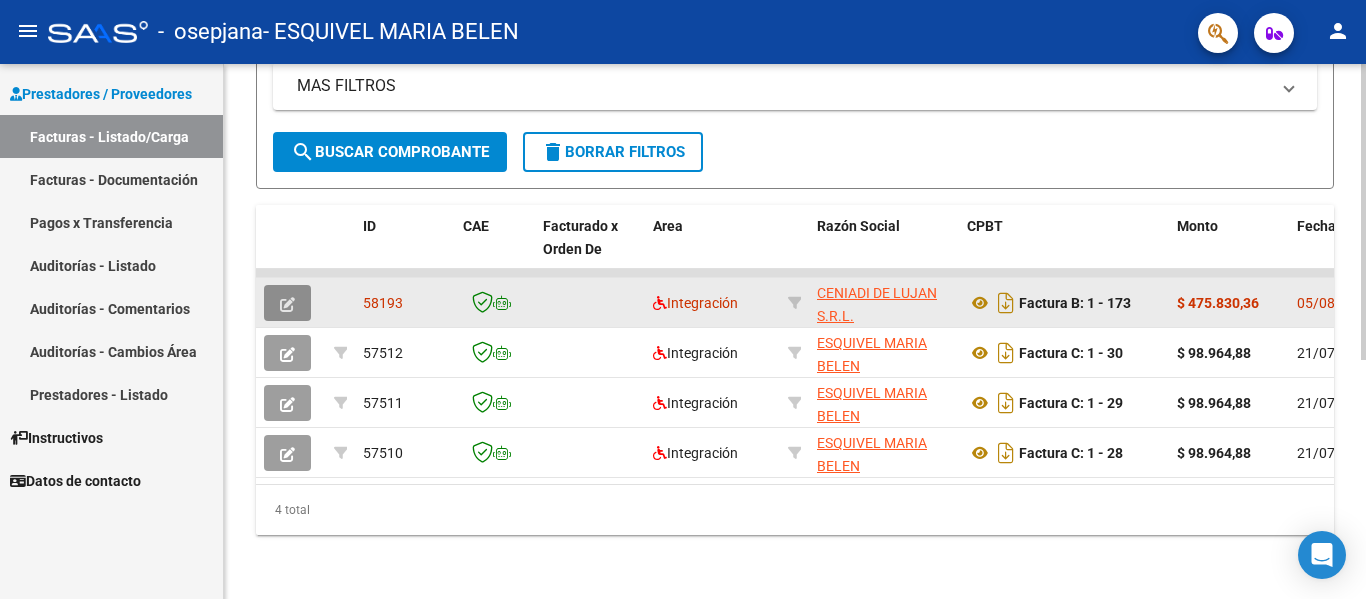 click 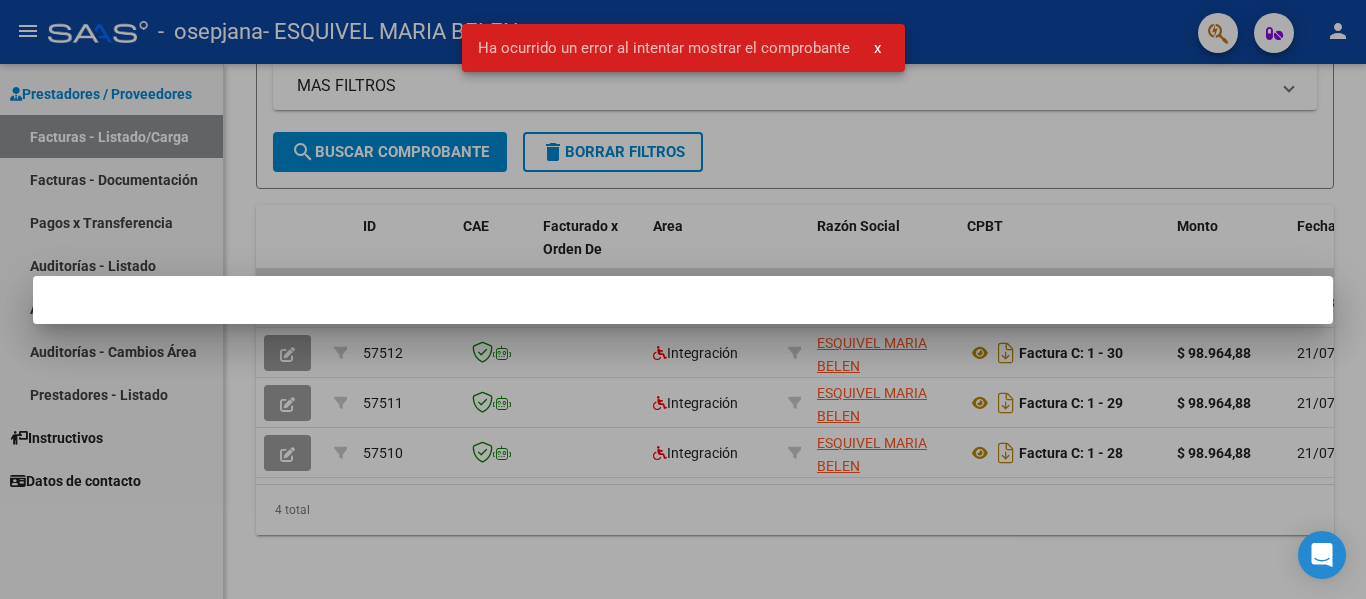 click at bounding box center [683, 299] 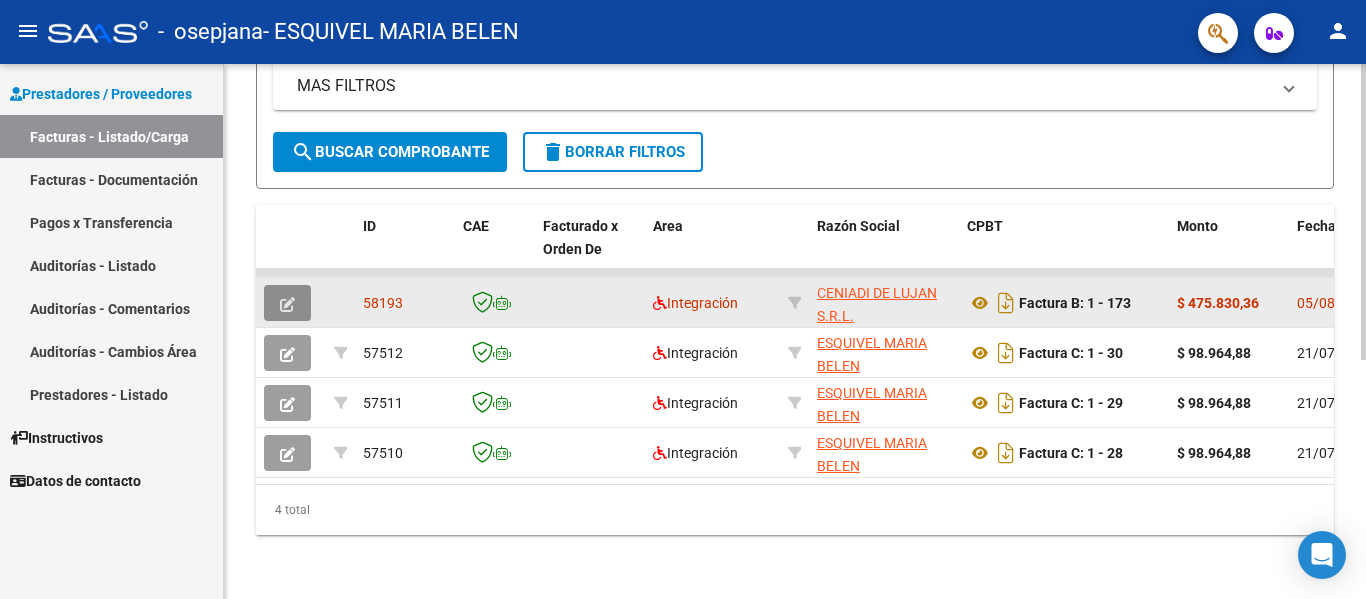 click 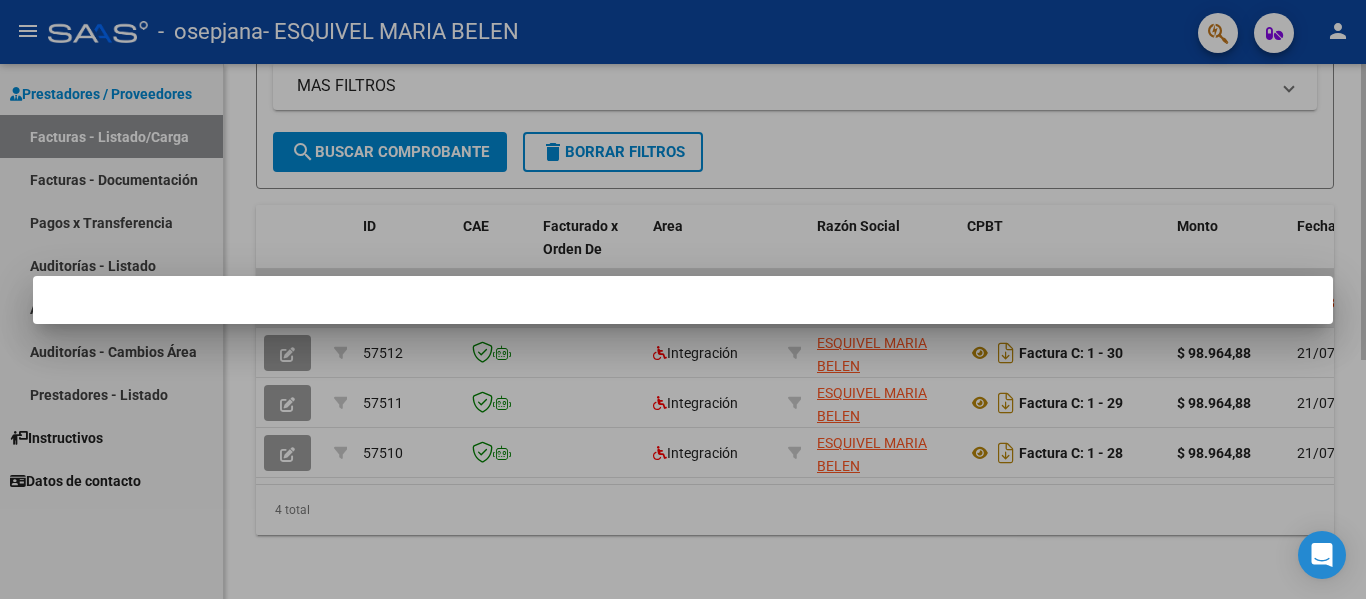 click at bounding box center [683, 300] 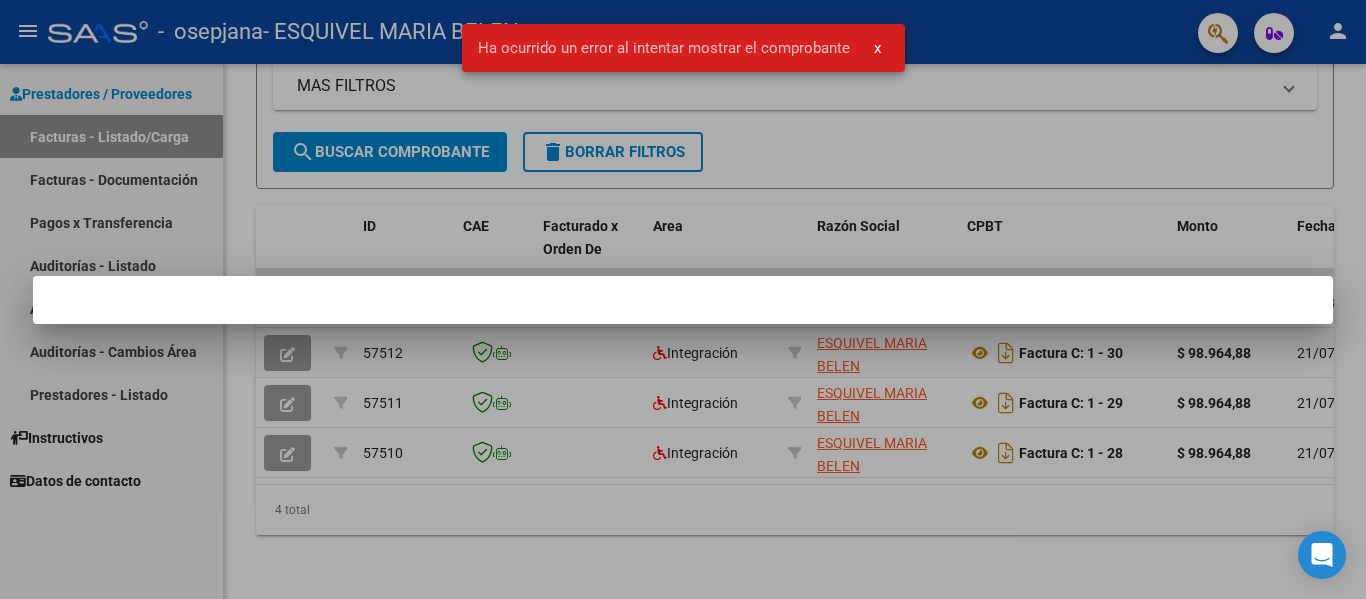 click at bounding box center [683, 299] 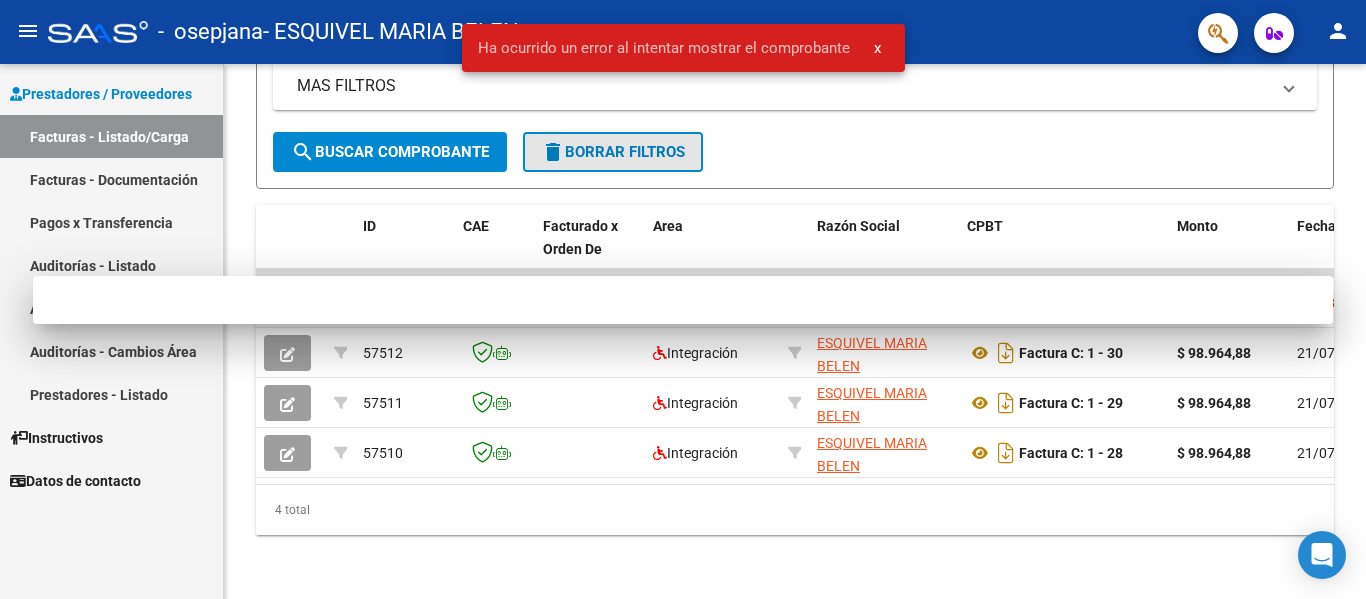 click on "delete  Borrar Filtros" 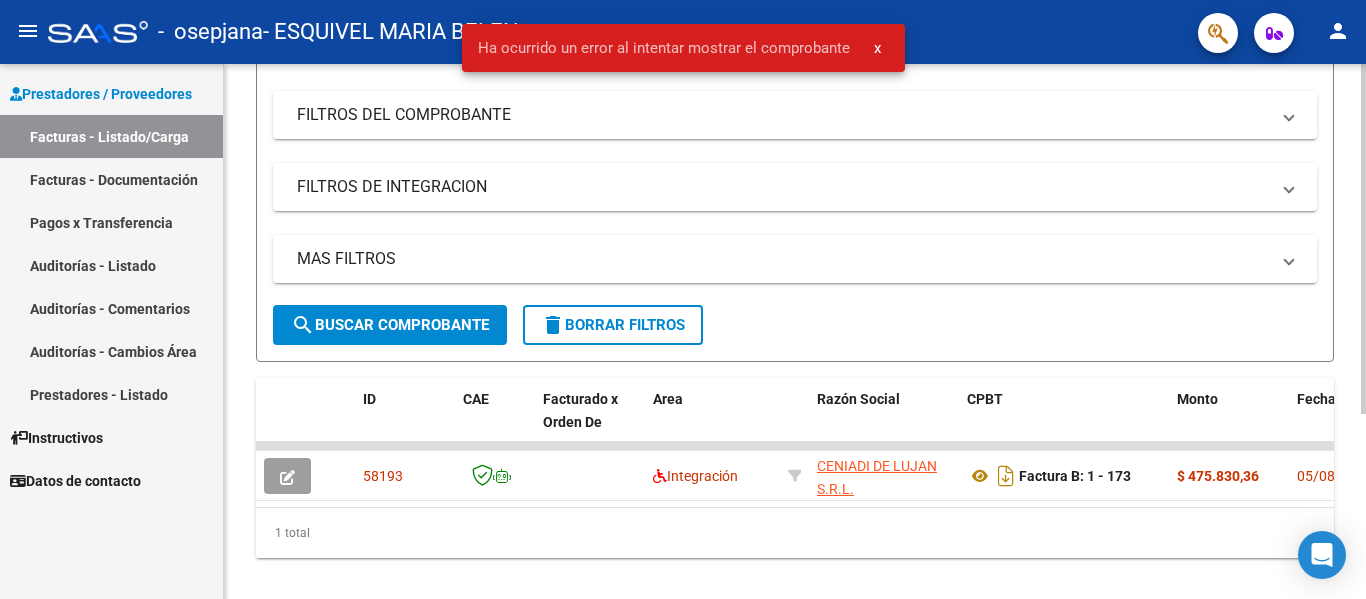 scroll, scrollTop: 283, scrollLeft: 0, axis: vertical 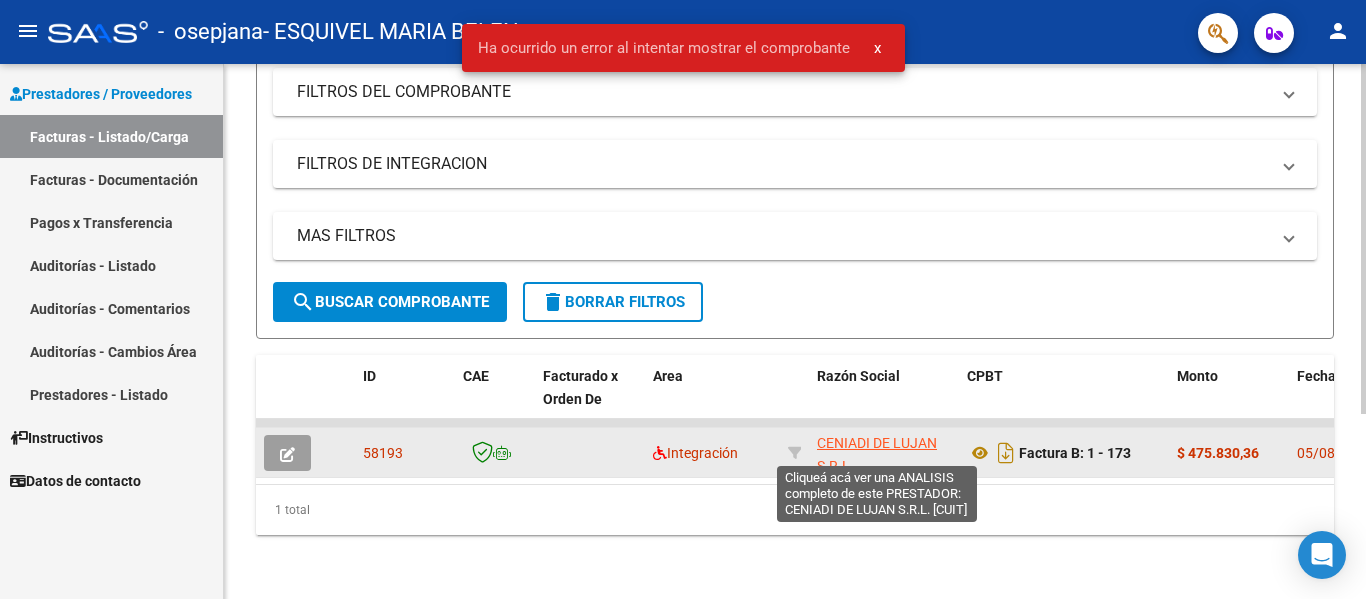 click on "CENIADI DE LUJAN S.R.L." 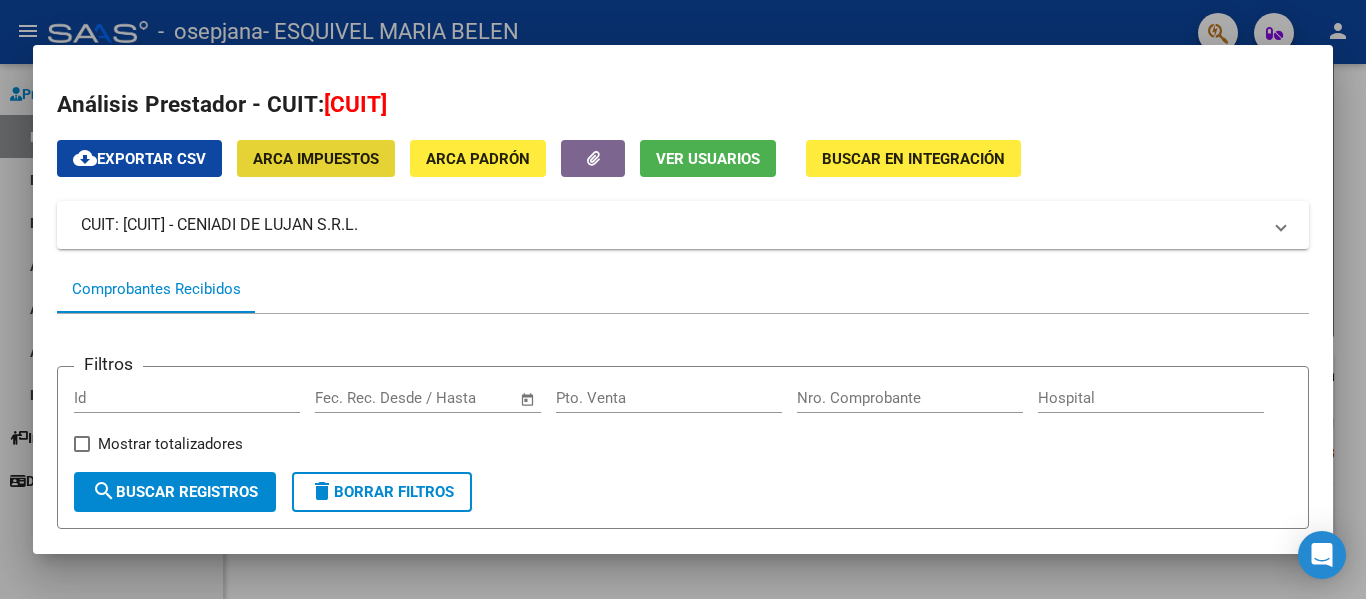 click on "ARCA Impuestos" at bounding box center [316, 159] 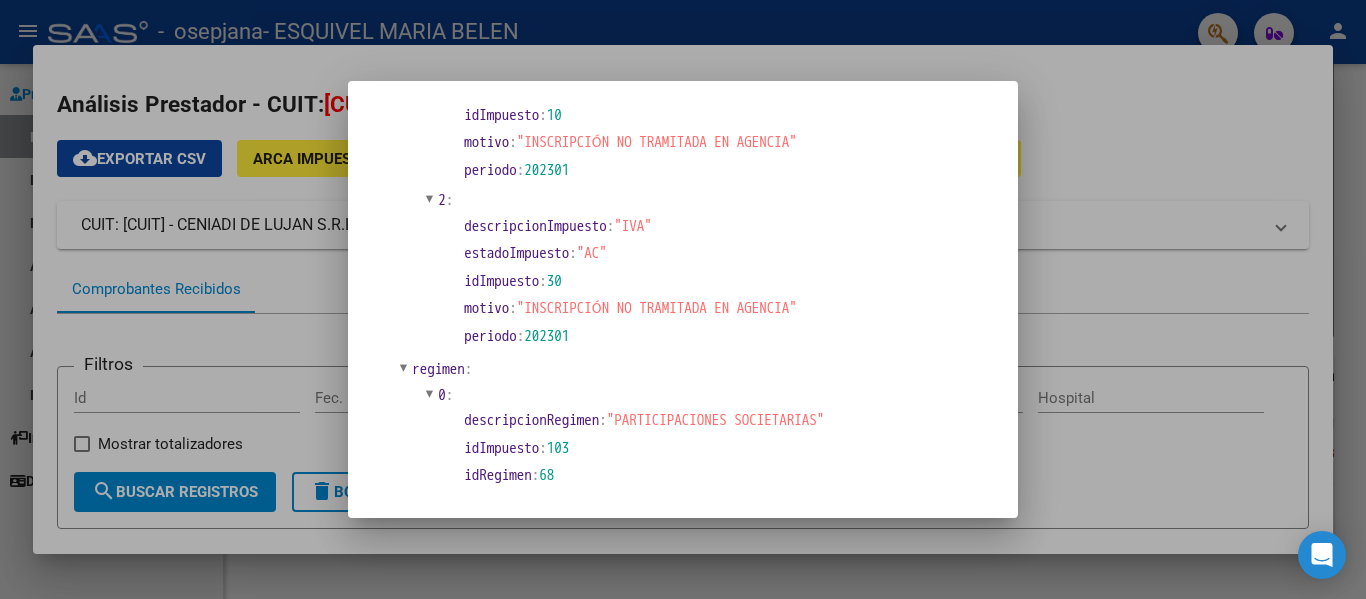 scroll, scrollTop: 1263, scrollLeft: 0, axis: vertical 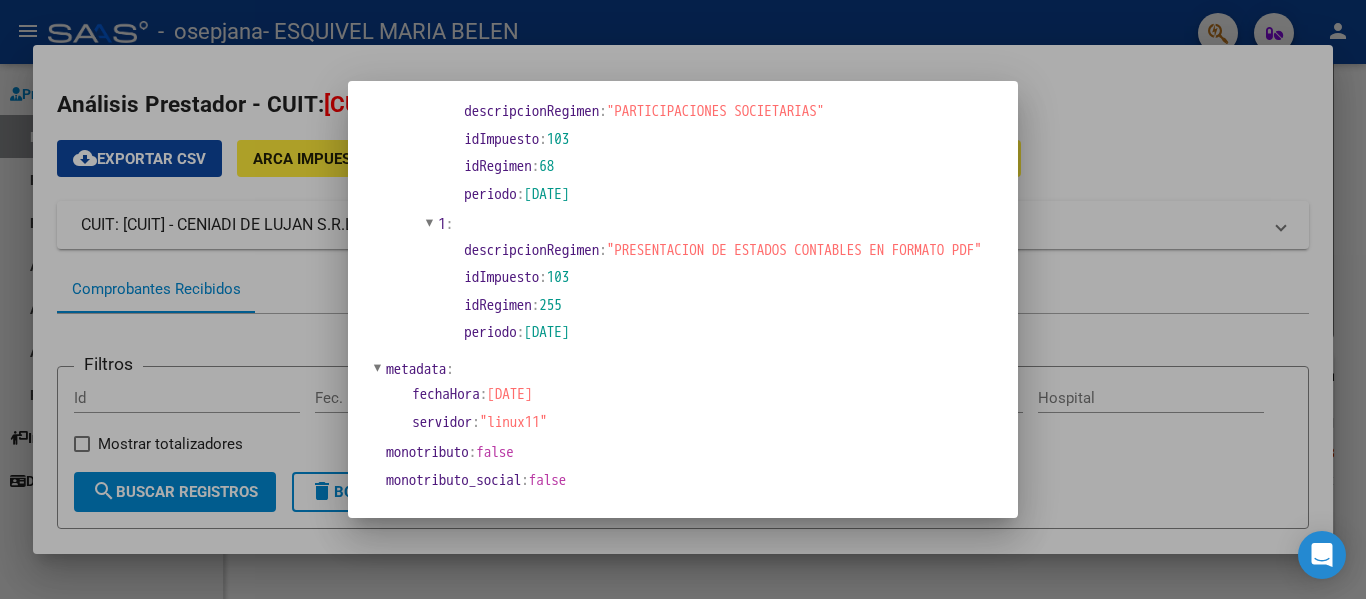 click at bounding box center [683, 299] 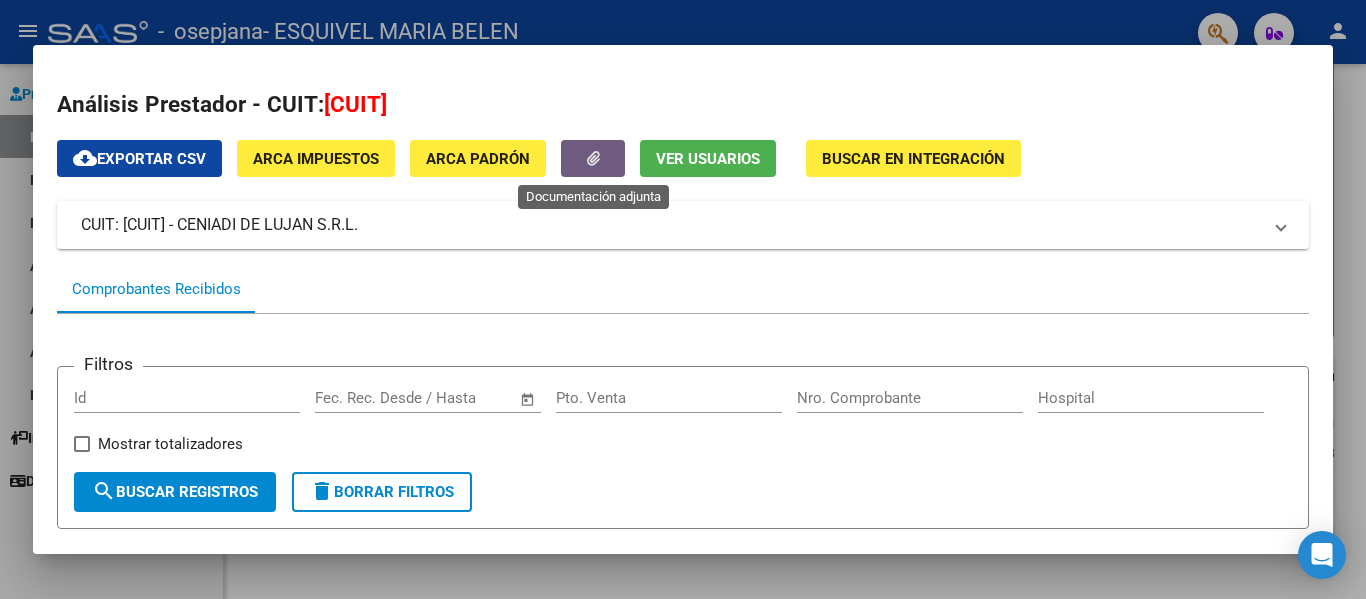 click 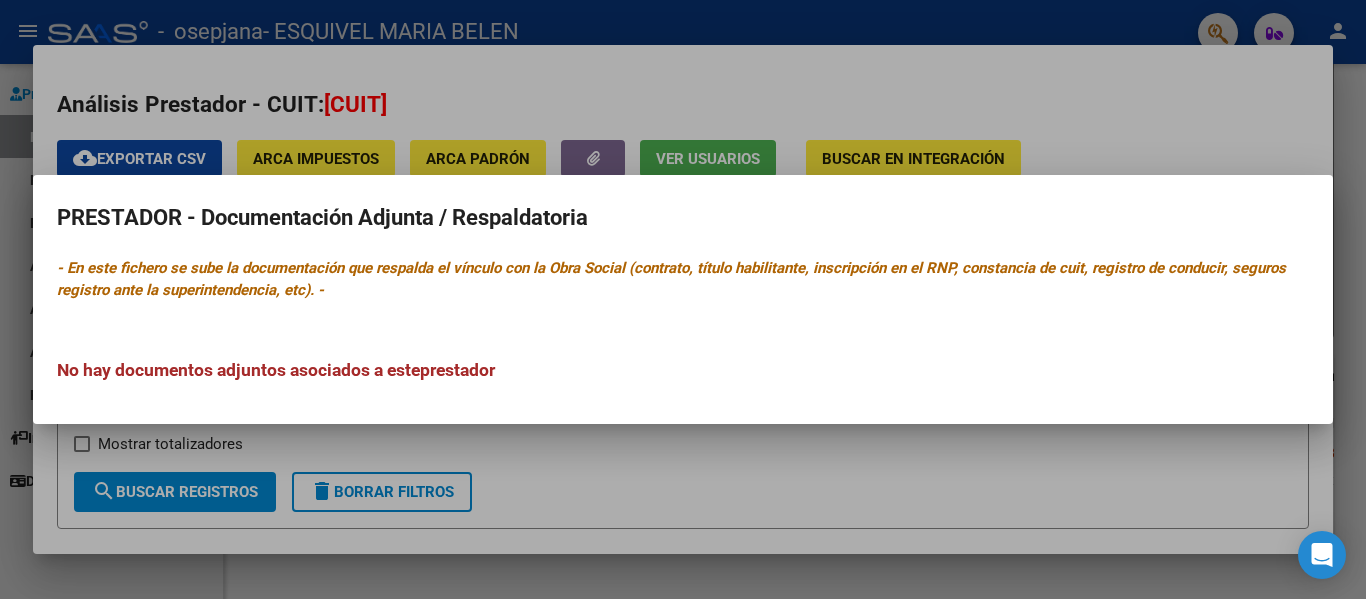 click on "No hay documentos adjuntos asociados a este  prestador" at bounding box center [683, 370] 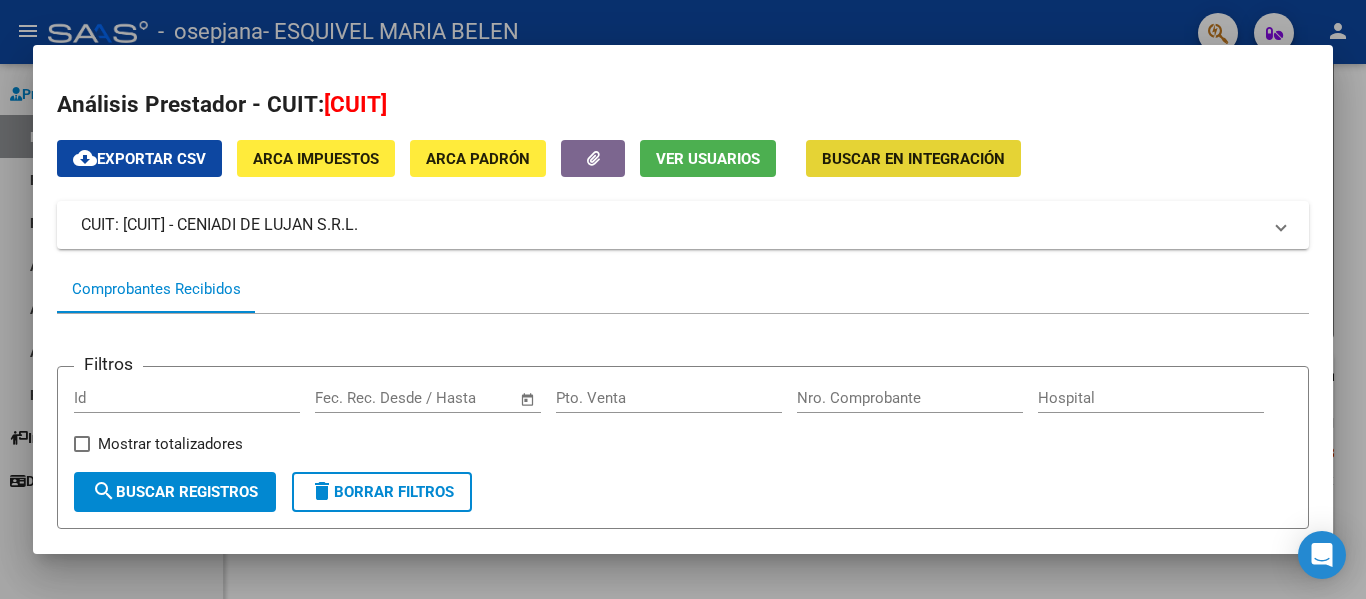click on "Buscar en Integración" 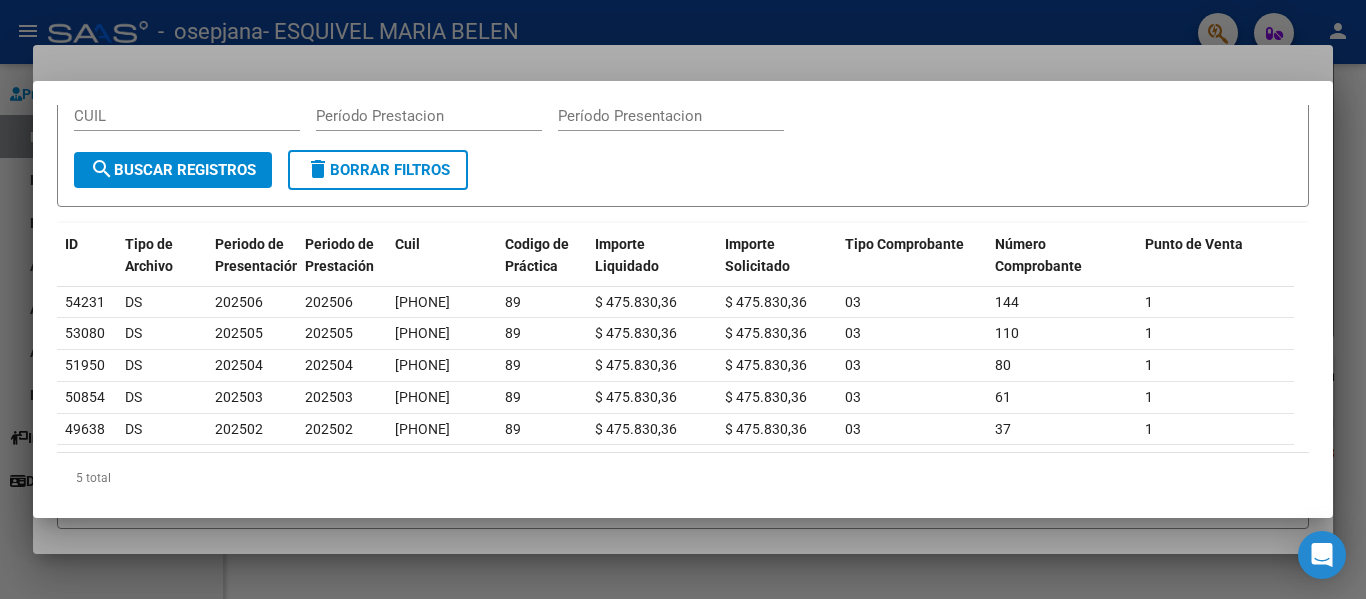 scroll, scrollTop: 146, scrollLeft: 0, axis: vertical 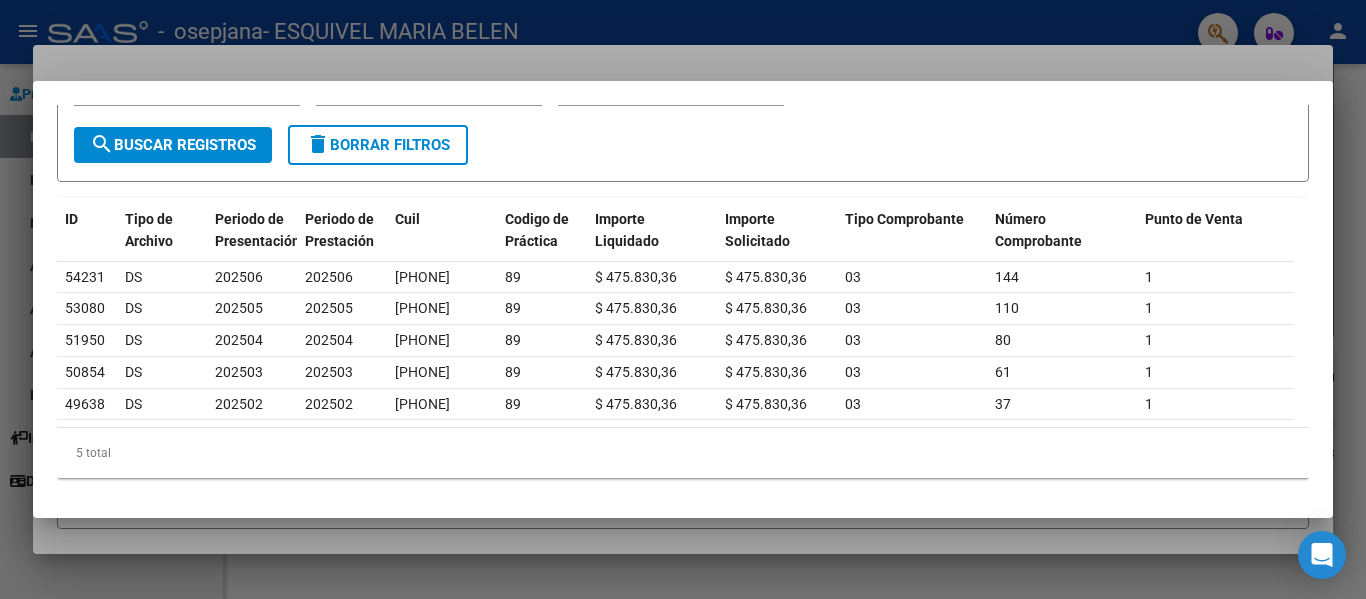 click at bounding box center (683, 299) 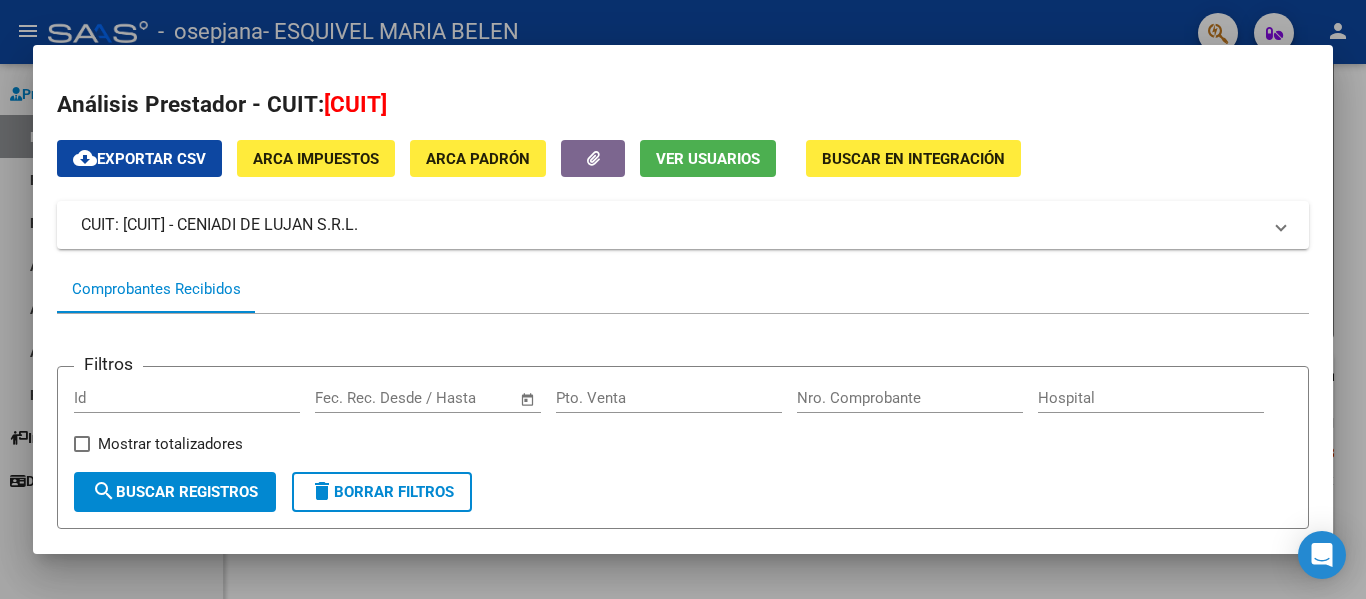 click at bounding box center [683, 299] 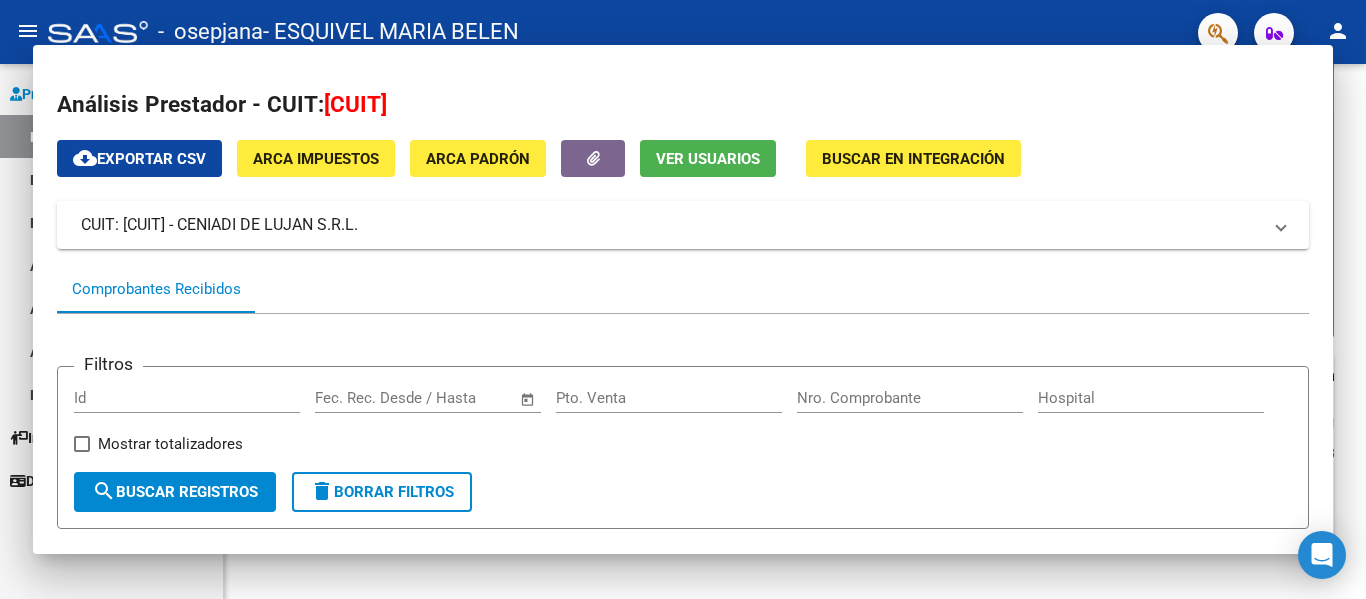 click on "-   osepjana   - ESQUIVEL MARIA BELEN" 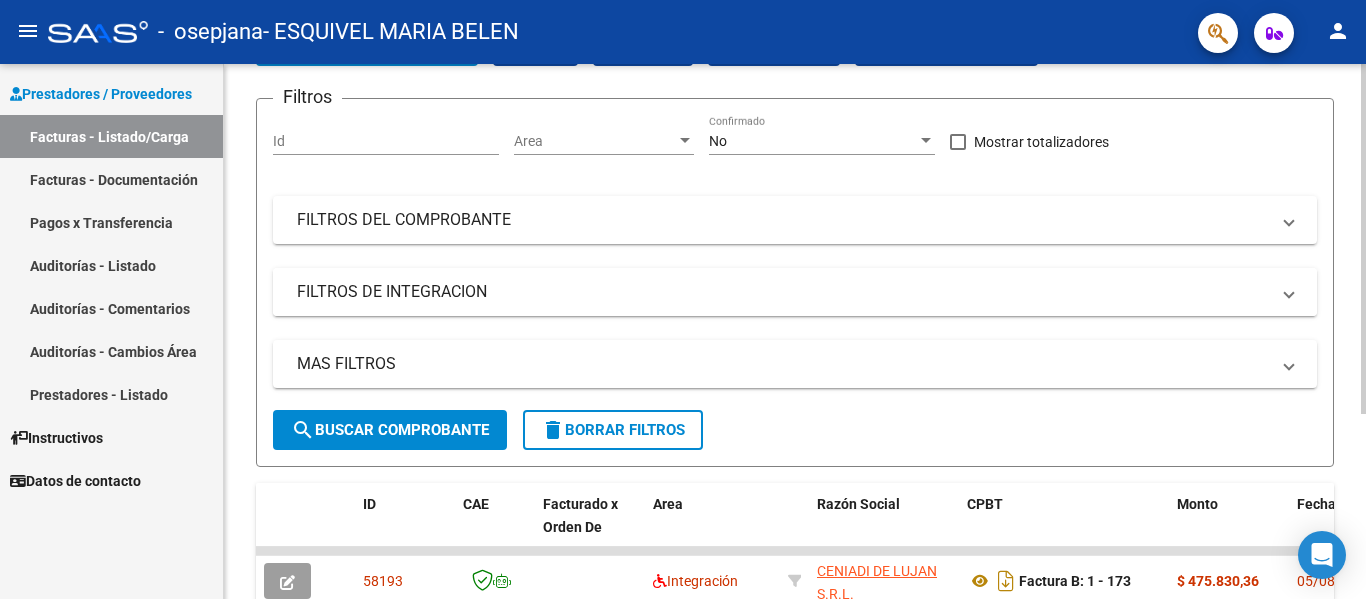 scroll, scrollTop: 0, scrollLeft: 0, axis: both 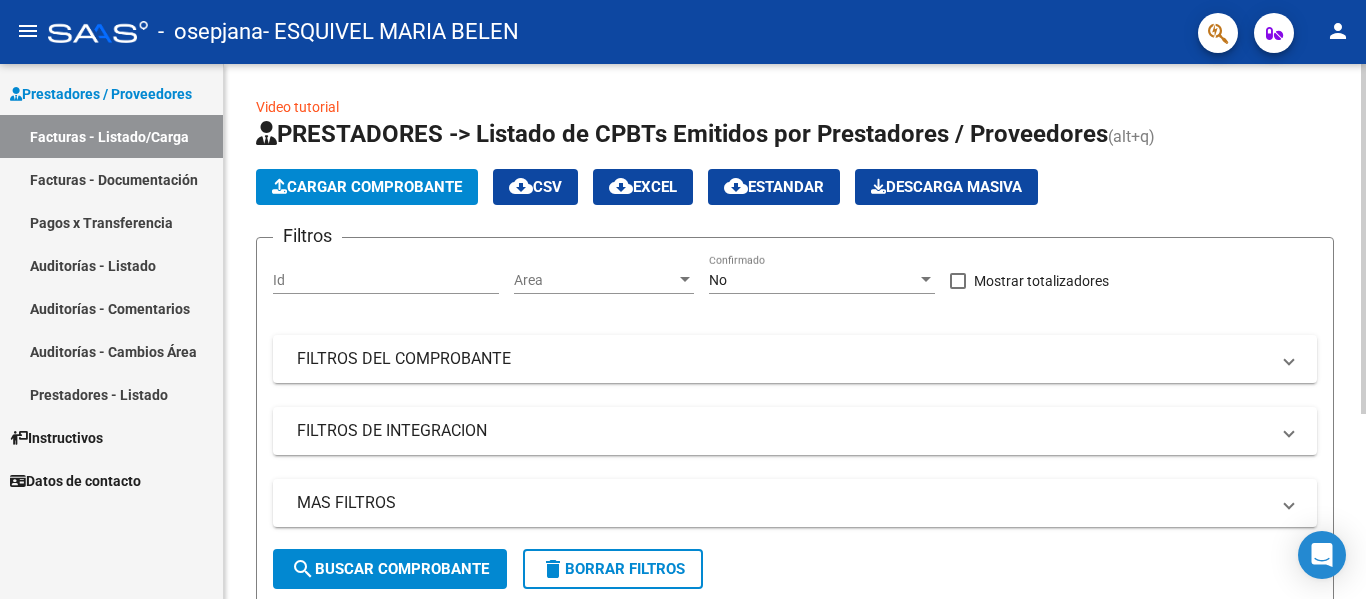 click on "Cargar Comprobante" 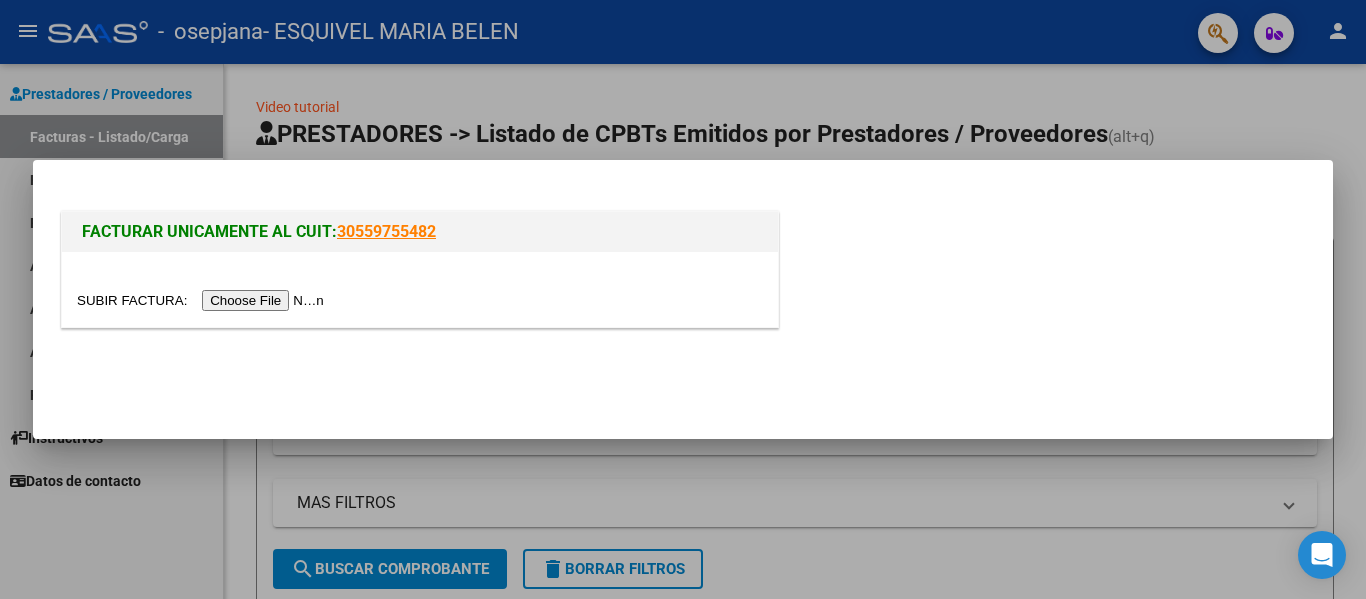 click at bounding box center (203, 300) 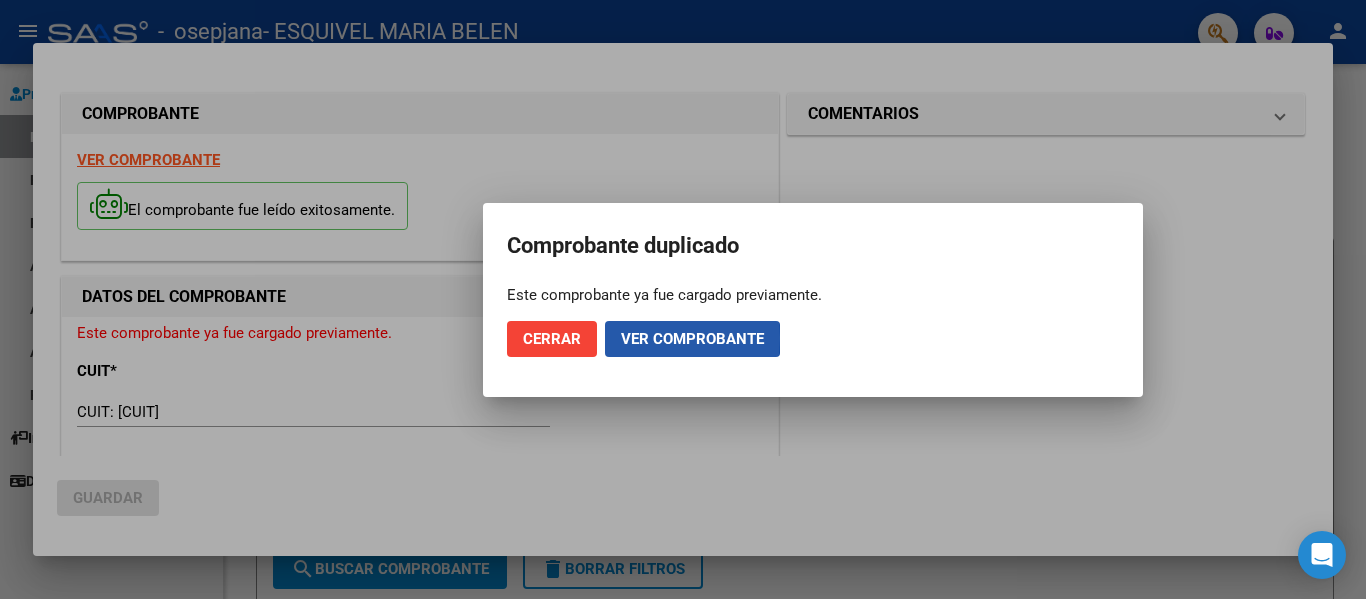 click on "Ver comprobante" 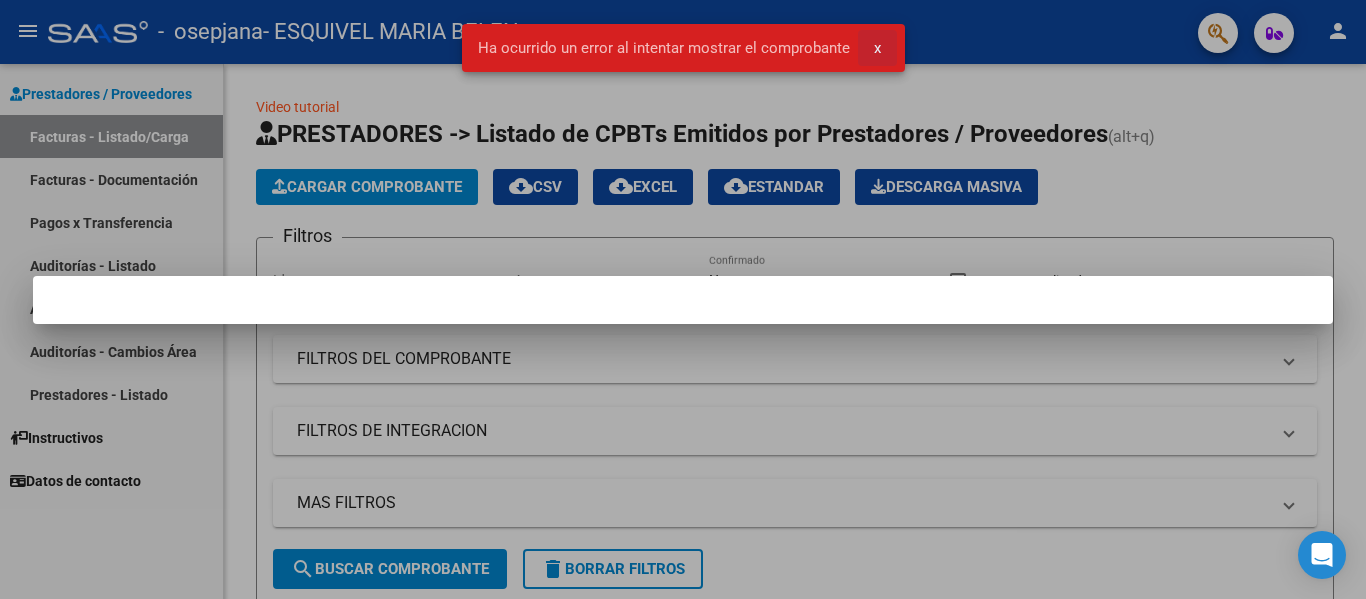 click on "x" at bounding box center [877, 48] 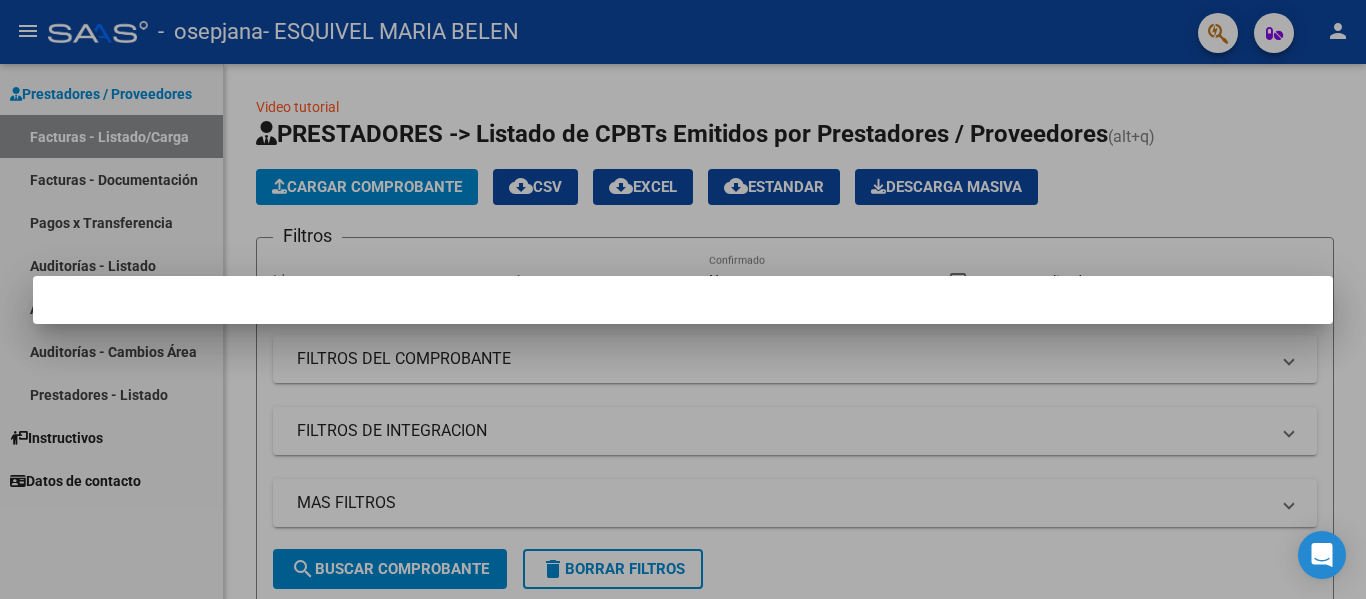 click at bounding box center (683, 299) 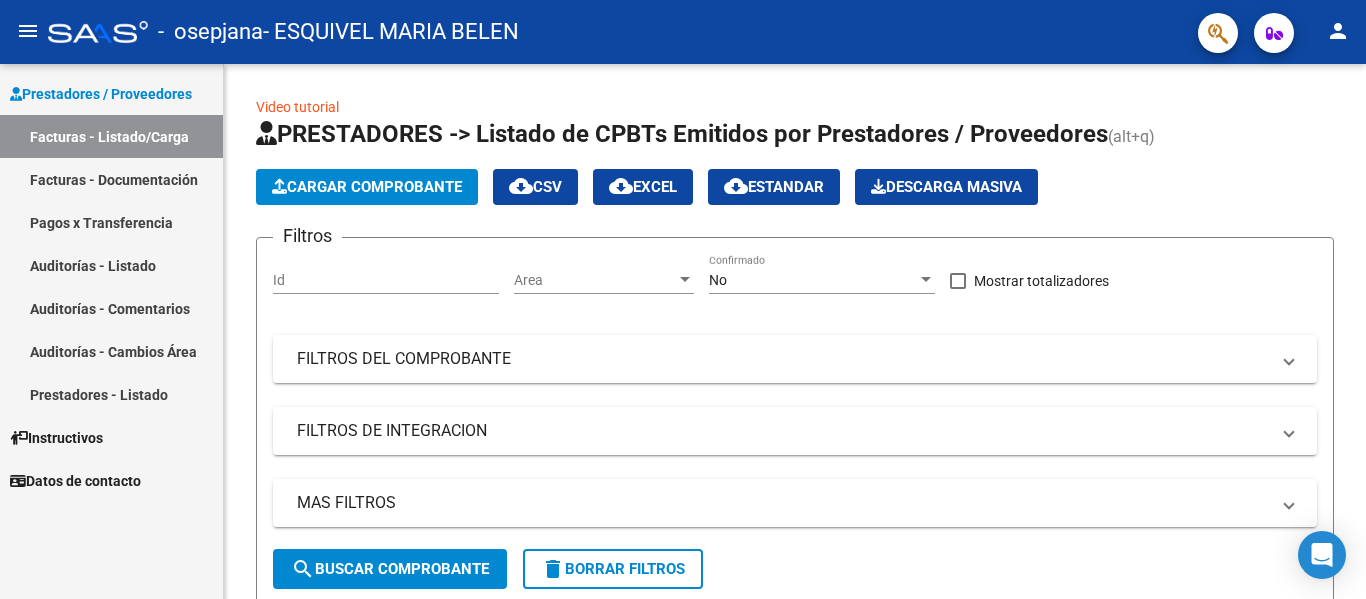 scroll, scrollTop: 283, scrollLeft: 0, axis: vertical 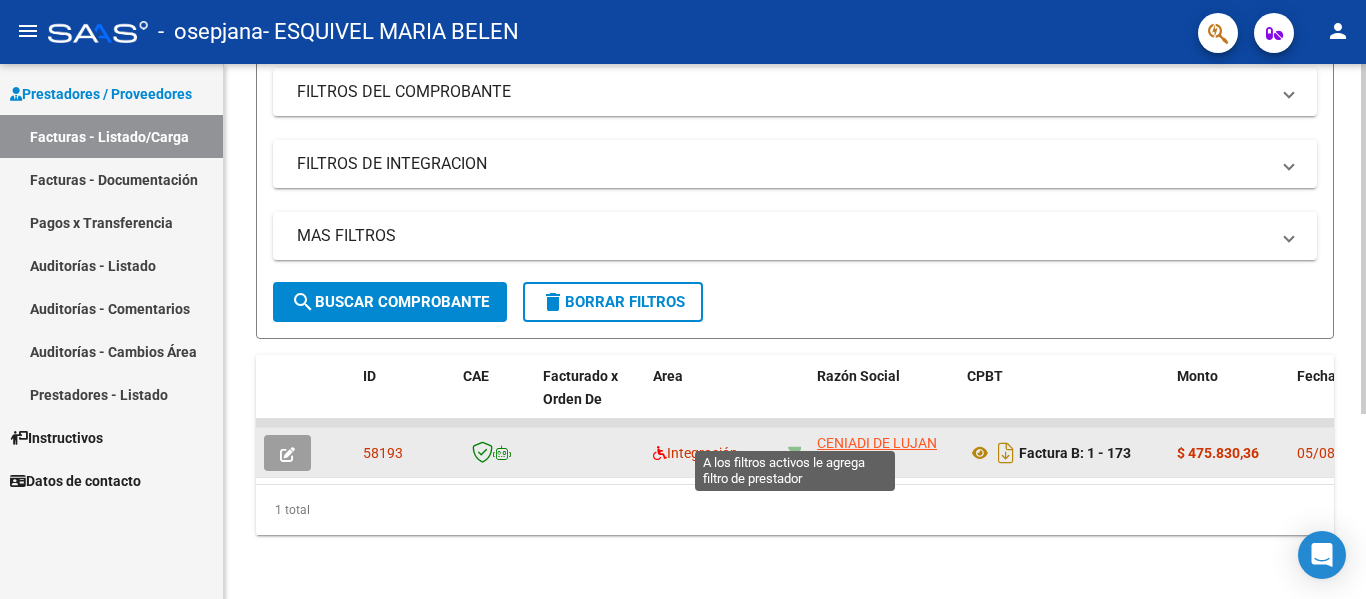 click 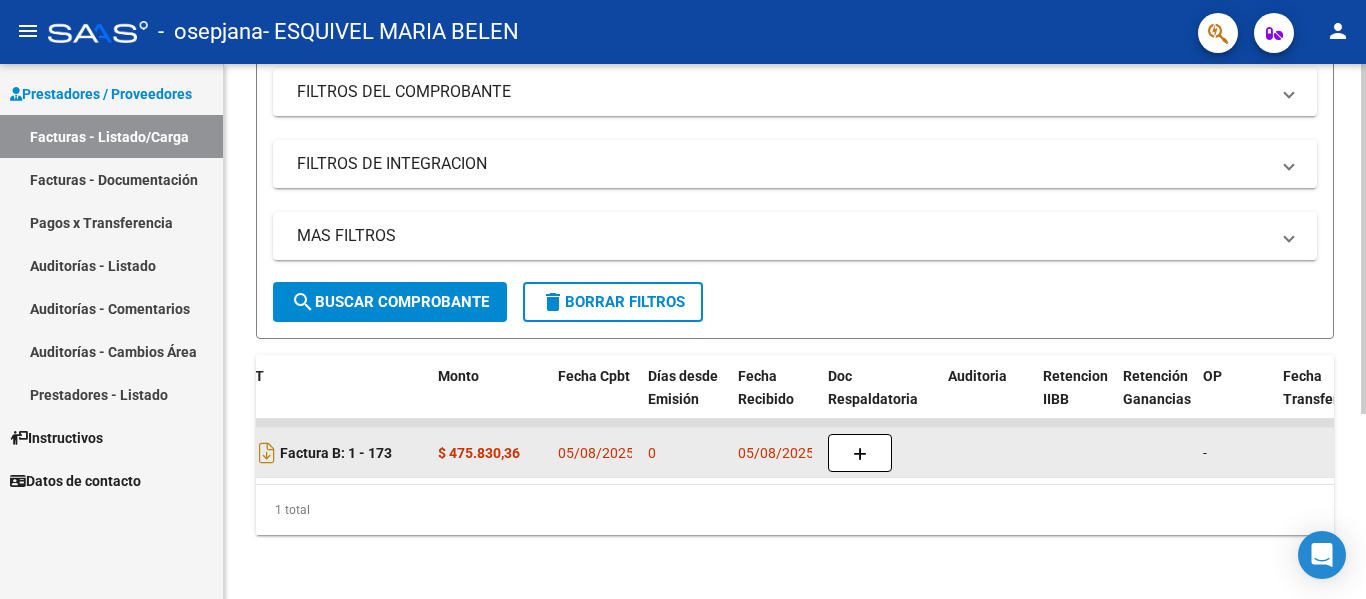 scroll, scrollTop: 0, scrollLeft: 785, axis: horizontal 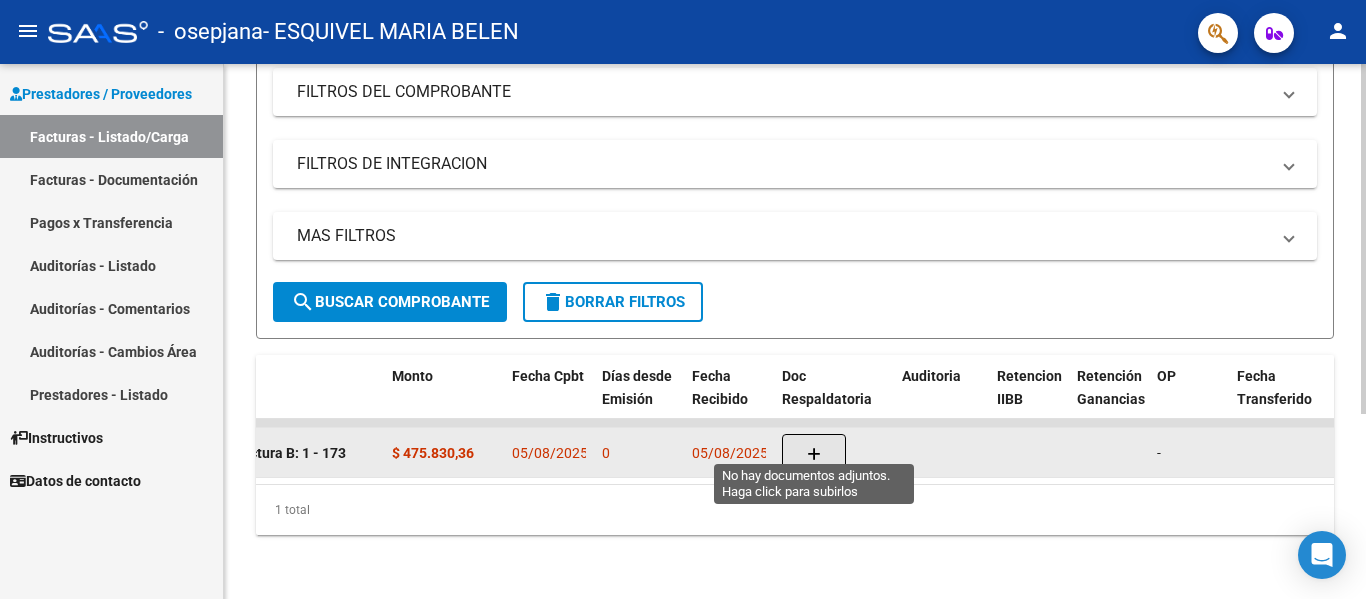 click 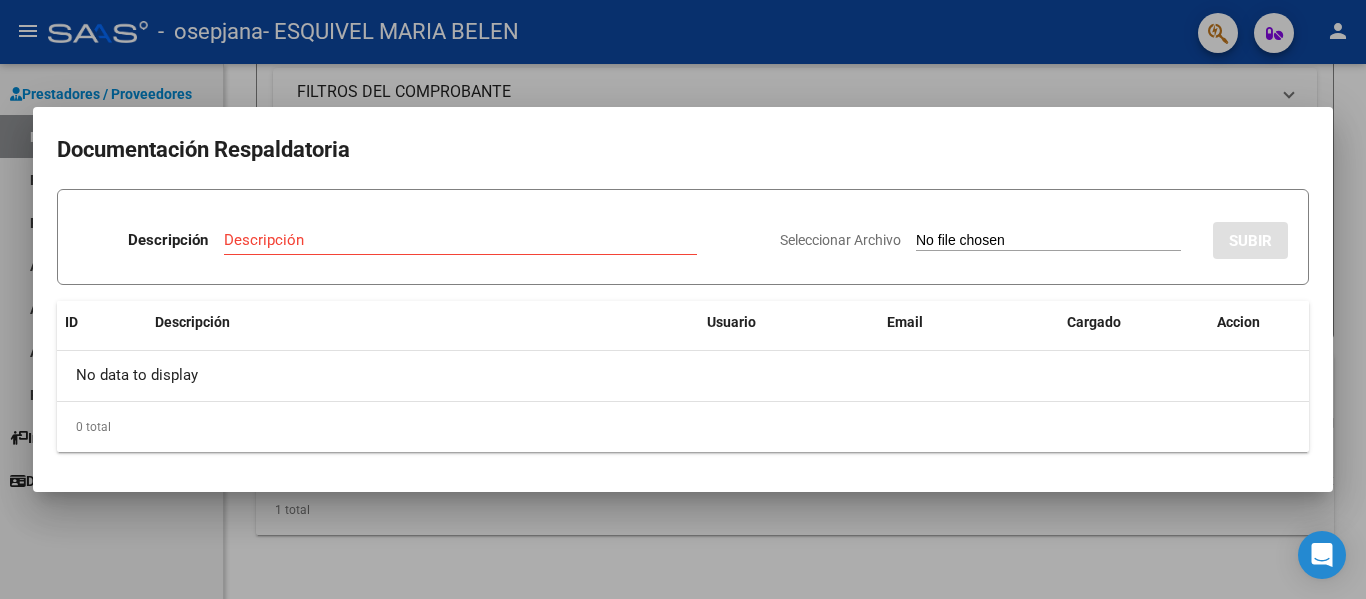 drag, startPoint x: 1014, startPoint y: 220, endPoint x: 826, endPoint y: 247, distance: 189.92894 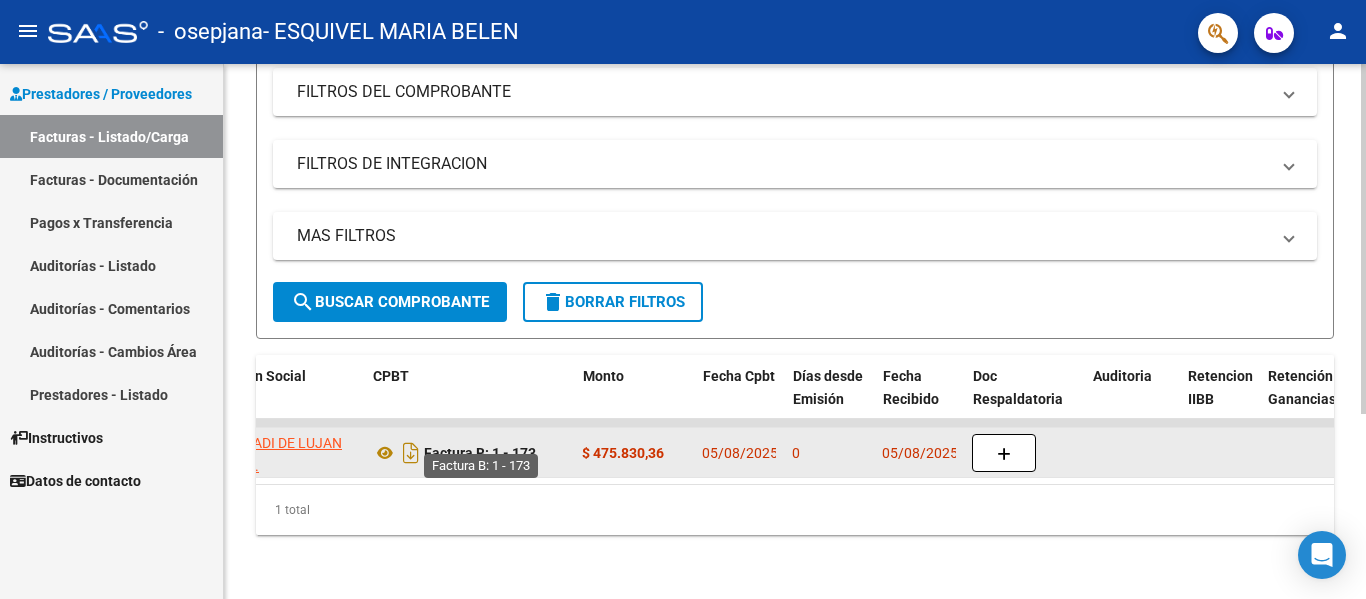 scroll, scrollTop: 0, scrollLeft: 594, axis: horizontal 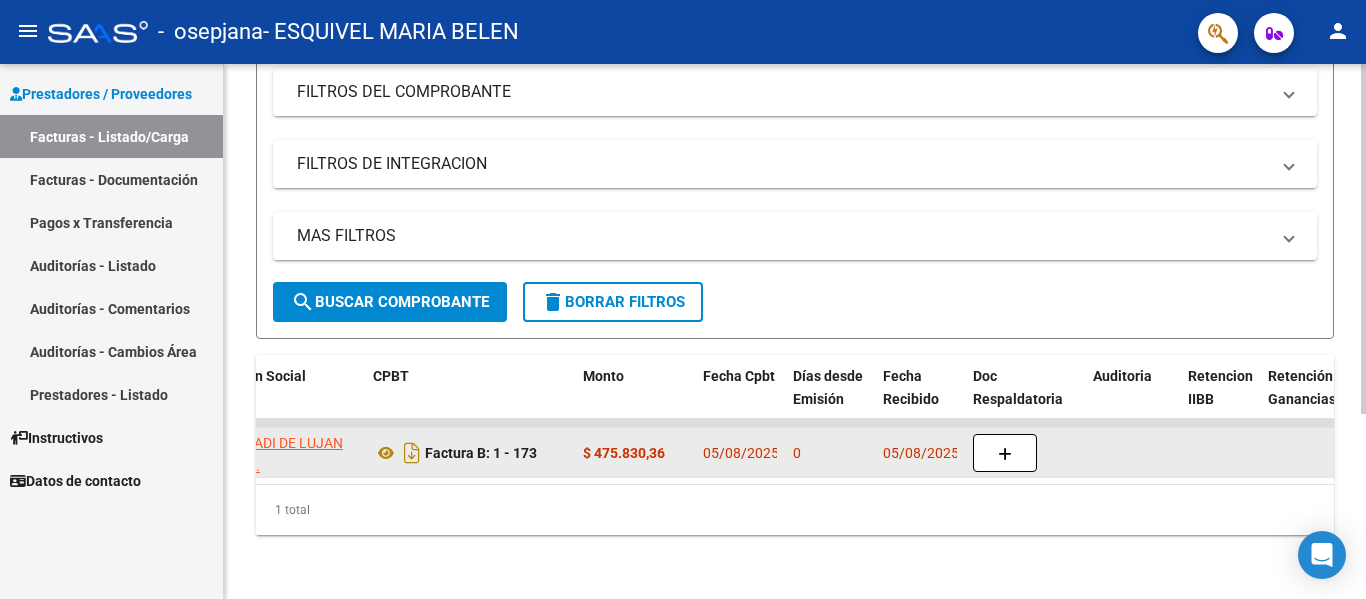 click on "$ 475.830,36" 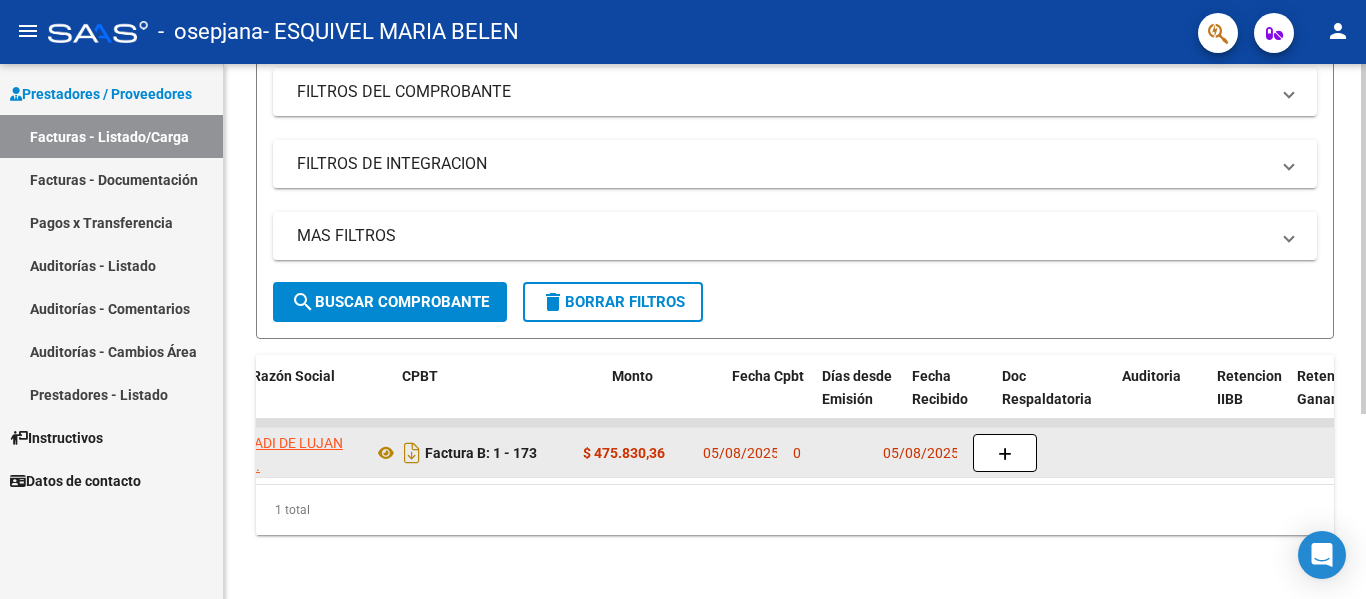 scroll, scrollTop: 0, scrollLeft: 285, axis: horizontal 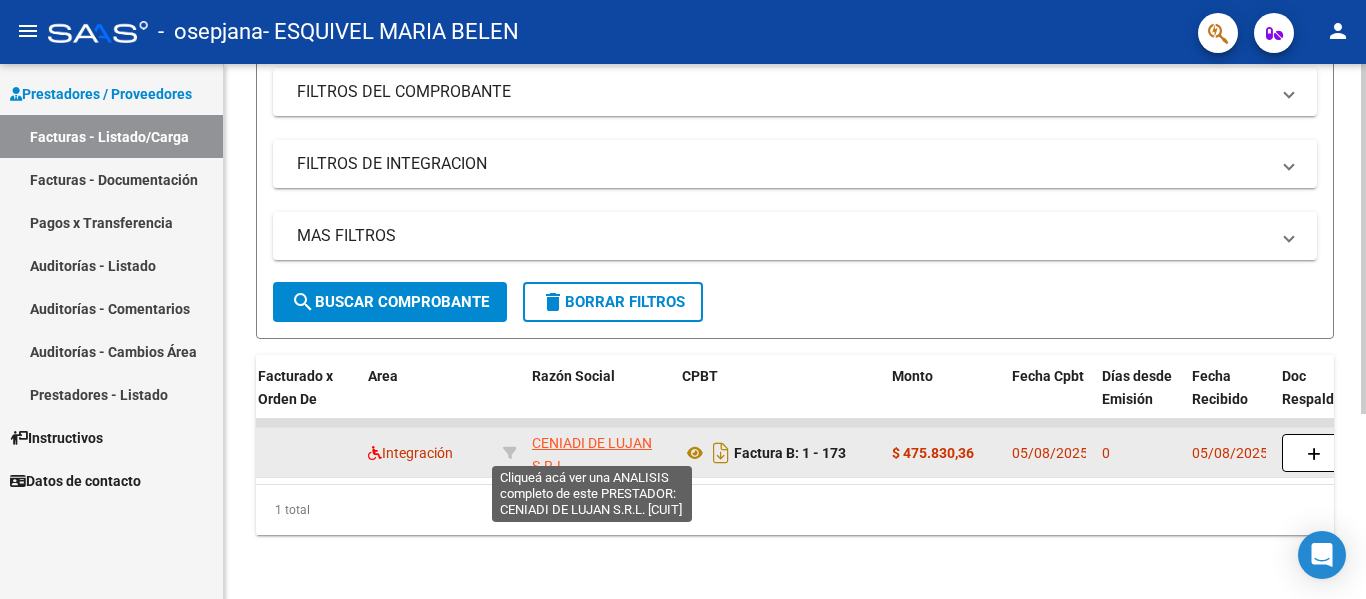click on "CENIADI DE LUJAN S.R.L." 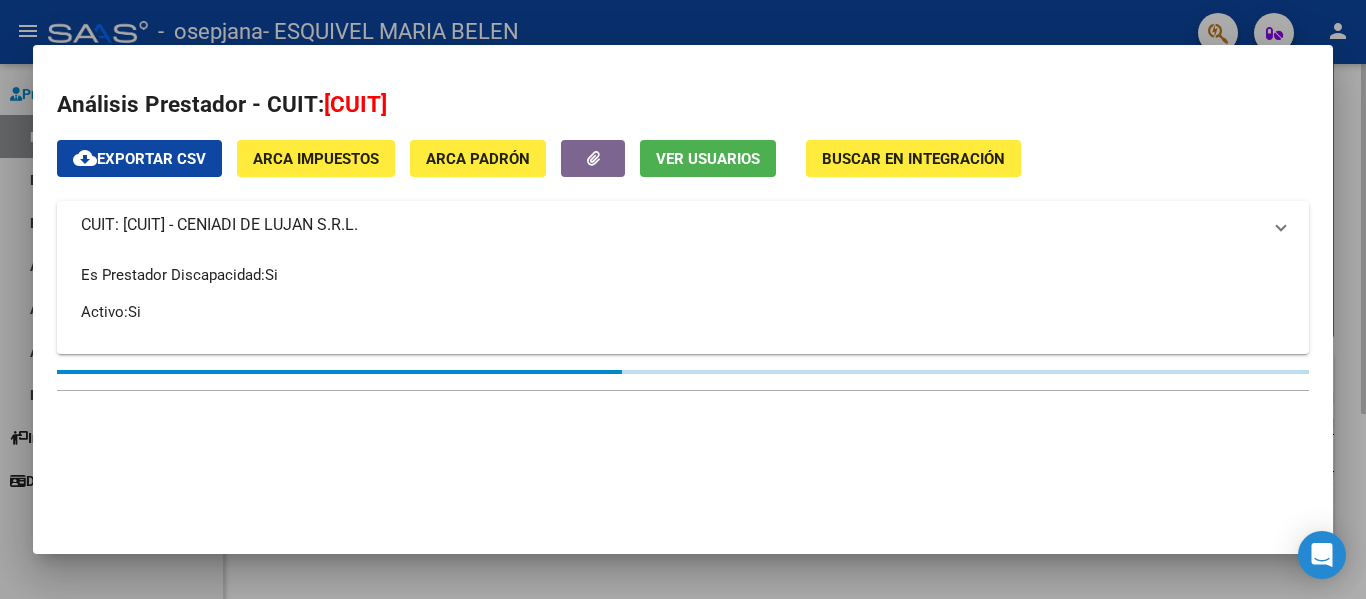 click on "Análisis Prestador - CUIT:  30717872408 cloud_download  Exportar CSV  ARCA Impuestos ARCA Padrón Ver Usuarios Buscar en Integración  CUIT: 30717872408 - CENIADI DE LUJAN S.R.L.  Es Prestador Discapacidad:  Si Activo:  Si" at bounding box center (683, 299) 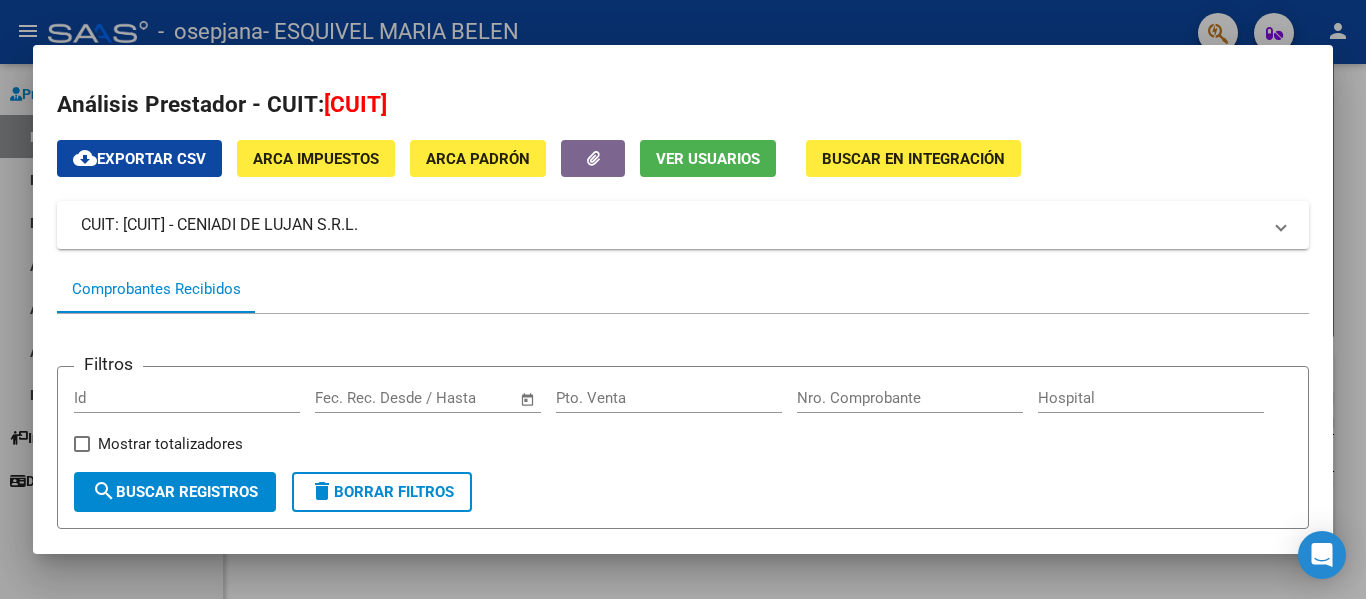 scroll, scrollTop: 182, scrollLeft: 0, axis: vertical 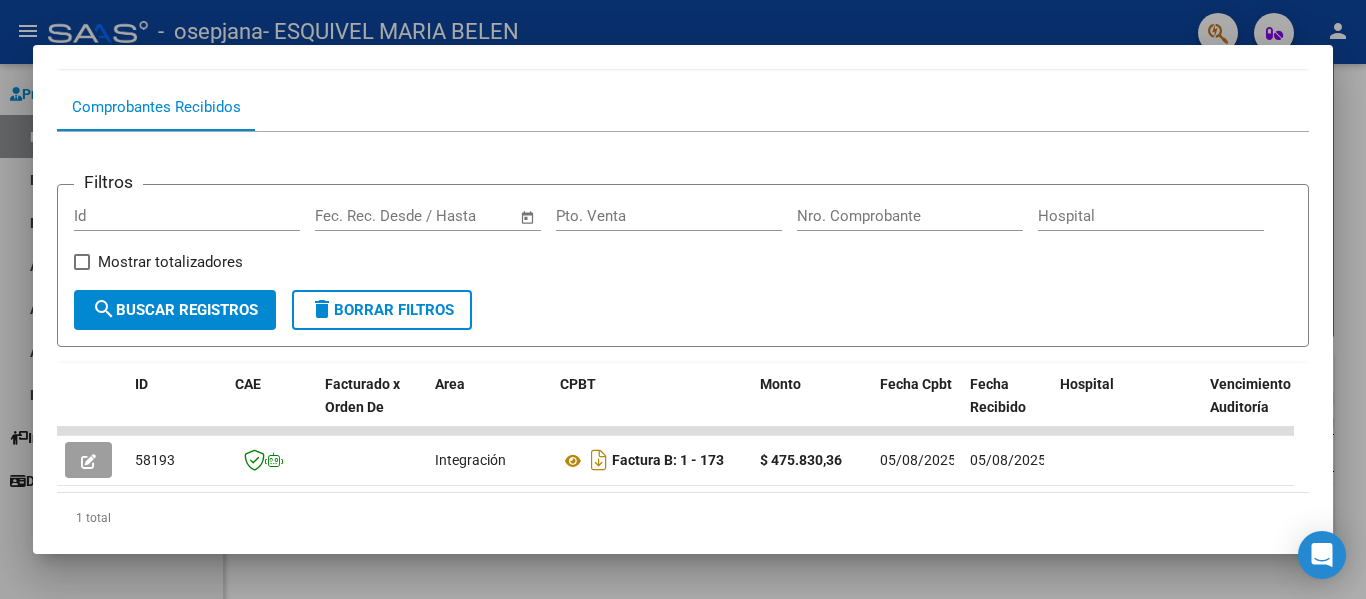 click on "Filtros Id Start date – End date Fec. Rec. Desde / Hasta Pto. Venta Nro. Comprobante Hospital   Mostrar totalizadores  search  Buscar Registros  delete  Borrar Filtros" at bounding box center [683, 265] 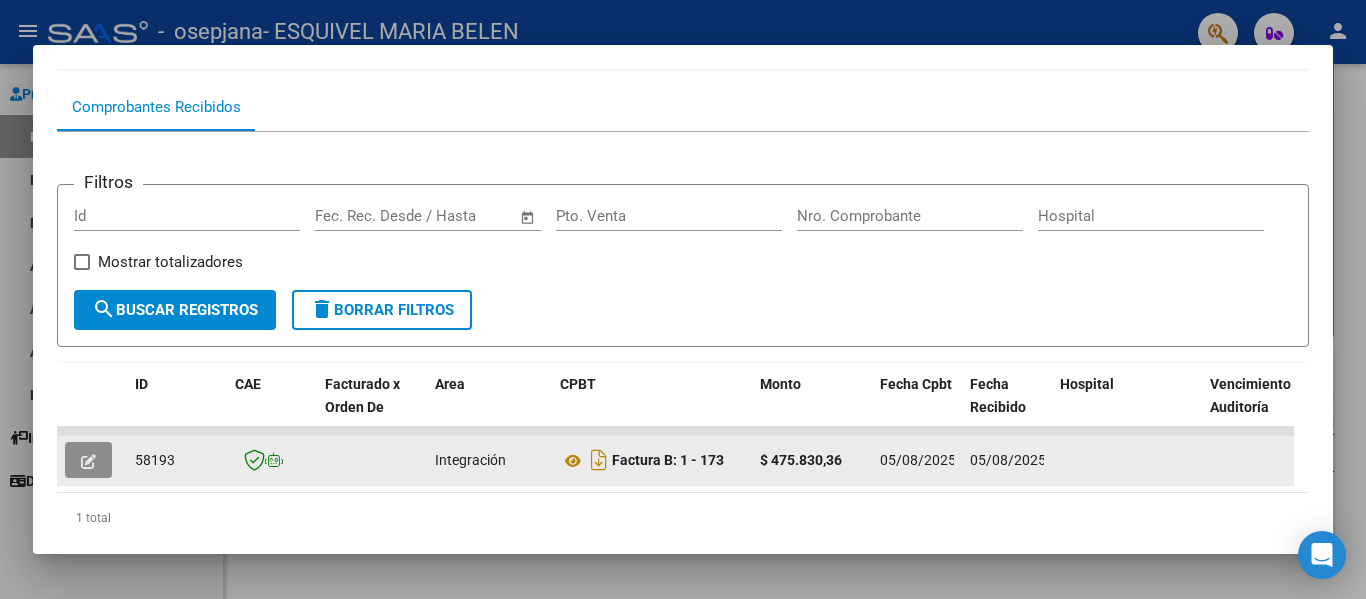 click 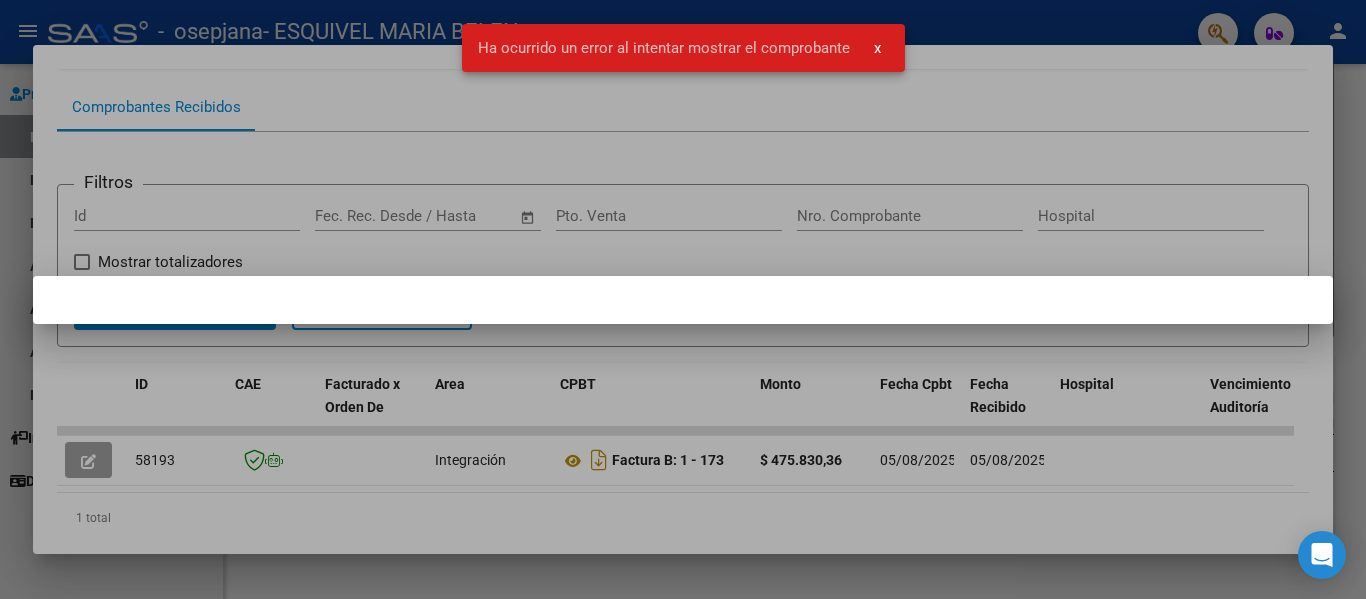 click at bounding box center [683, 299] 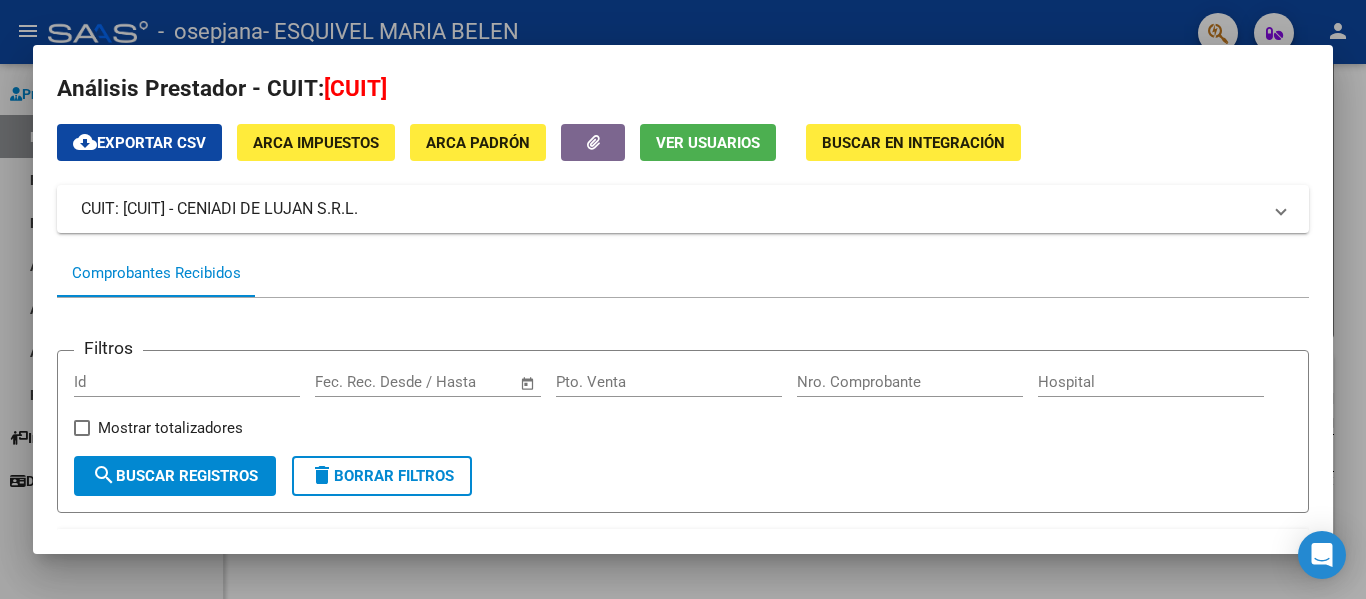 scroll, scrollTop: 17, scrollLeft: 0, axis: vertical 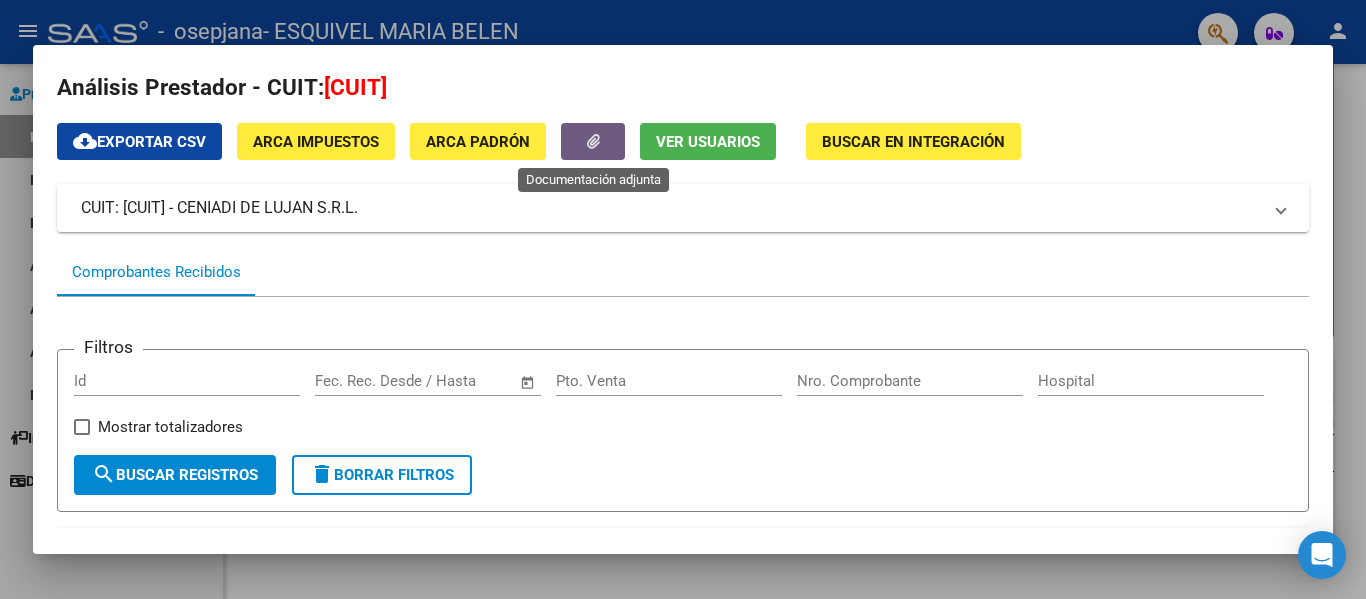 click 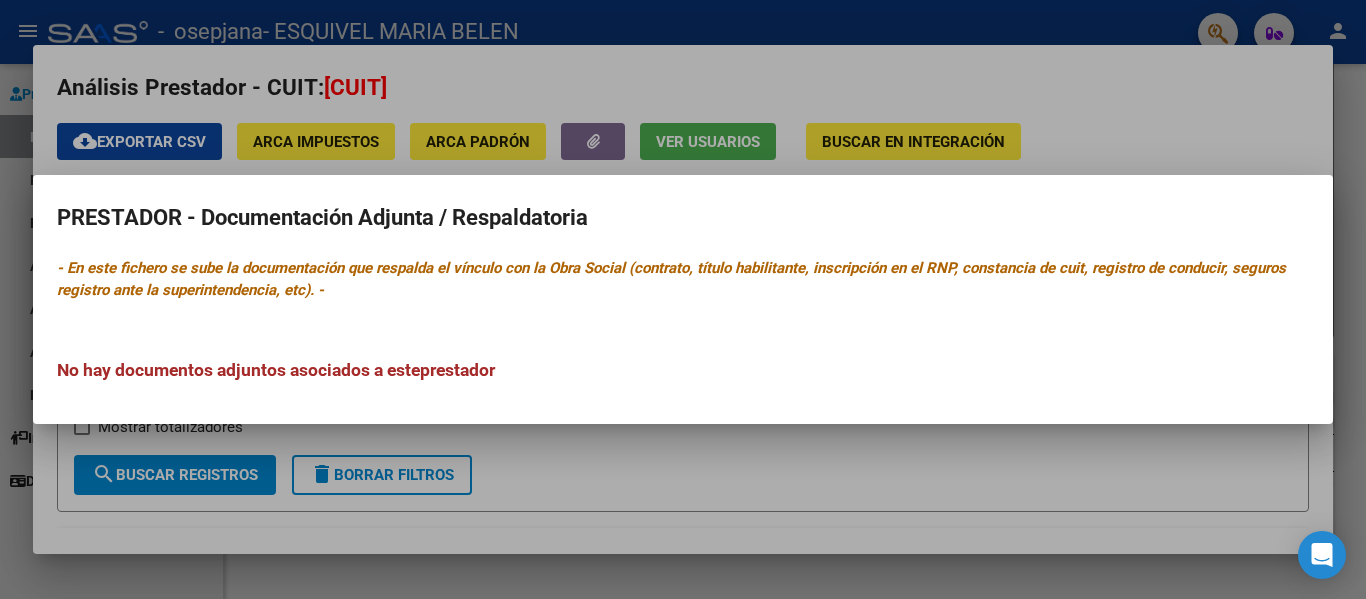click at bounding box center (683, 299) 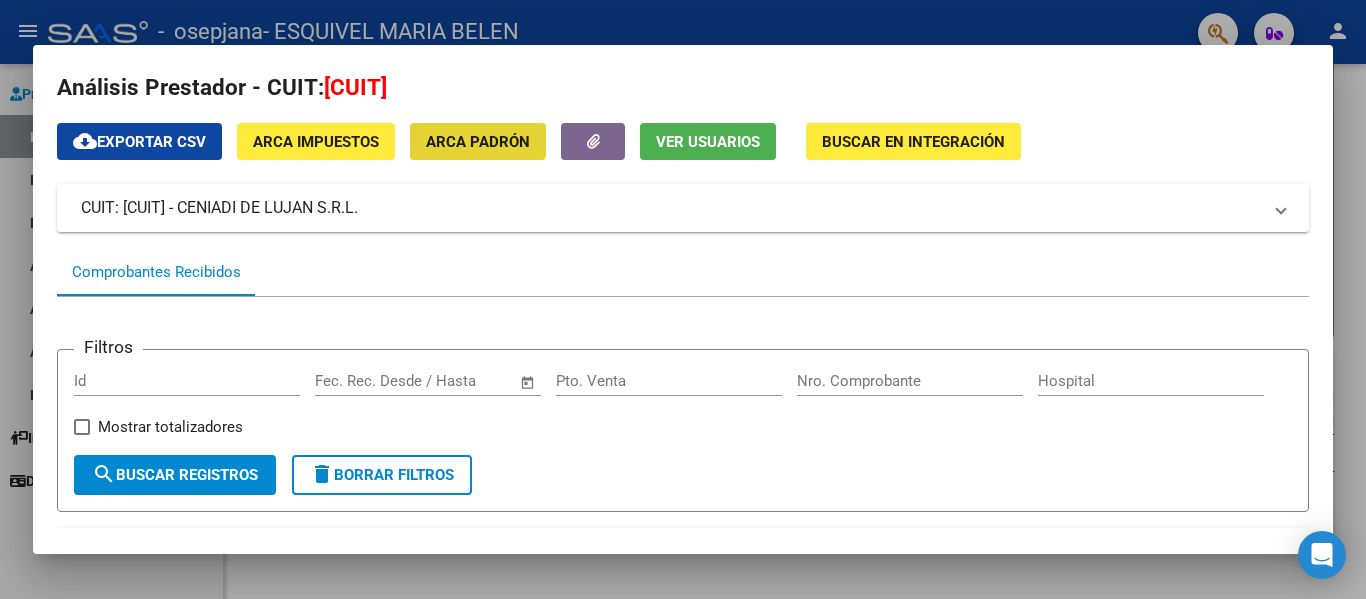 click on "ARCA Padrón" at bounding box center (478, 141) 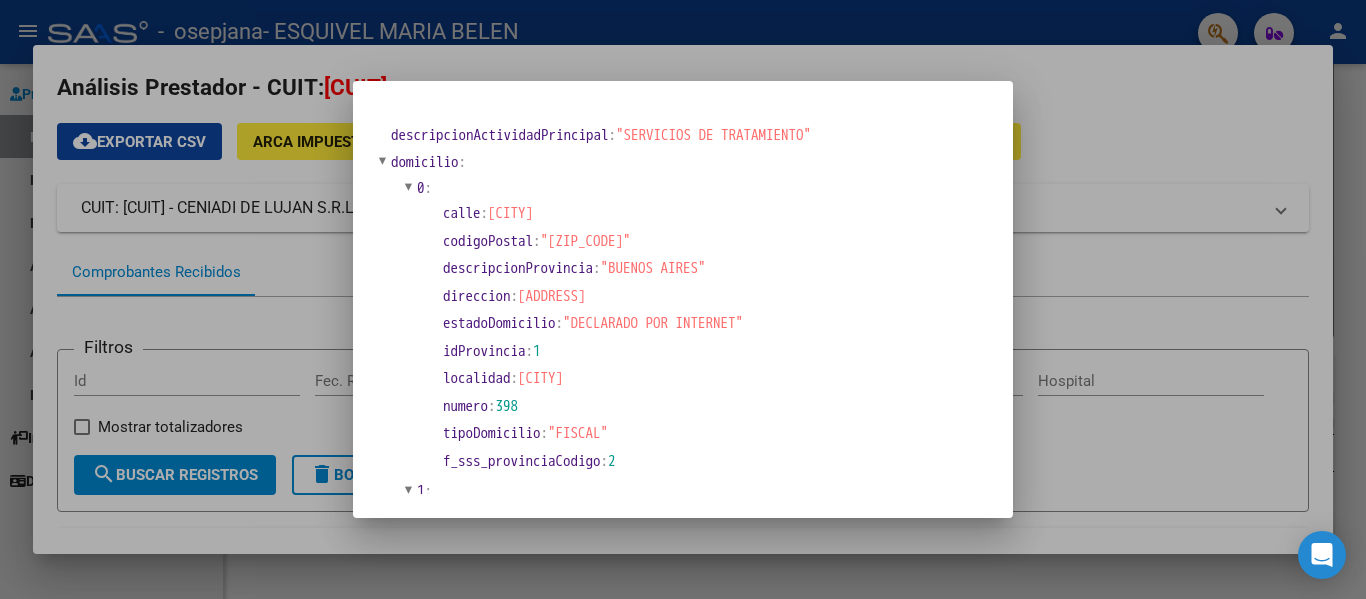click at bounding box center (683, 299) 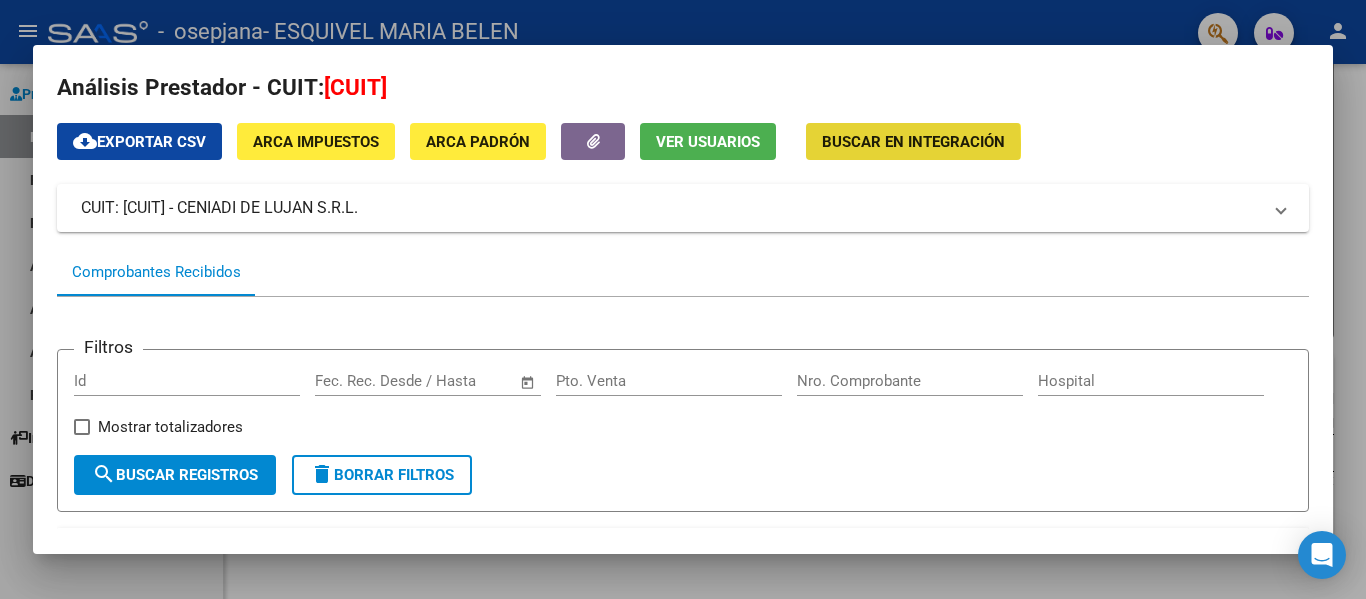 click on "Buscar en Integración" 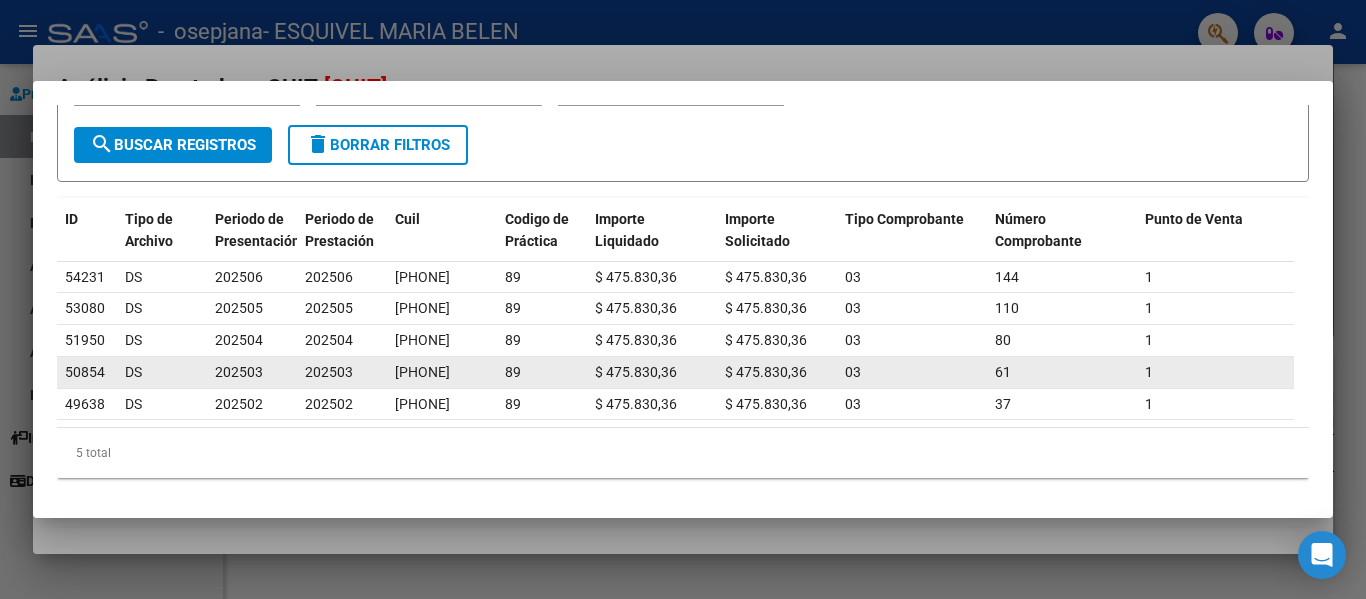 scroll, scrollTop: 0, scrollLeft: 0, axis: both 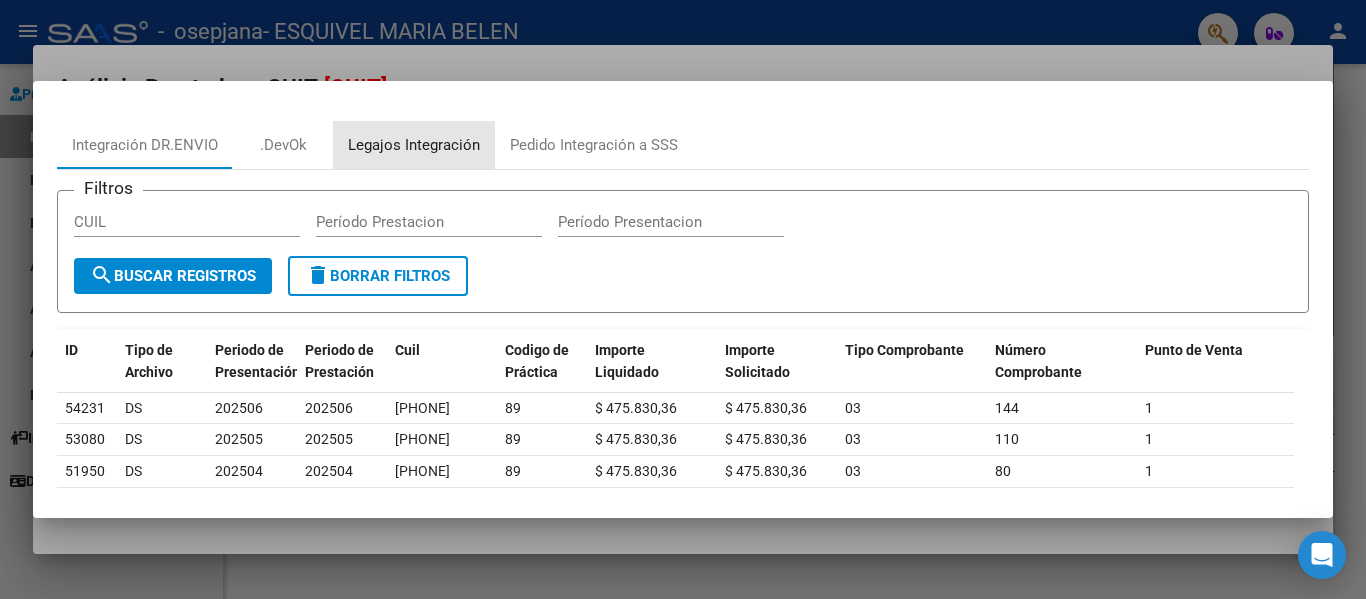 click on "Legajos Integración" at bounding box center (414, 145) 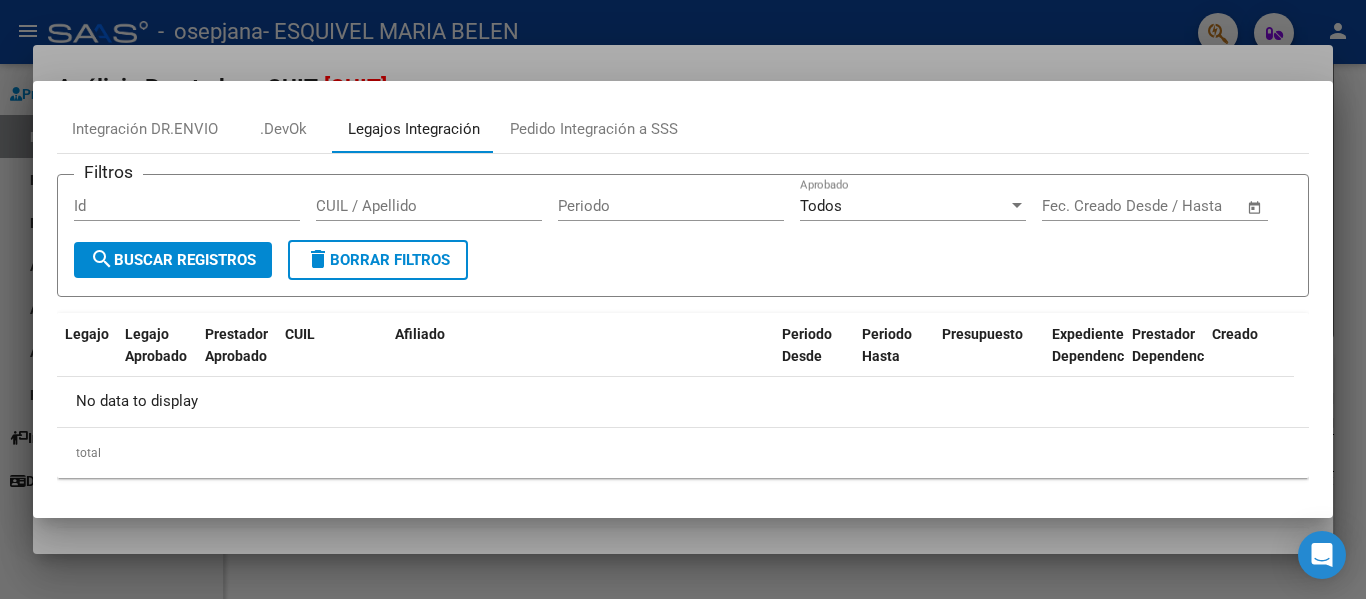 scroll, scrollTop: 0, scrollLeft: 0, axis: both 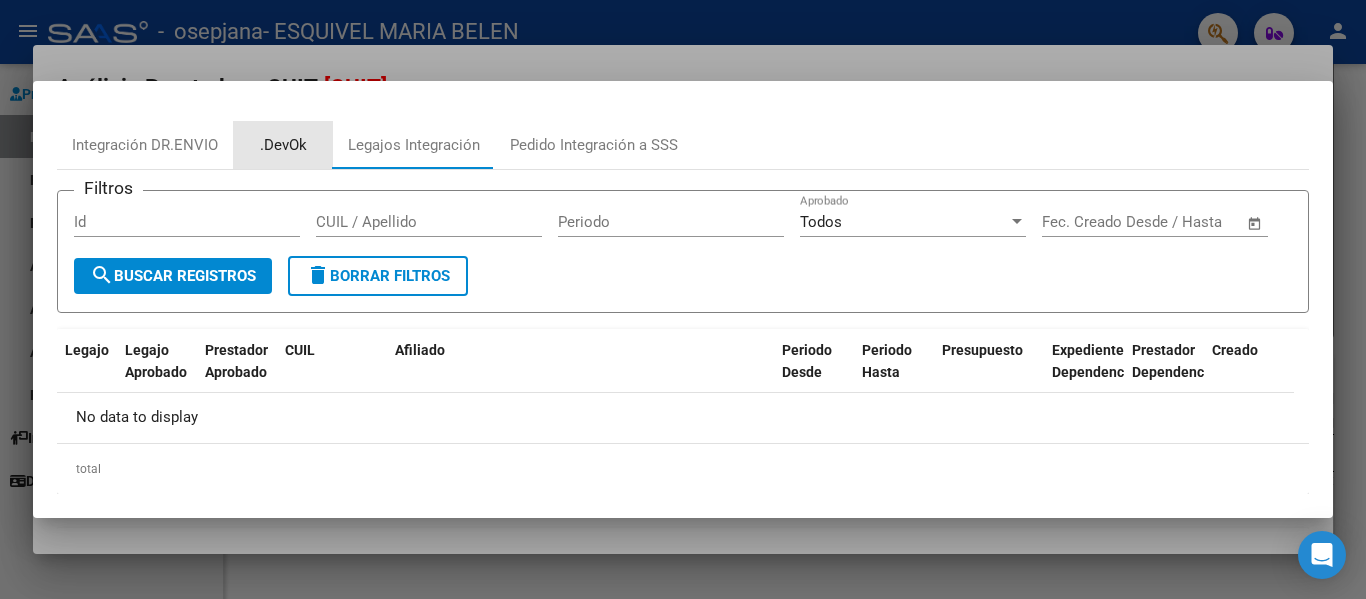 click on ".DevOk" at bounding box center [283, 145] 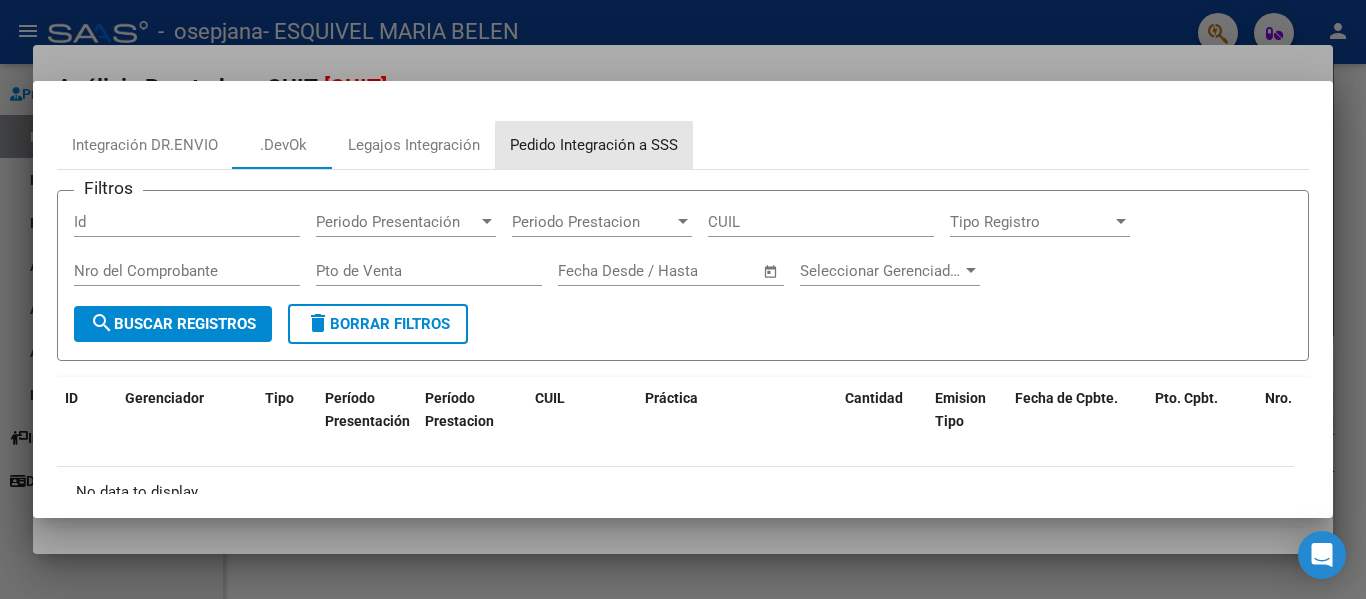 click on "Pedido Integración a SSS" at bounding box center [594, 145] 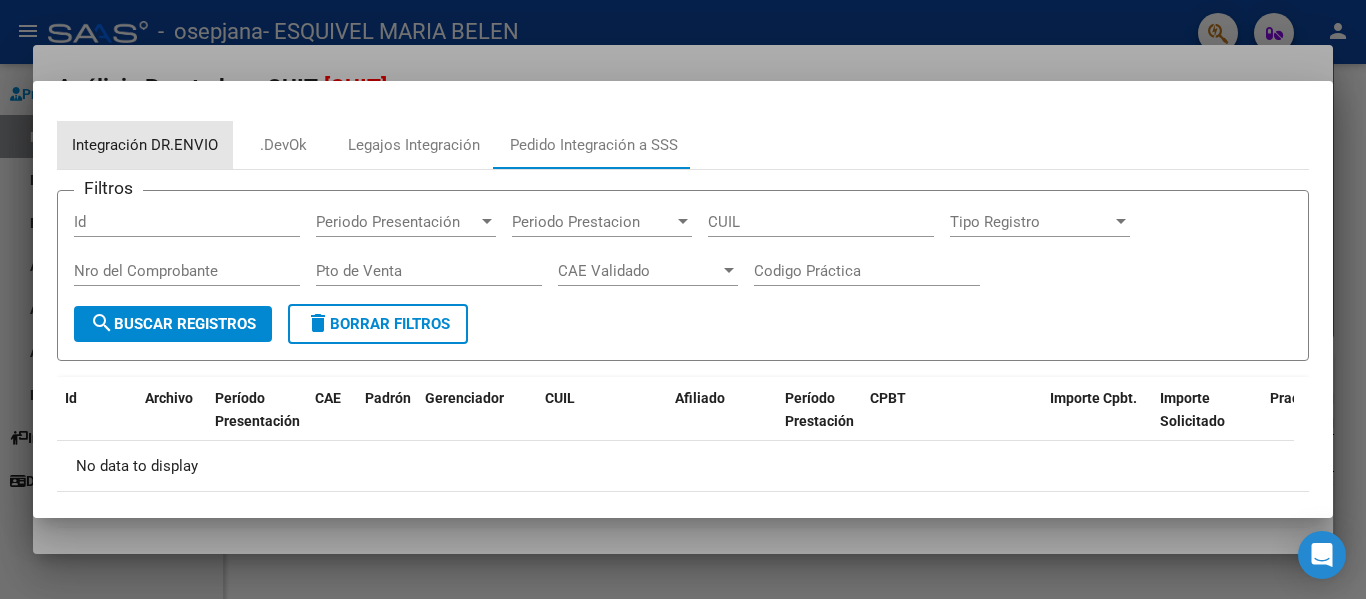 click on "Integración DR.ENVIO" at bounding box center [145, 145] 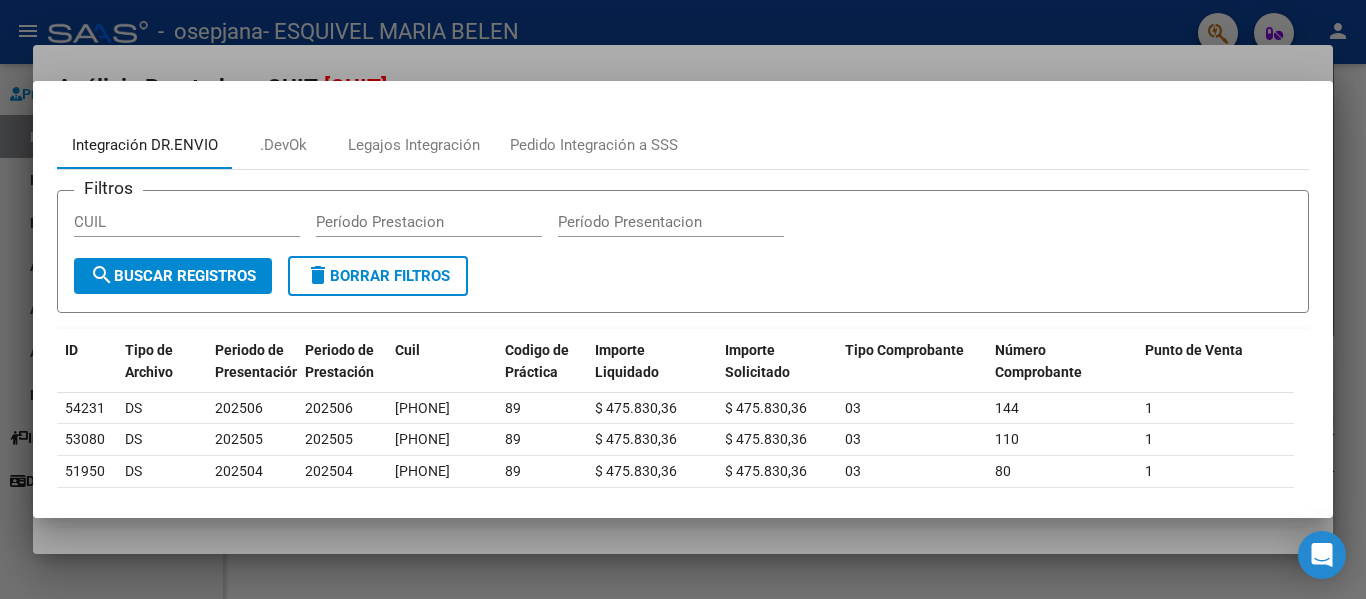 scroll, scrollTop: 146, scrollLeft: 0, axis: vertical 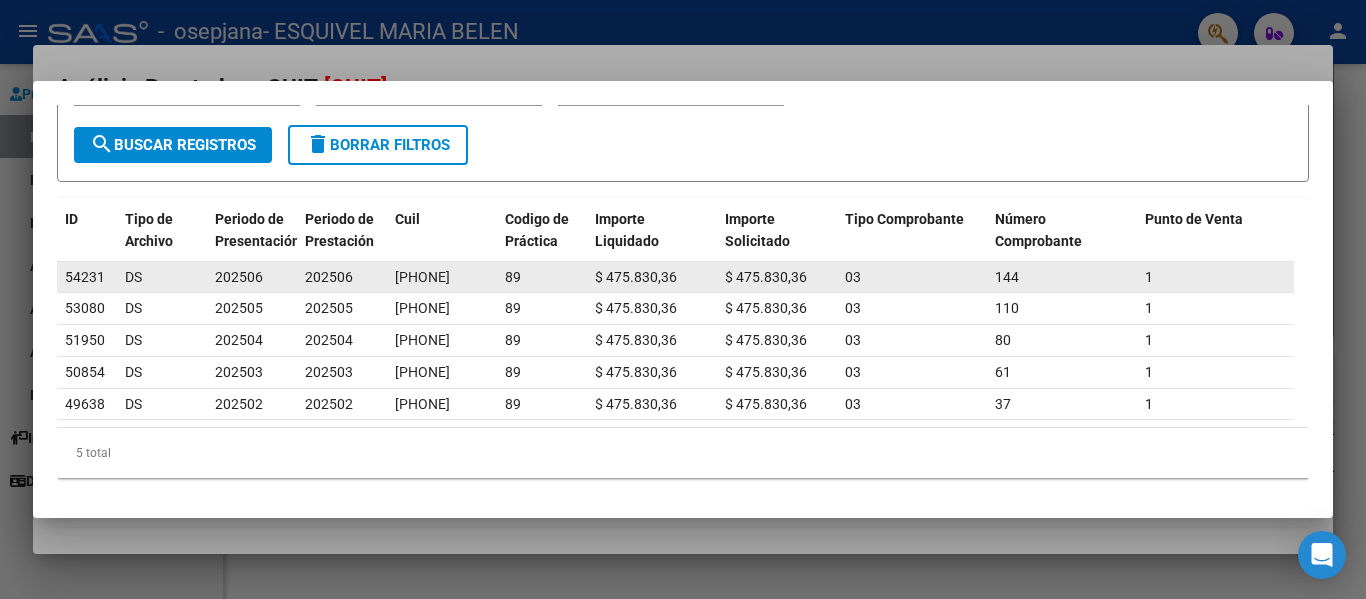 drag, startPoint x: 473, startPoint y: 260, endPoint x: 390, endPoint y: 255, distance: 83.15047 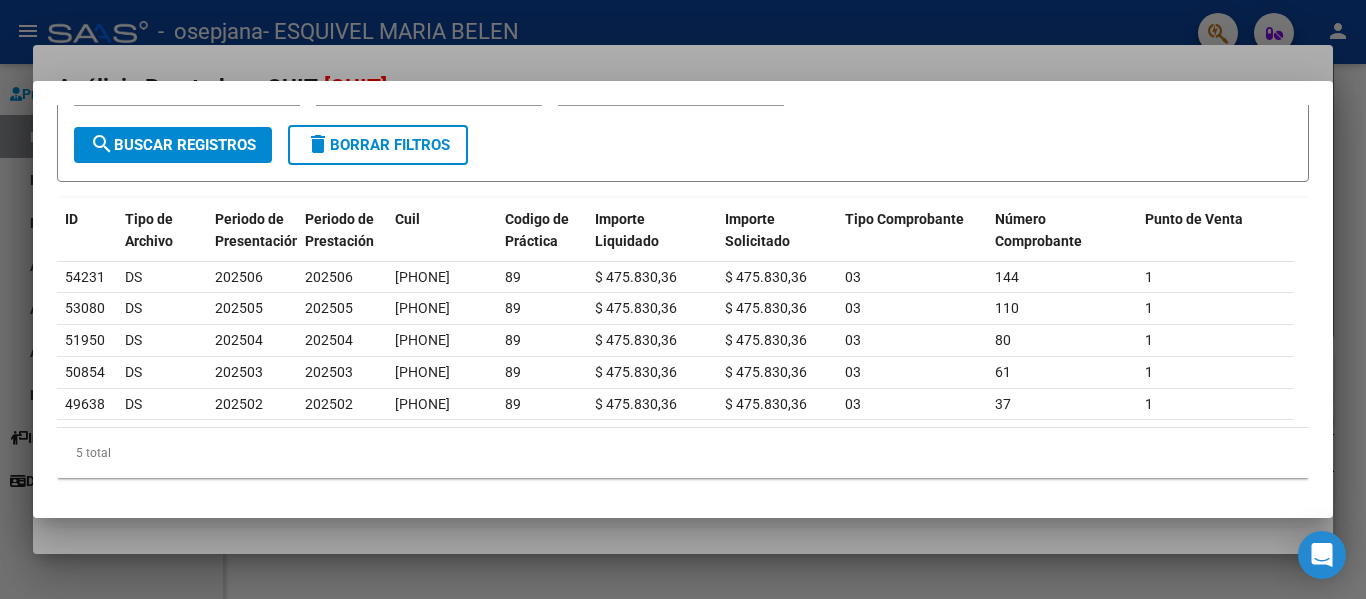 click at bounding box center (683, 299) 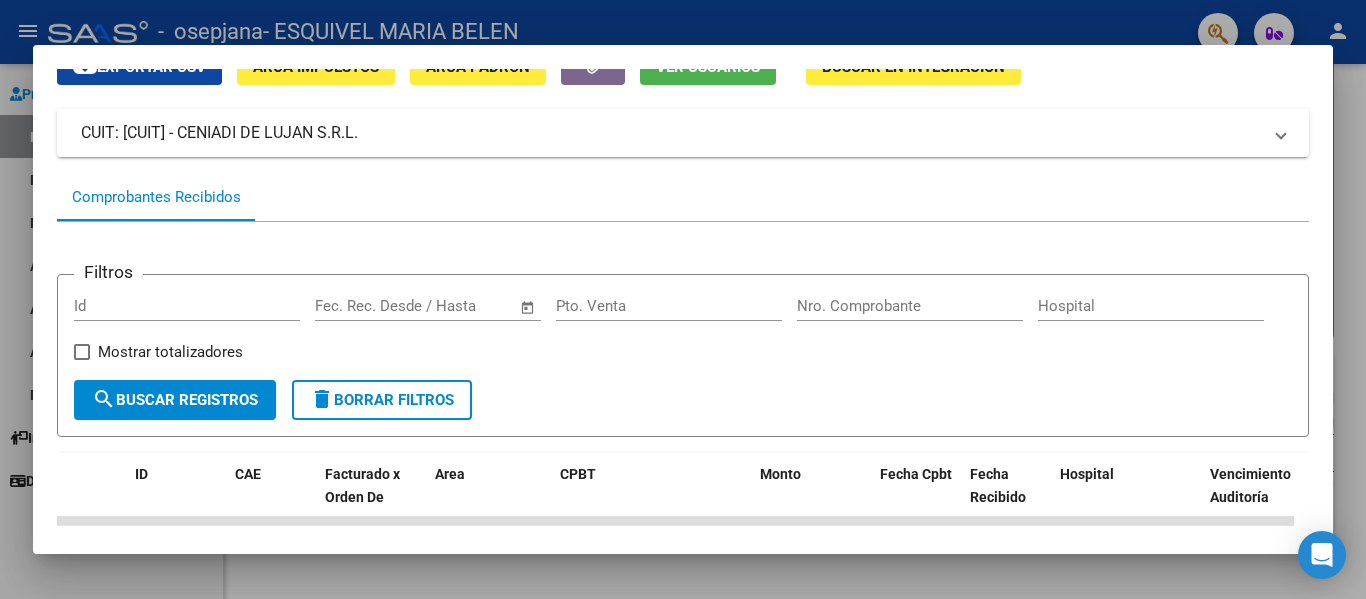 scroll, scrollTop: 112, scrollLeft: 0, axis: vertical 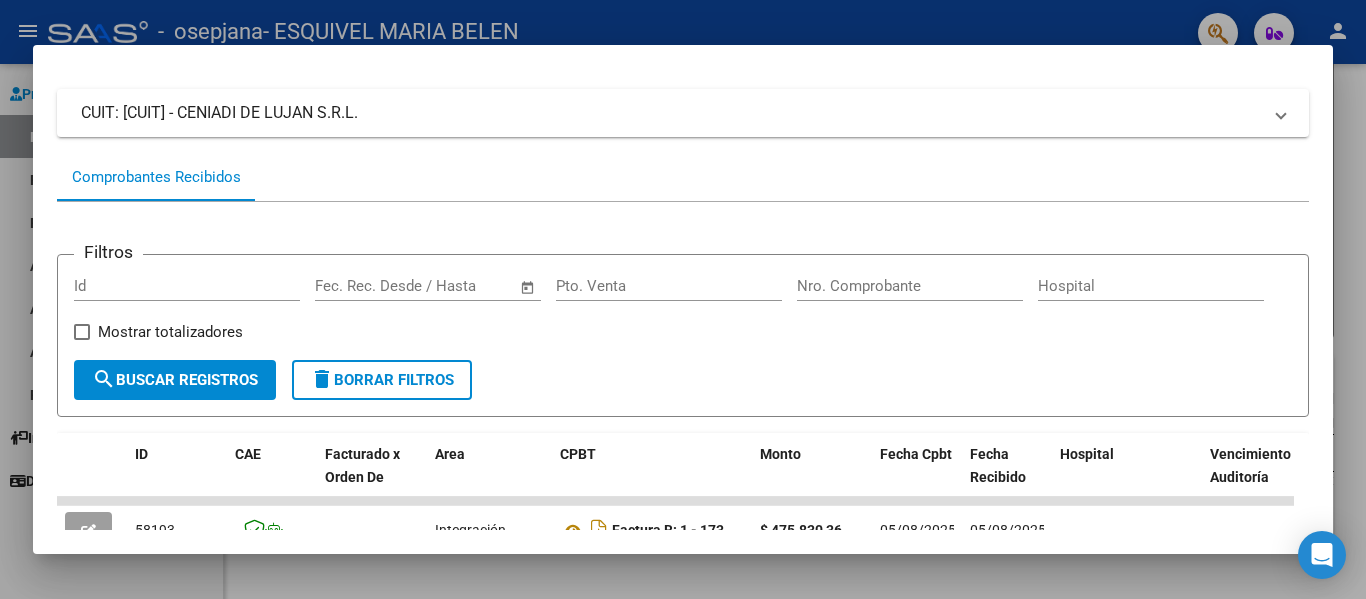 click on "Id" at bounding box center [187, 286] 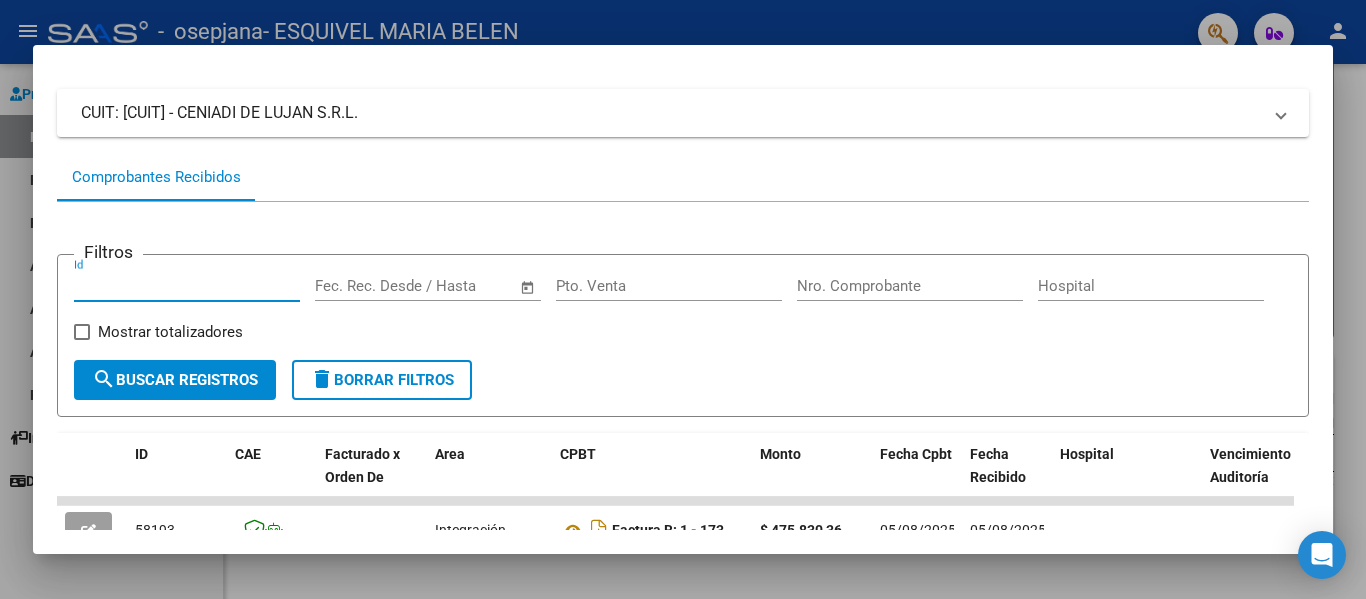 paste on "[NUMBER]" 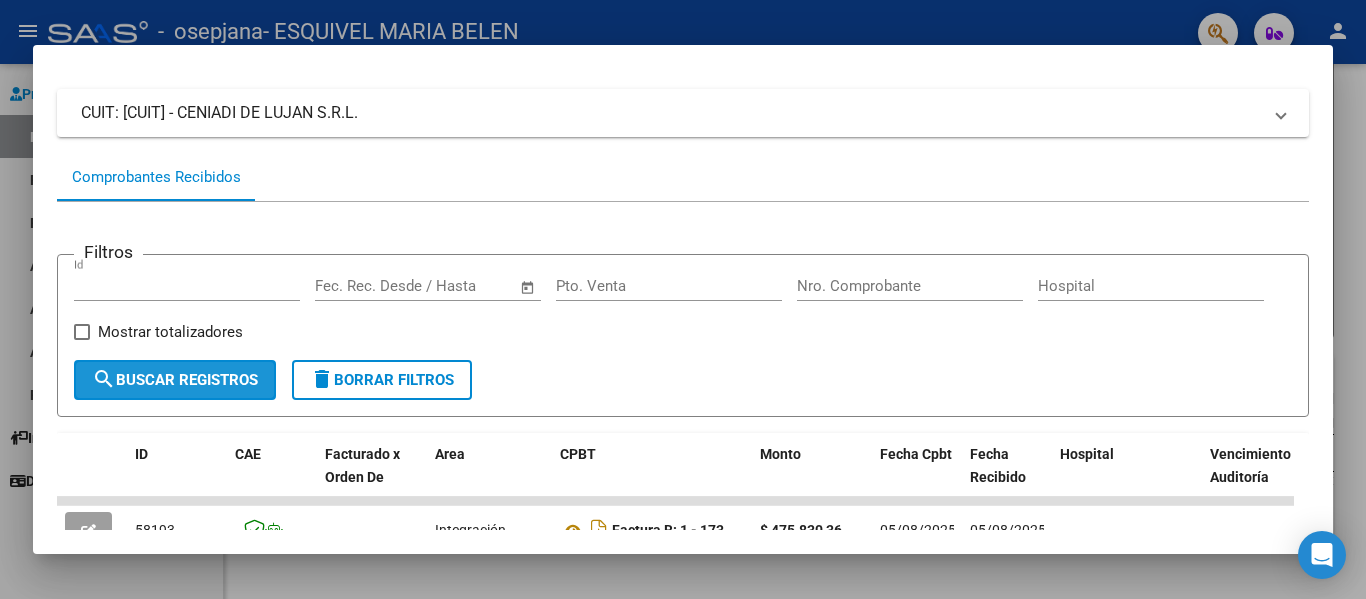 click on "search  Buscar Registros" at bounding box center (175, 380) 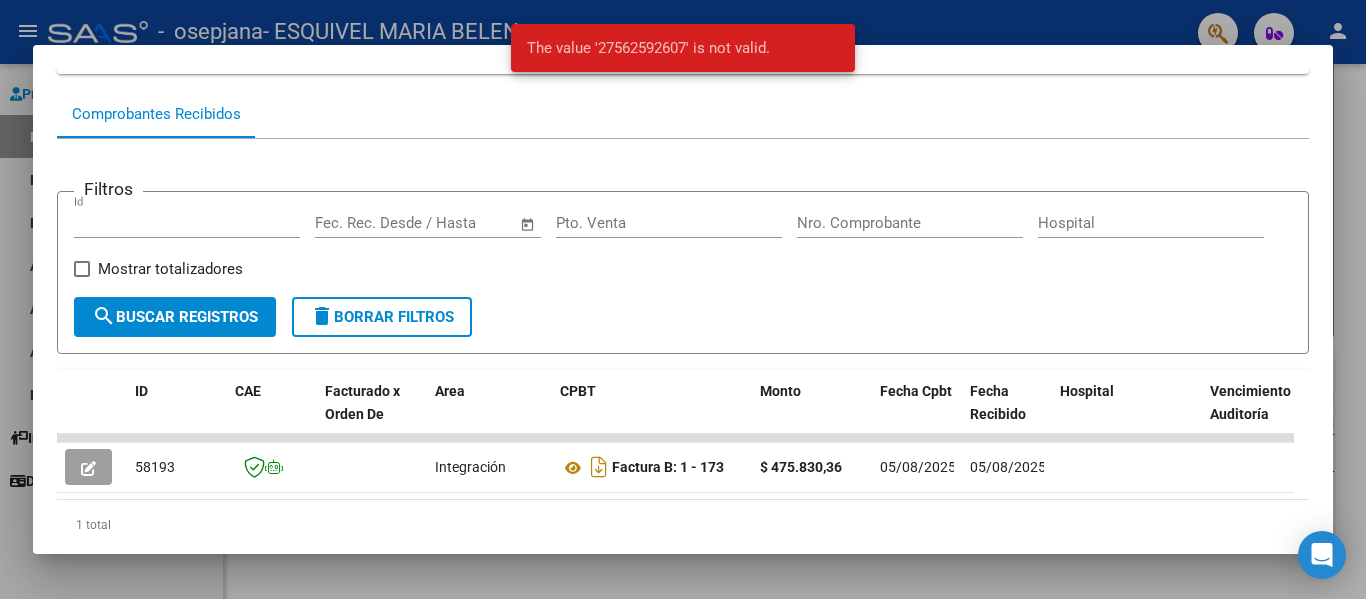 scroll, scrollTop: 258, scrollLeft: 0, axis: vertical 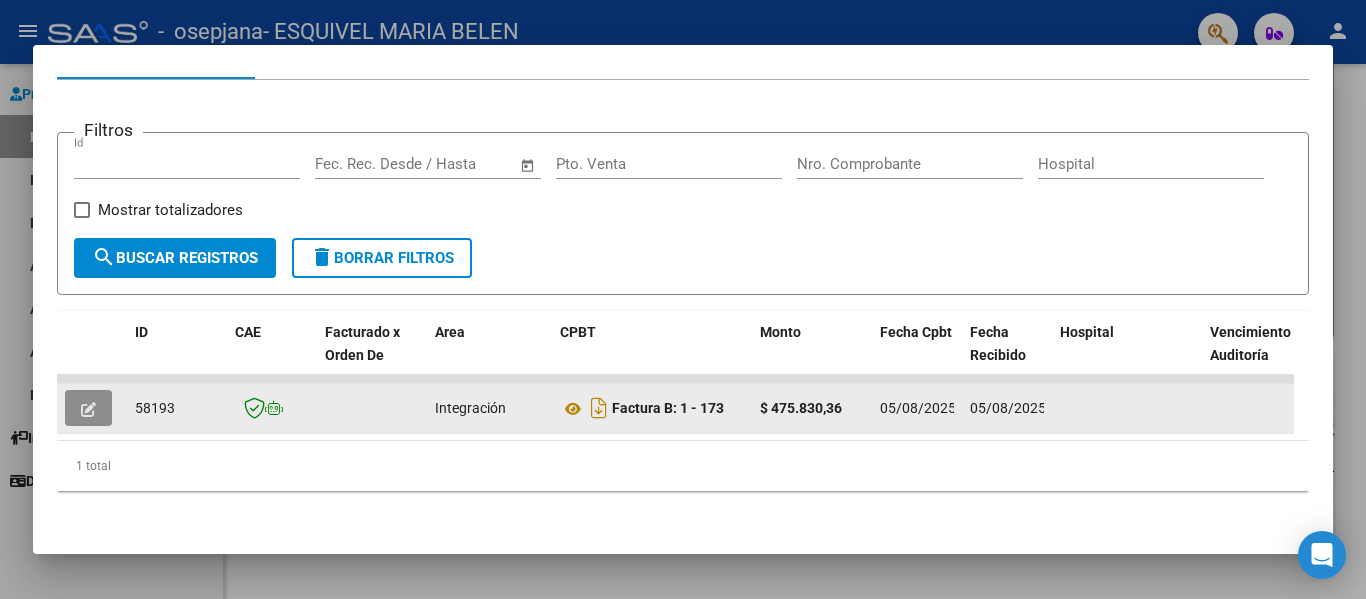 click 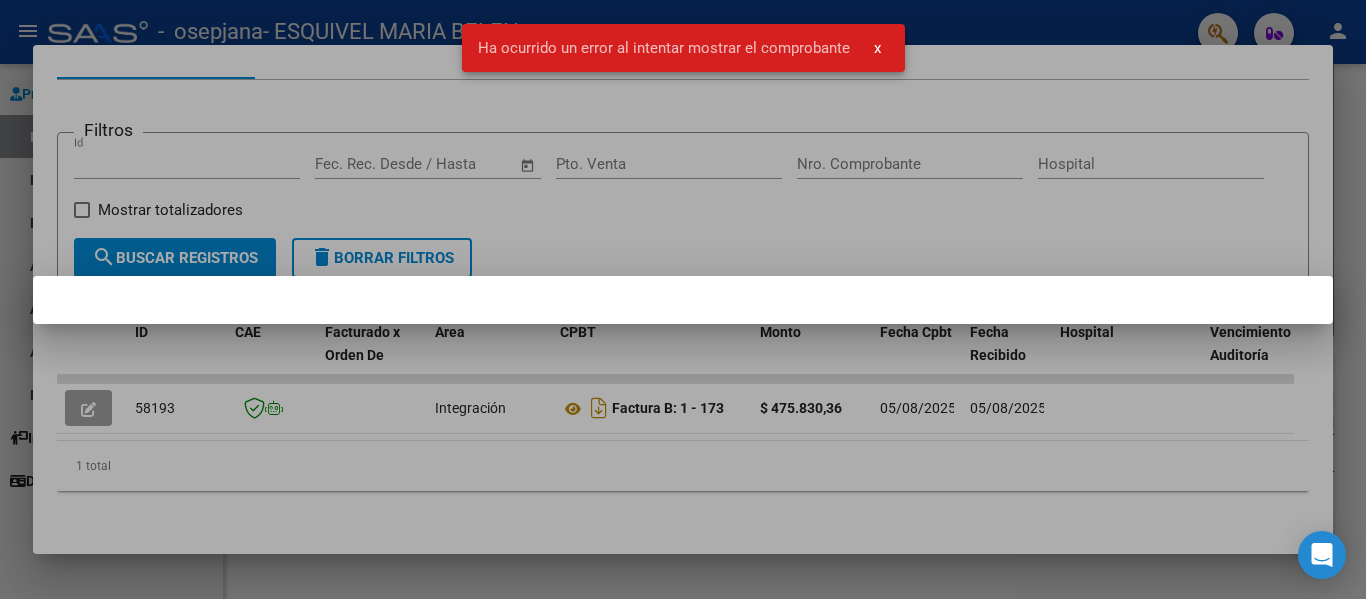 click at bounding box center (683, 299) 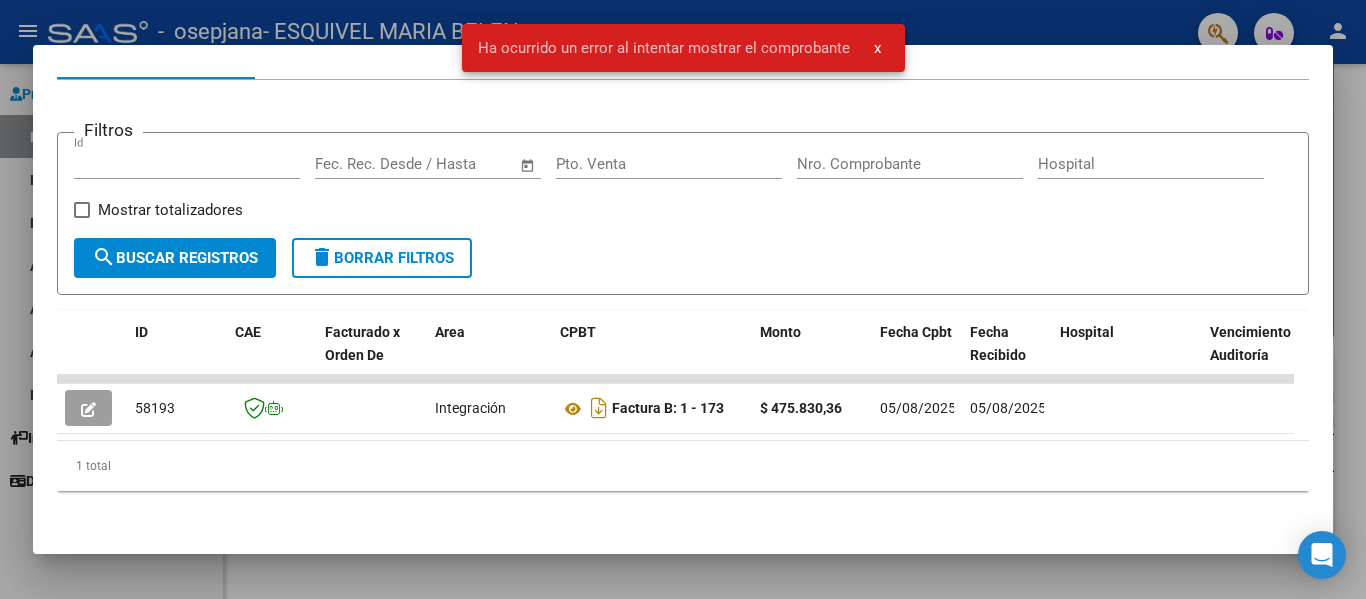 click on "Start date – End date Fec. Rec. Desde / Hasta" 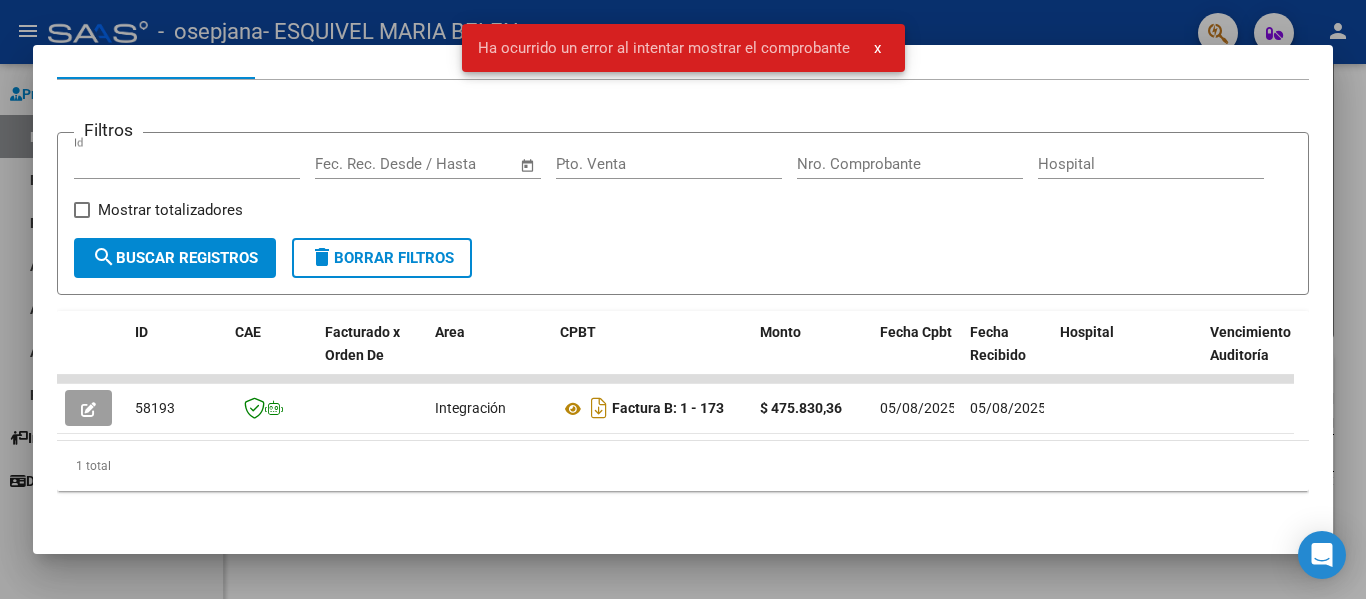 click at bounding box center (683, 299) 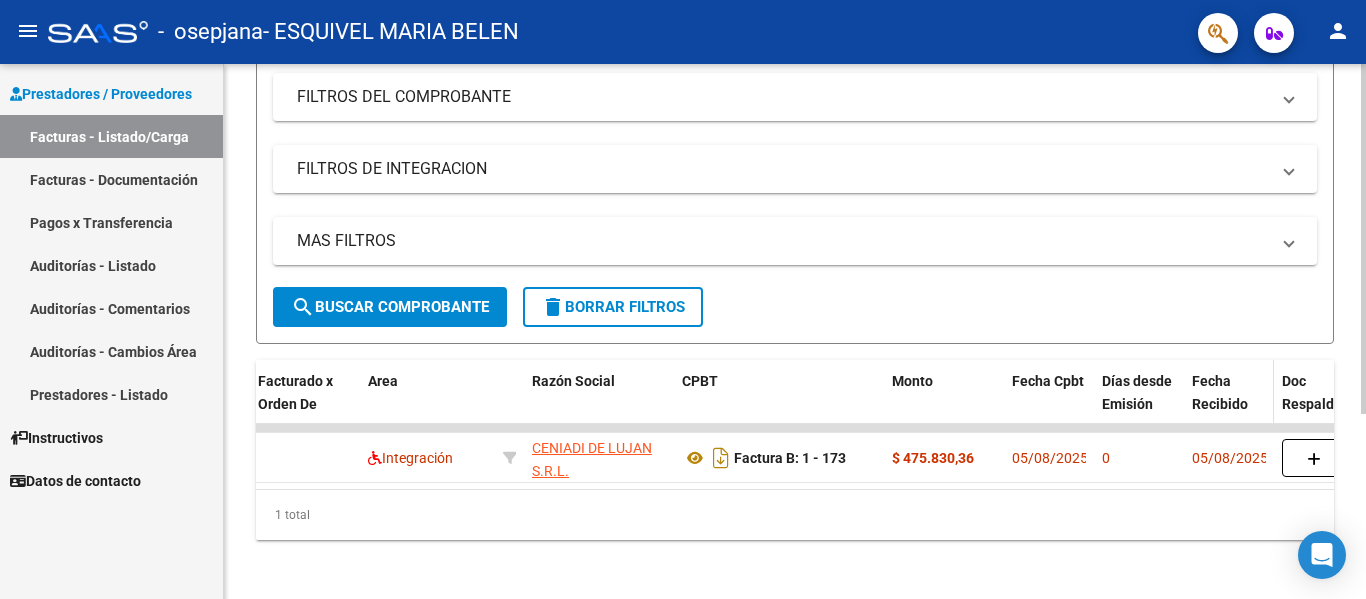 scroll, scrollTop: 261, scrollLeft: 0, axis: vertical 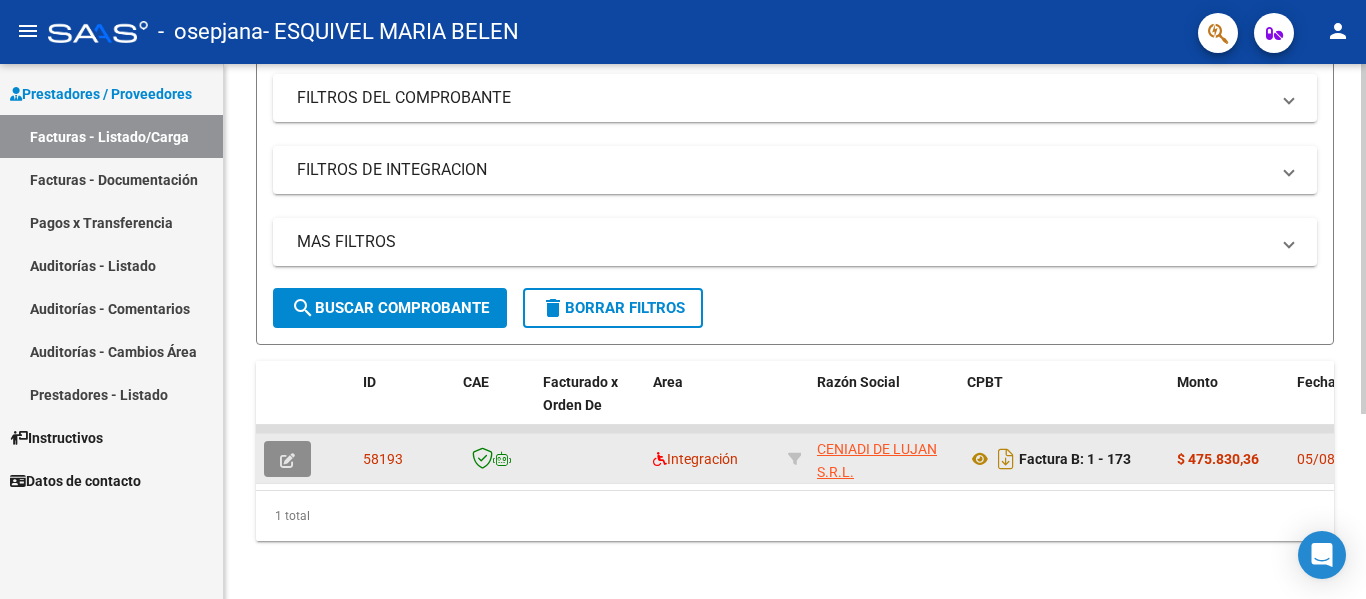 click 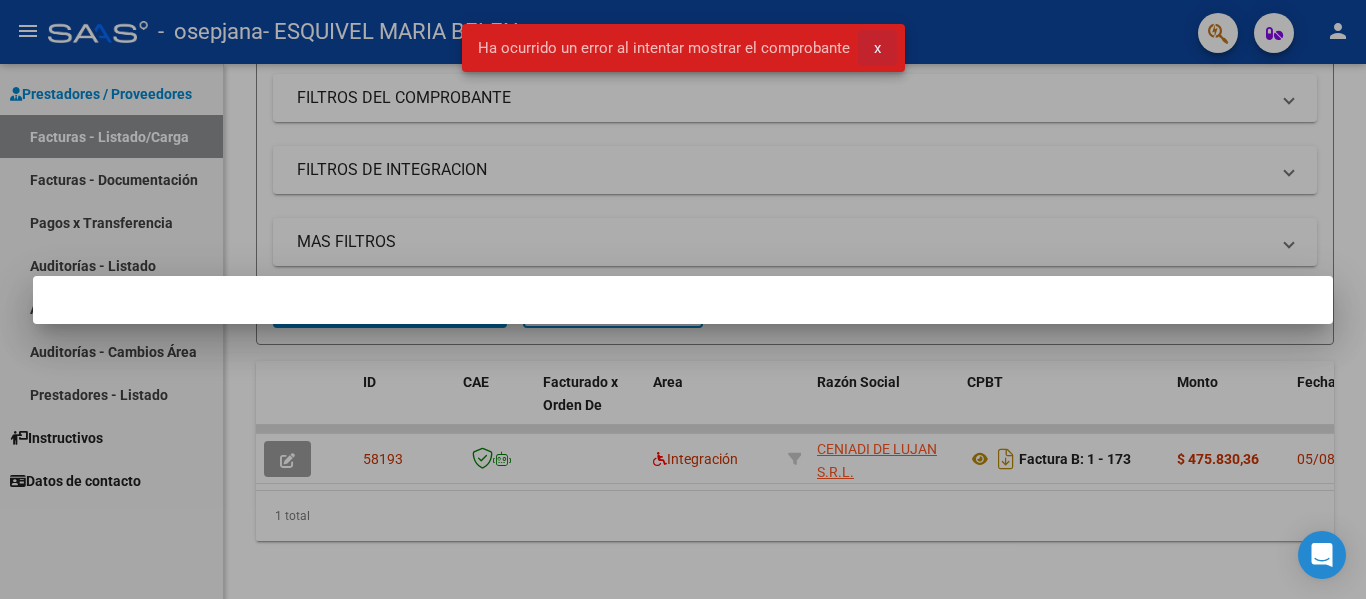 click on "x" at bounding box center (877, 48) 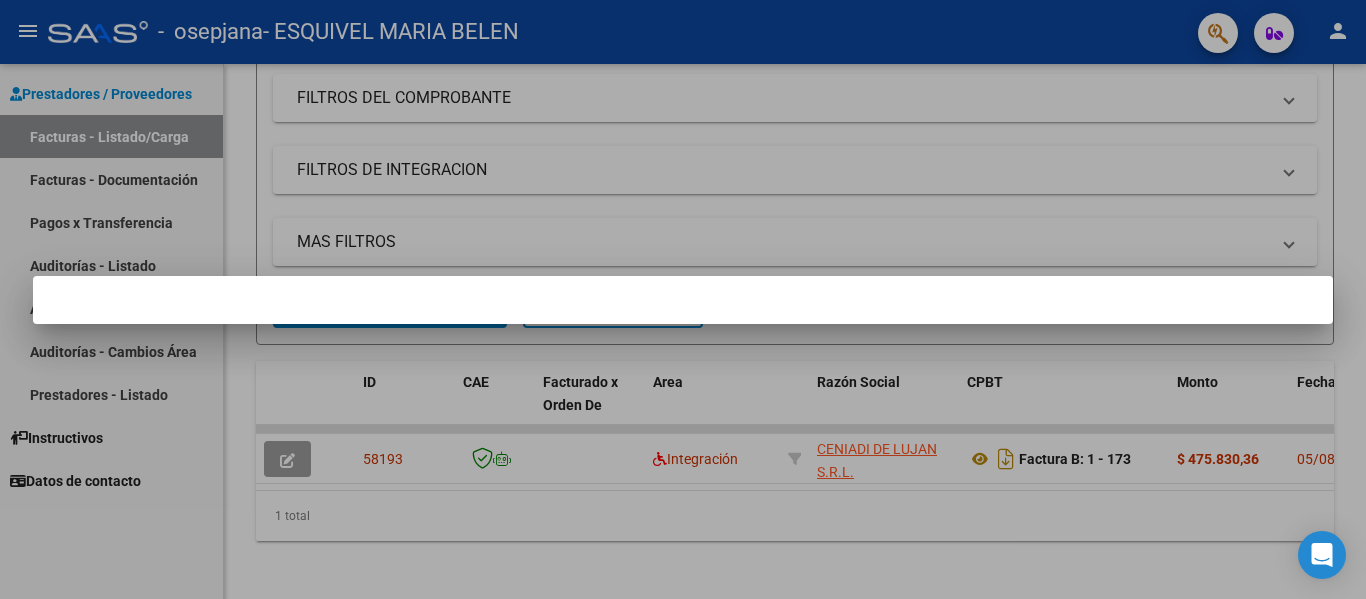 click at bounding box center [683, 299] 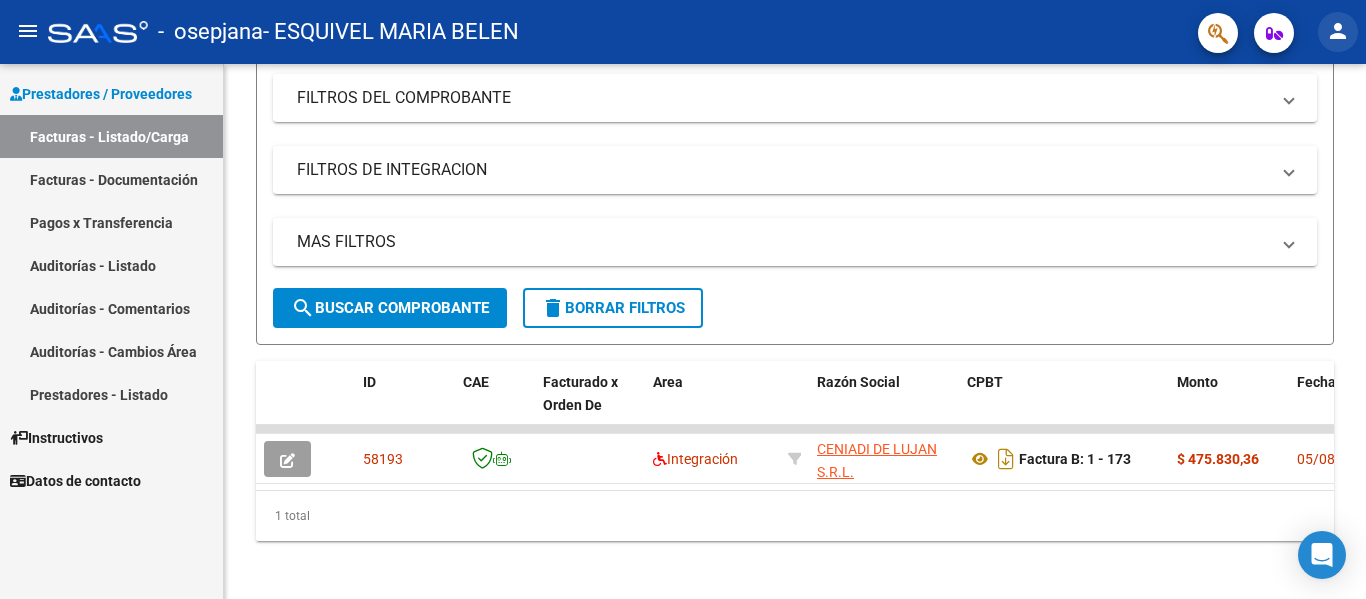 click on "person" 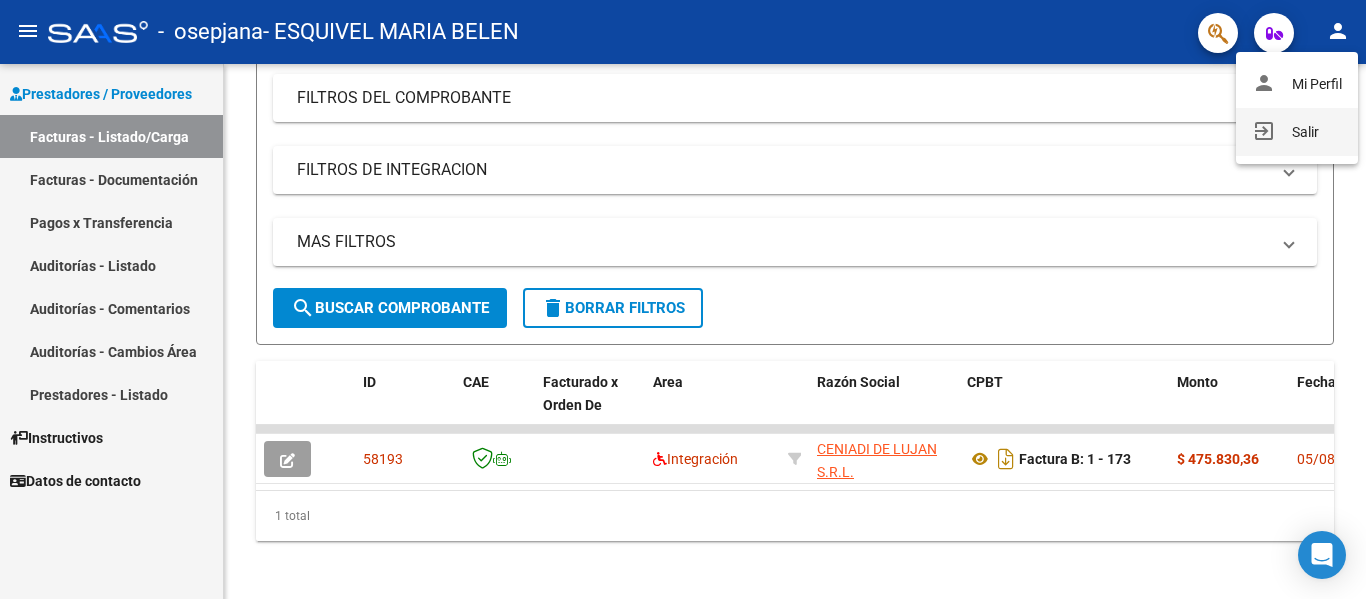 click on "exit_to_app  Salir" at bounding box center (1297, 132) 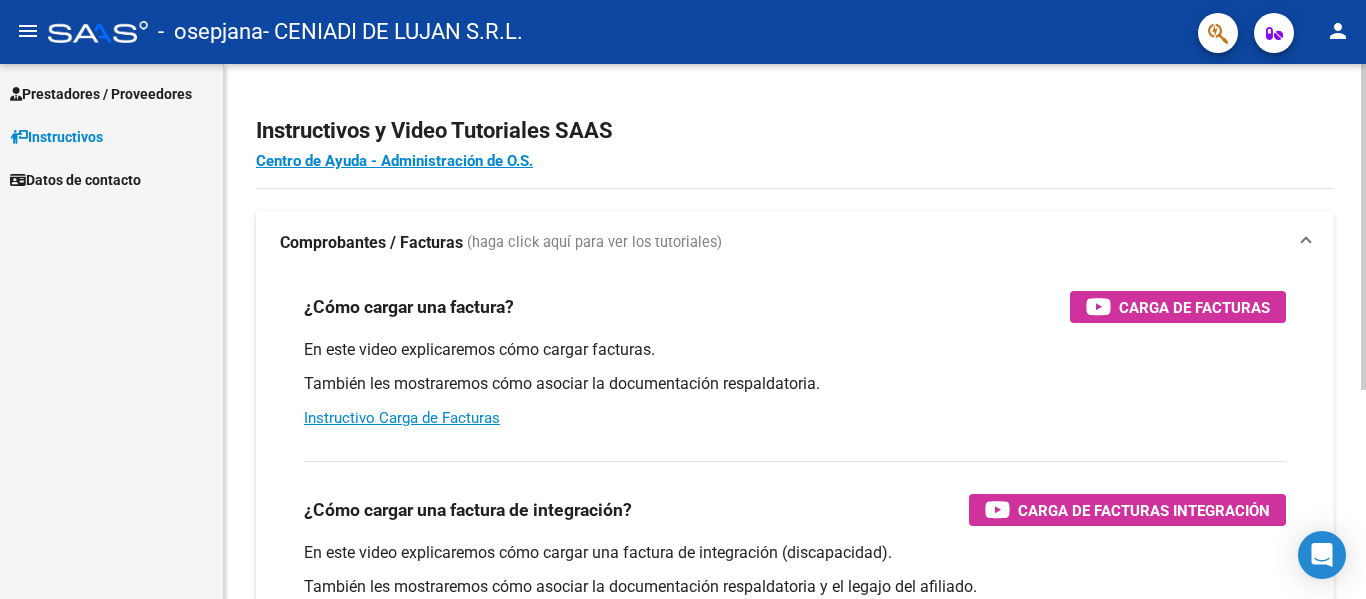 scroll, scrollTop: 0, scrollLeft: 0, axis: both 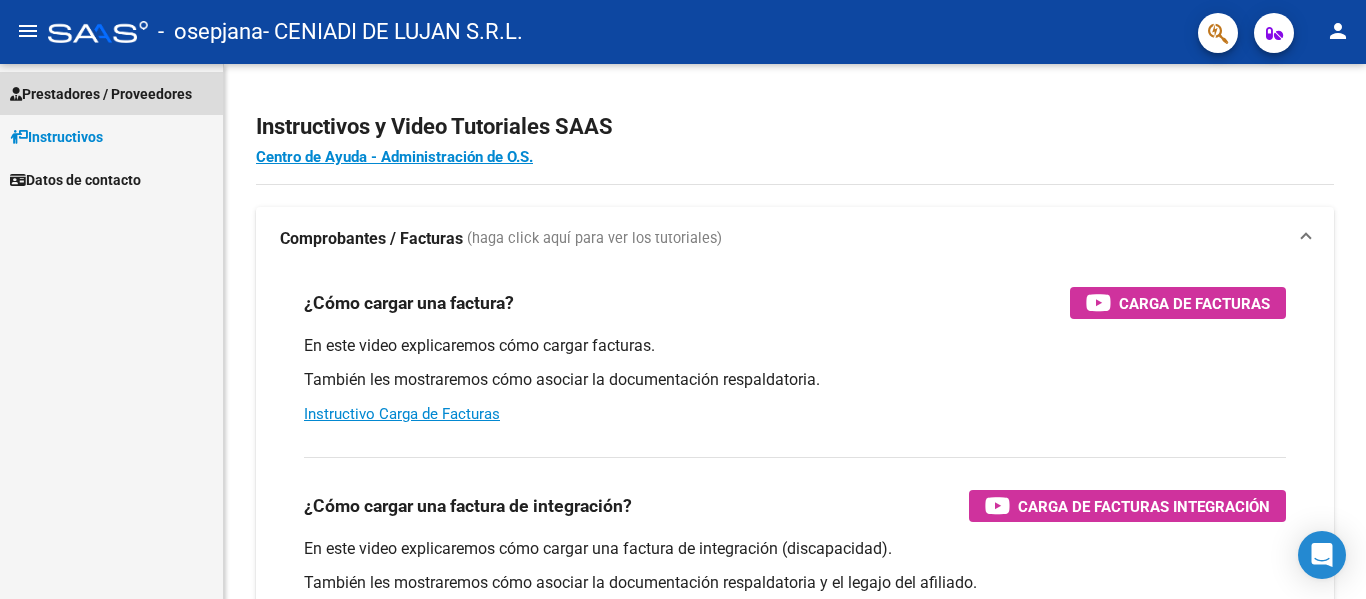 click on "Prestadores / Proveedores" at bounding box center [111, 93] 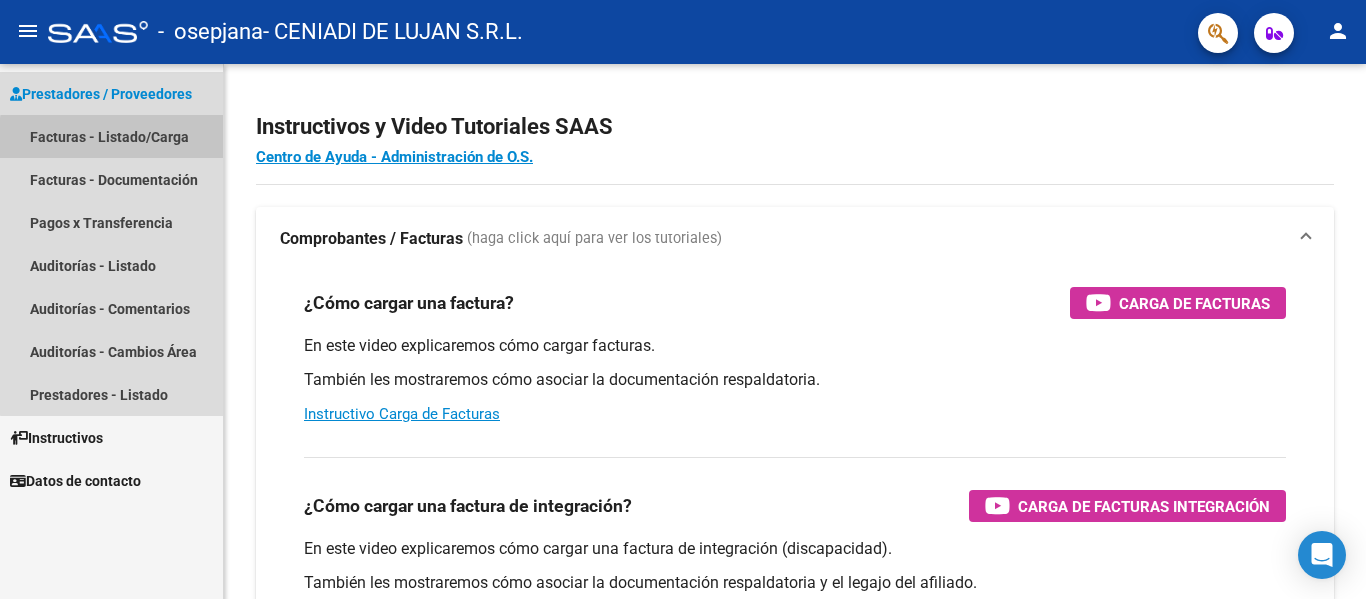 click on "Facturas - Listado/Carga" at bounding box center (111, 136) 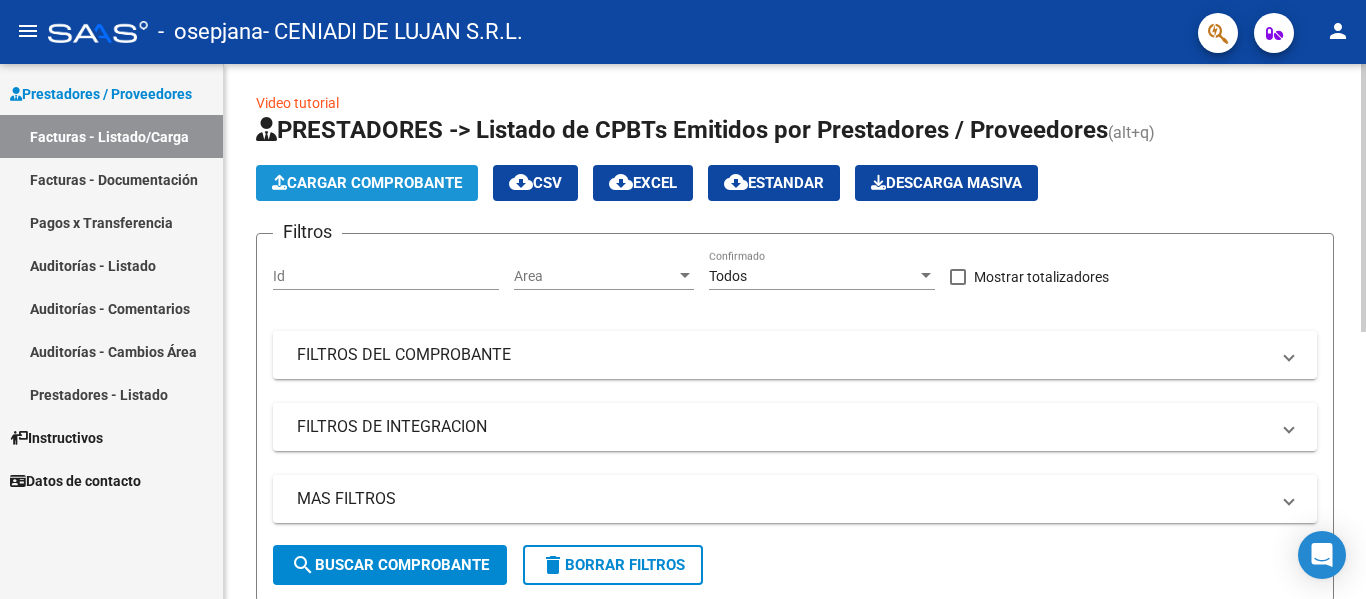 click on "Cargar Comprobante" 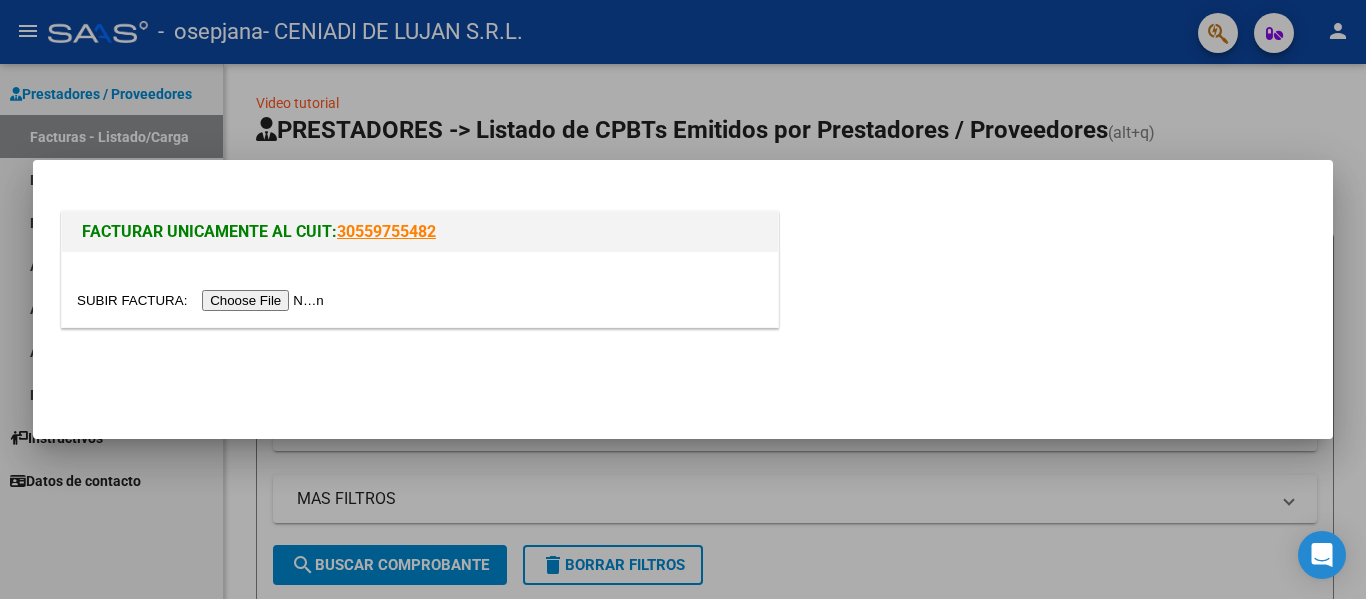 click at bounding box center [203, 300] 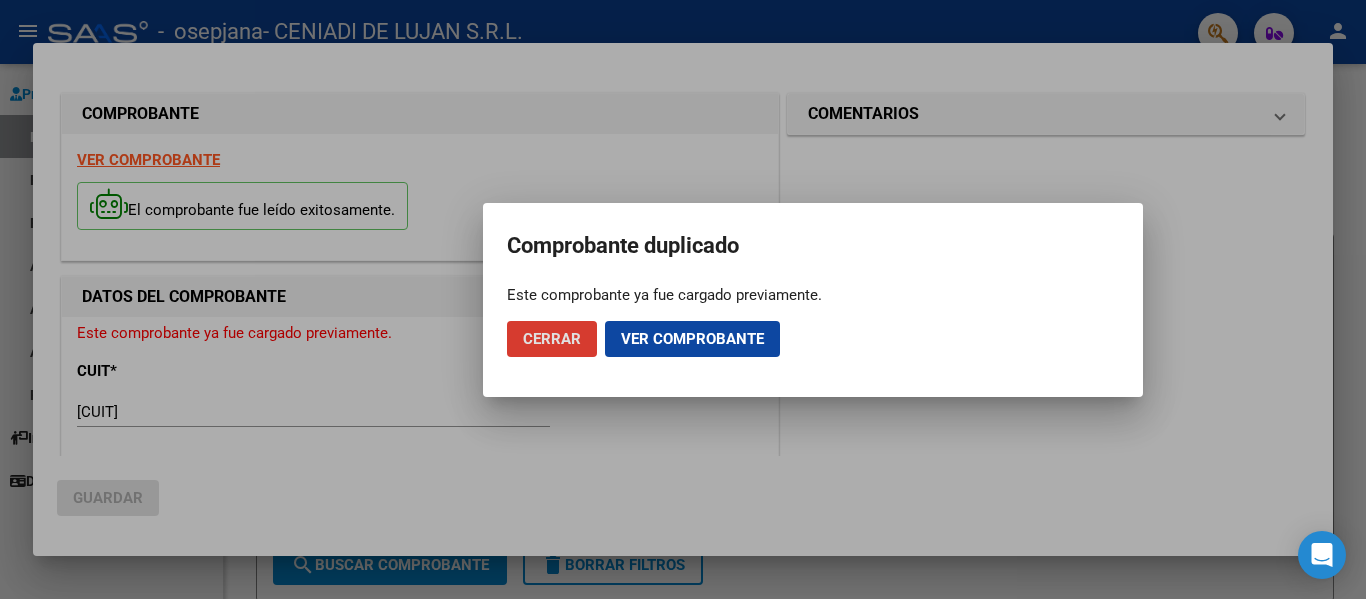 click on "Cerrar" 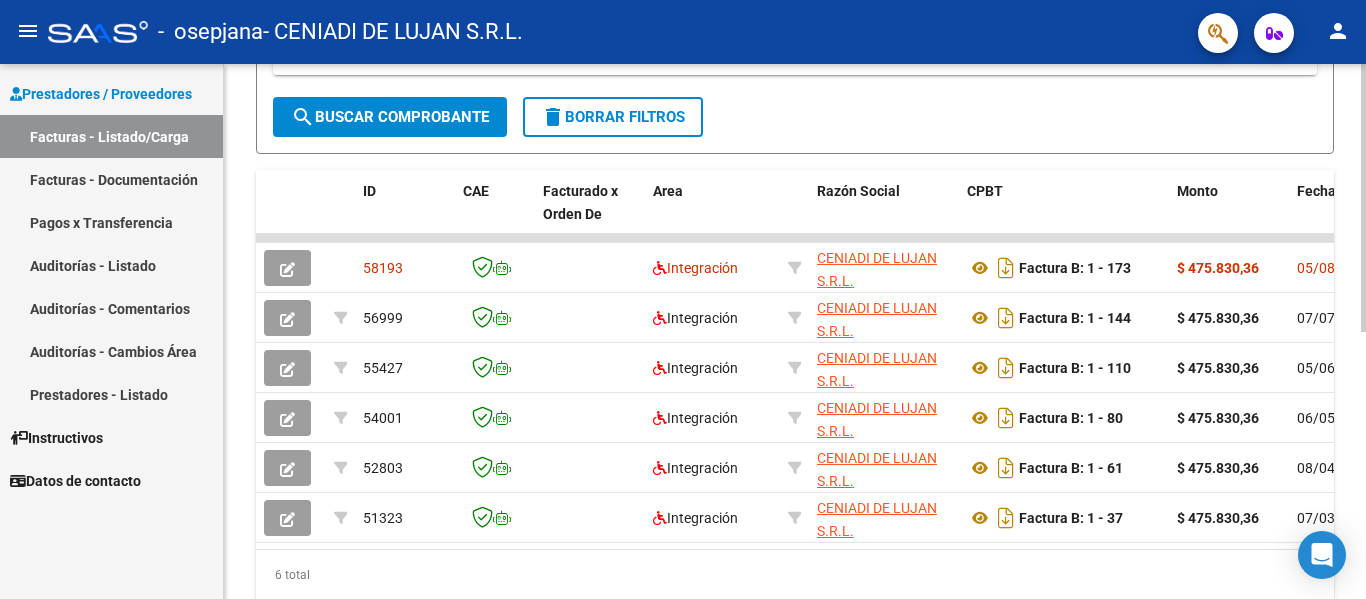 scroll, scrollTop: 451, scrollLeft: 0, axis: vertical 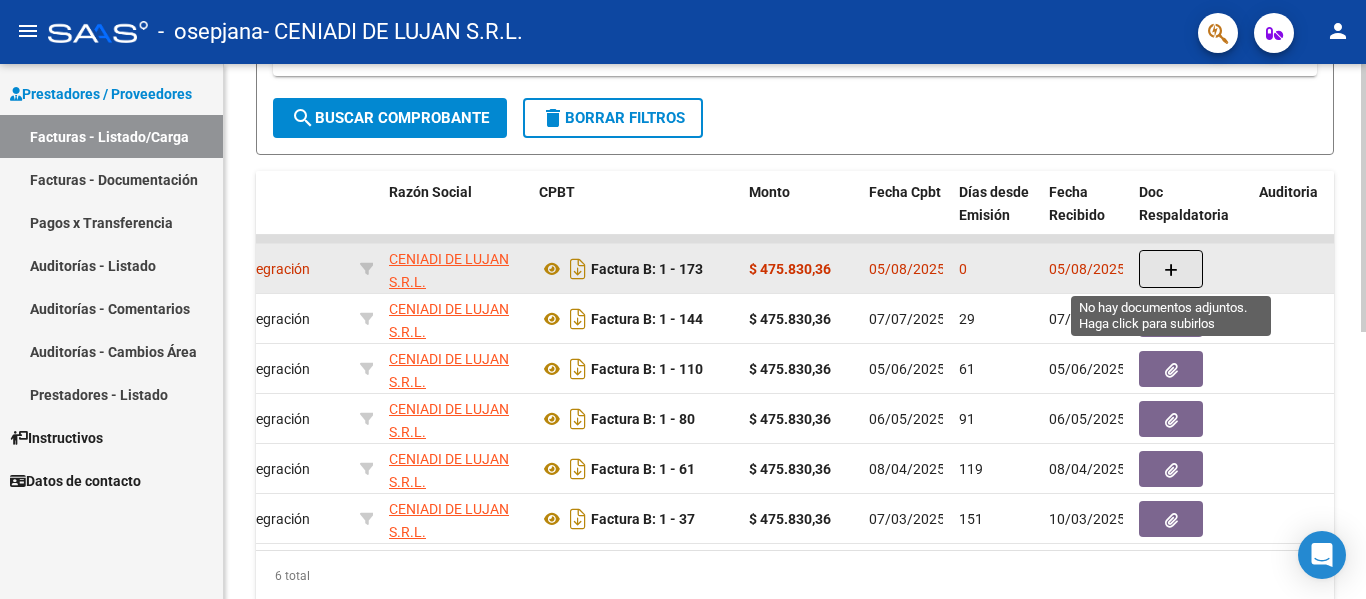 click 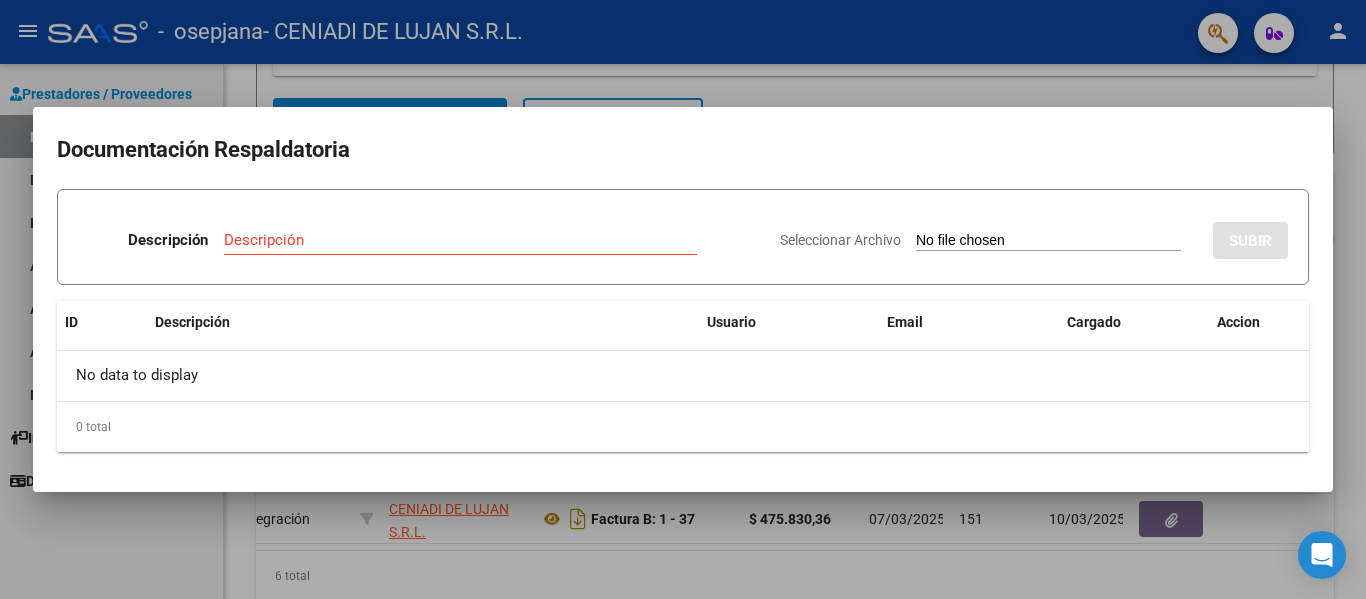 click at bounding box center (683, 299) 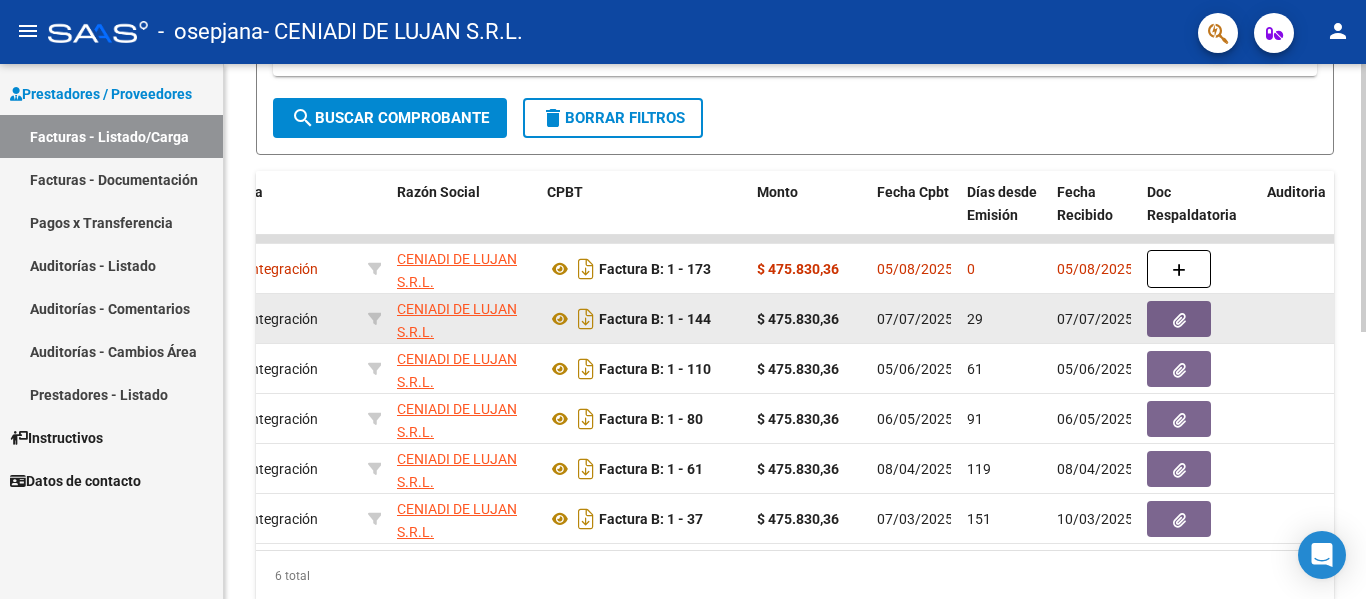 scroll, scrollTop: 0, scrollLeft: 0, axis: both 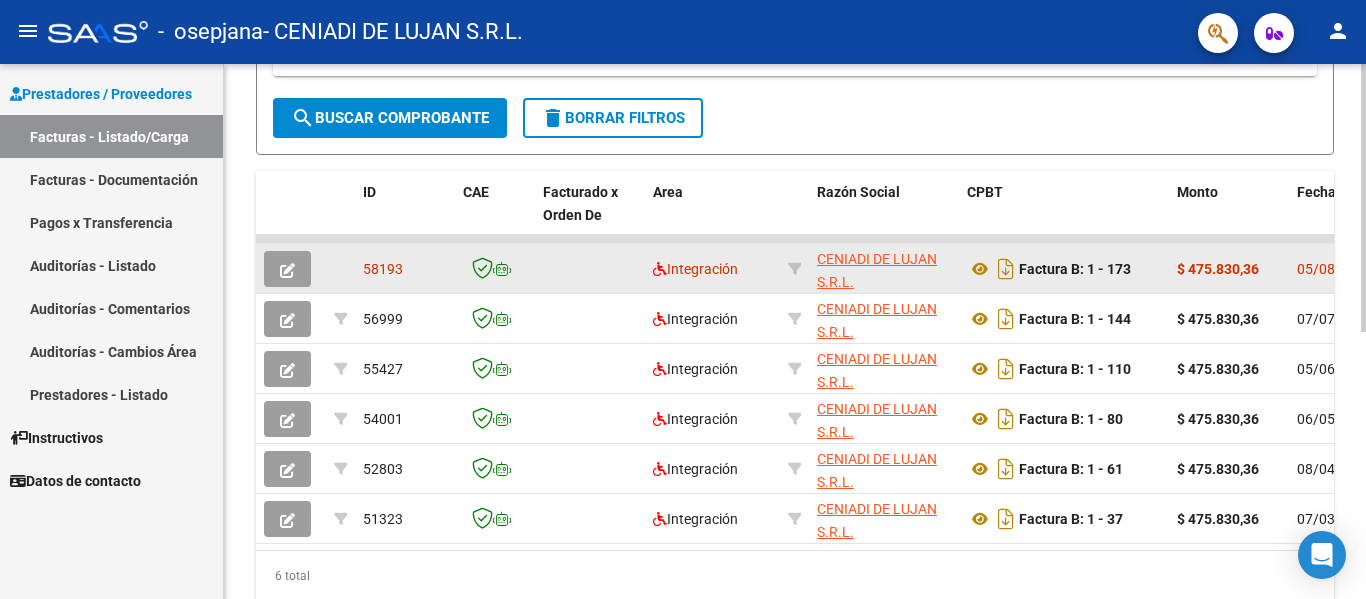 click on "CENIADI DE LUJAN S.R.L." 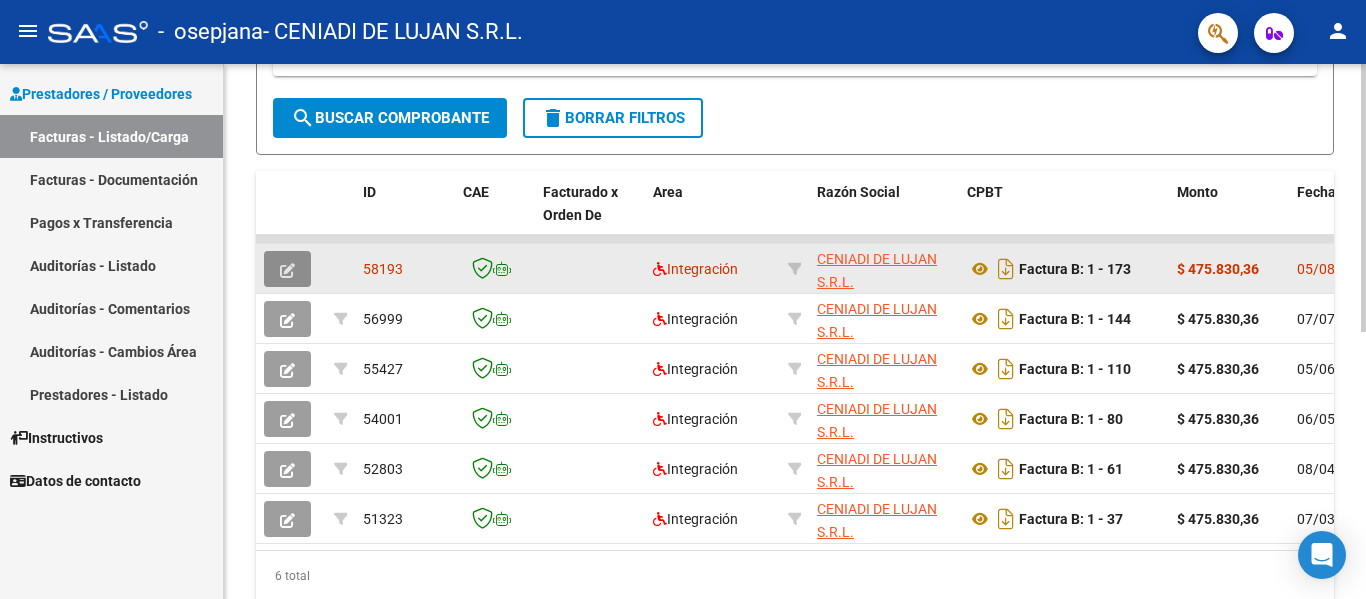 click 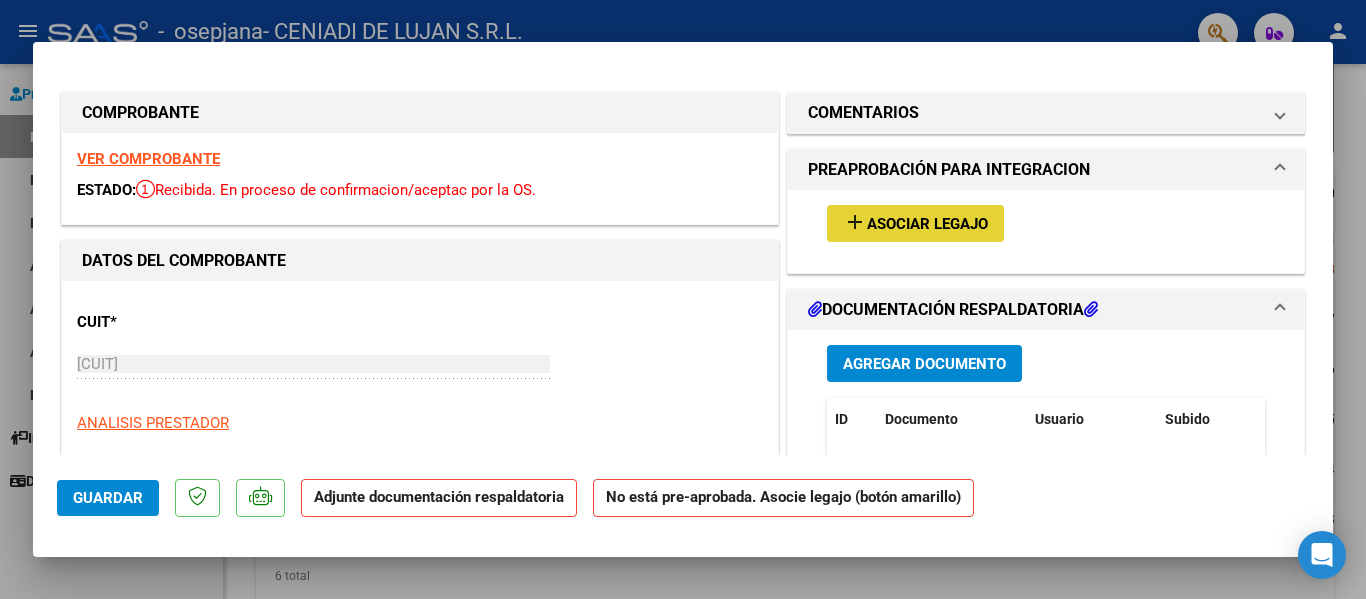 click on "Asociar Legajo" at bounding box center [927, 224] 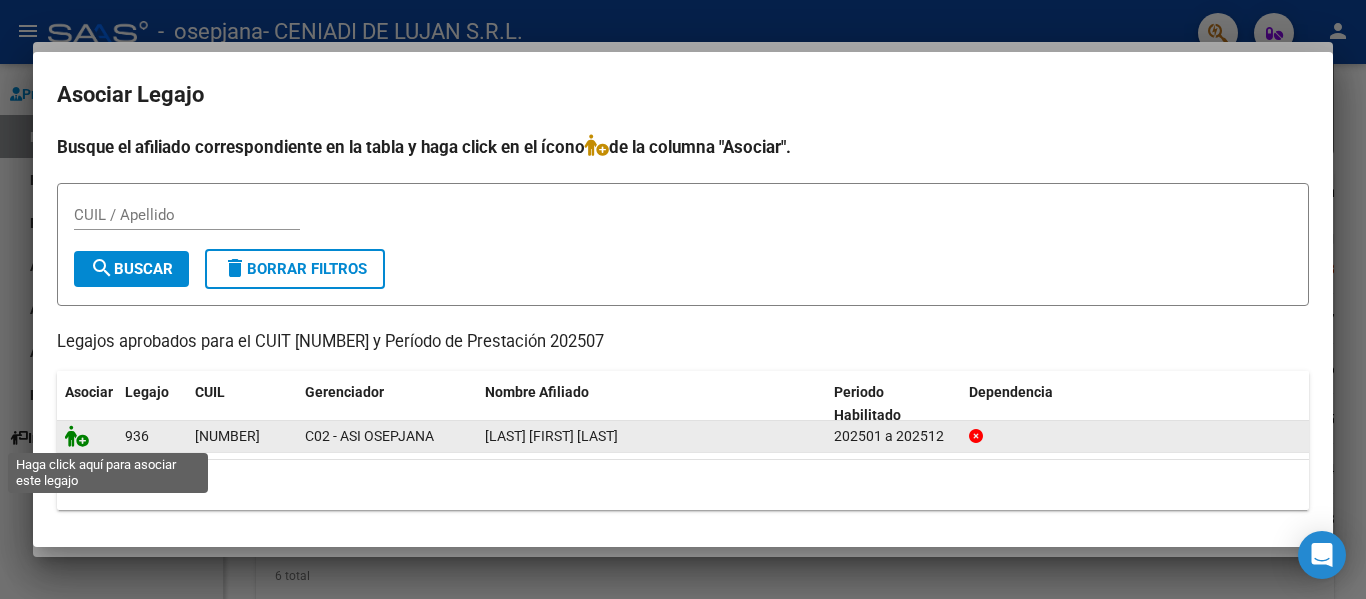 click 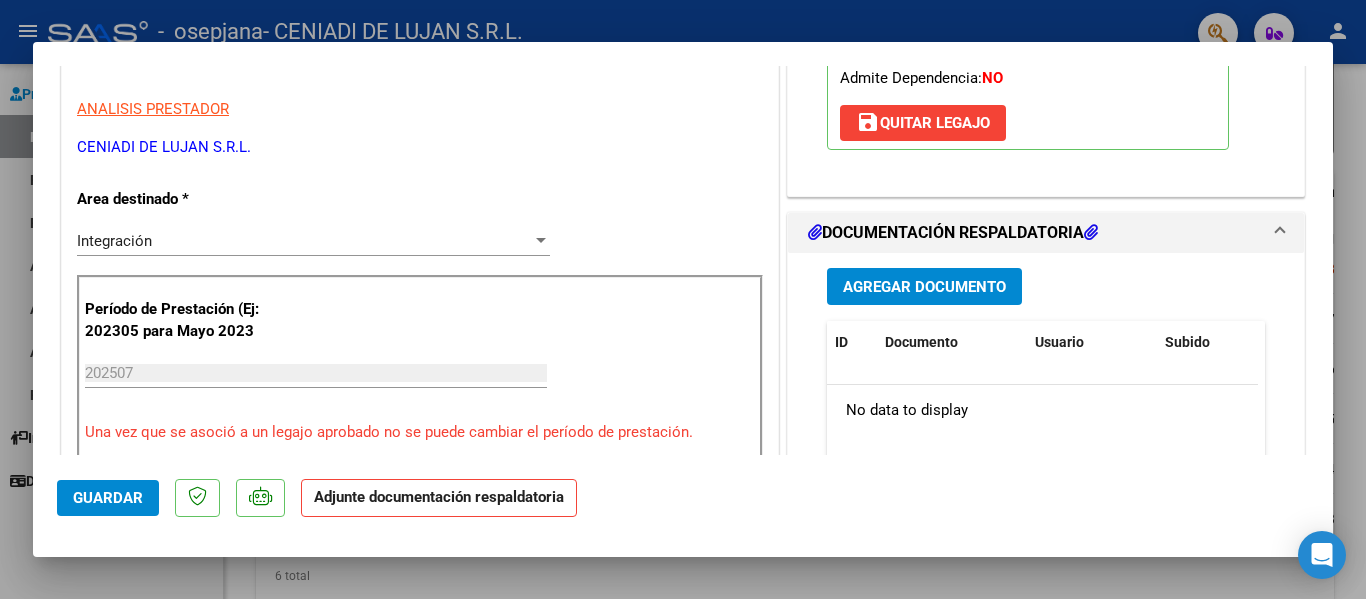 scroll, scrollTop: 309, scrollLeft: 0, axis: vertical 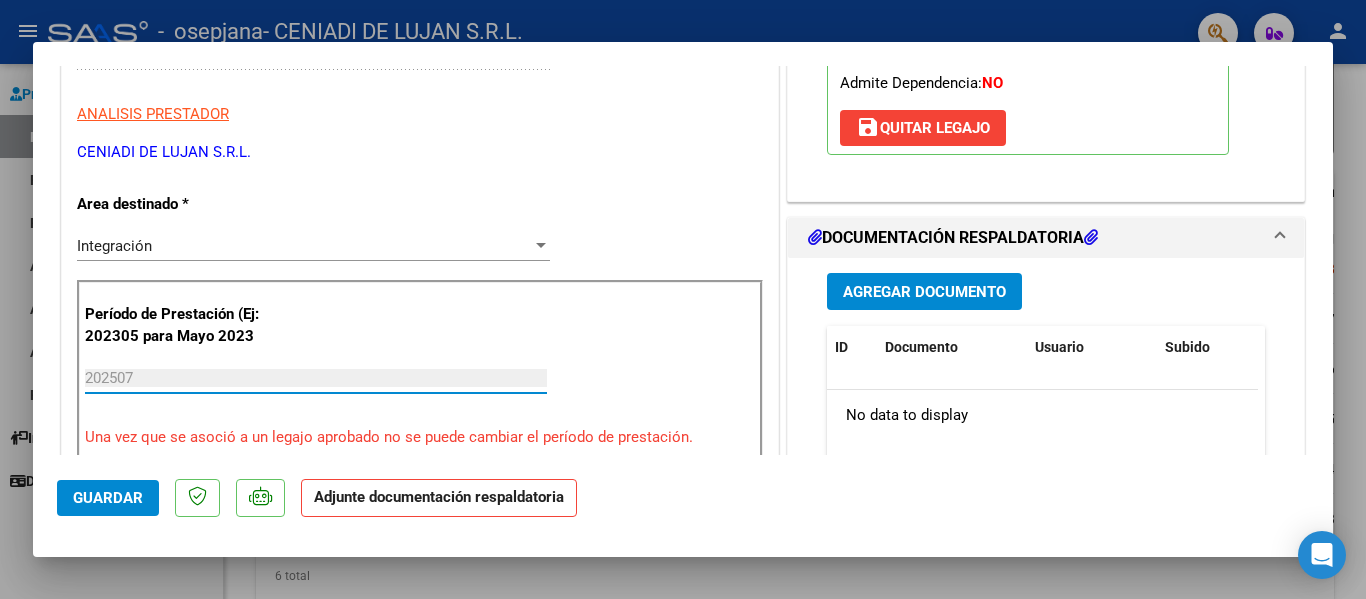 click on "202507" at bounding box center [316, 378] 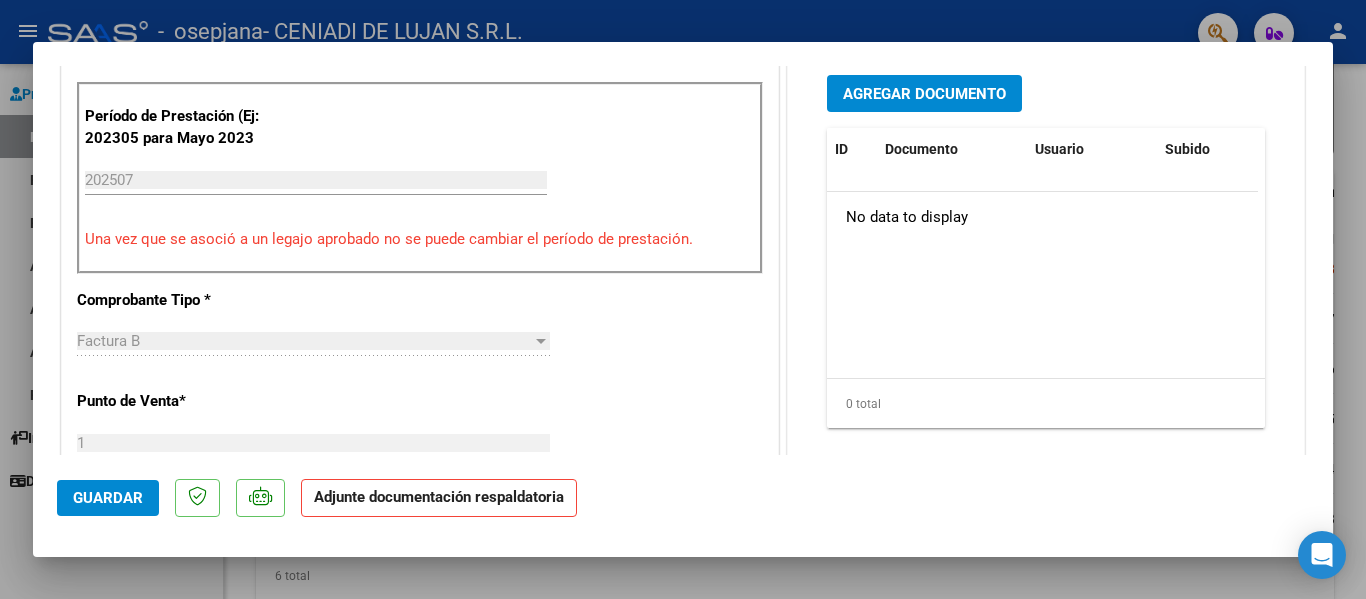 scroll, scrollTop: 513, scrollLeft: 0, axis: vertical 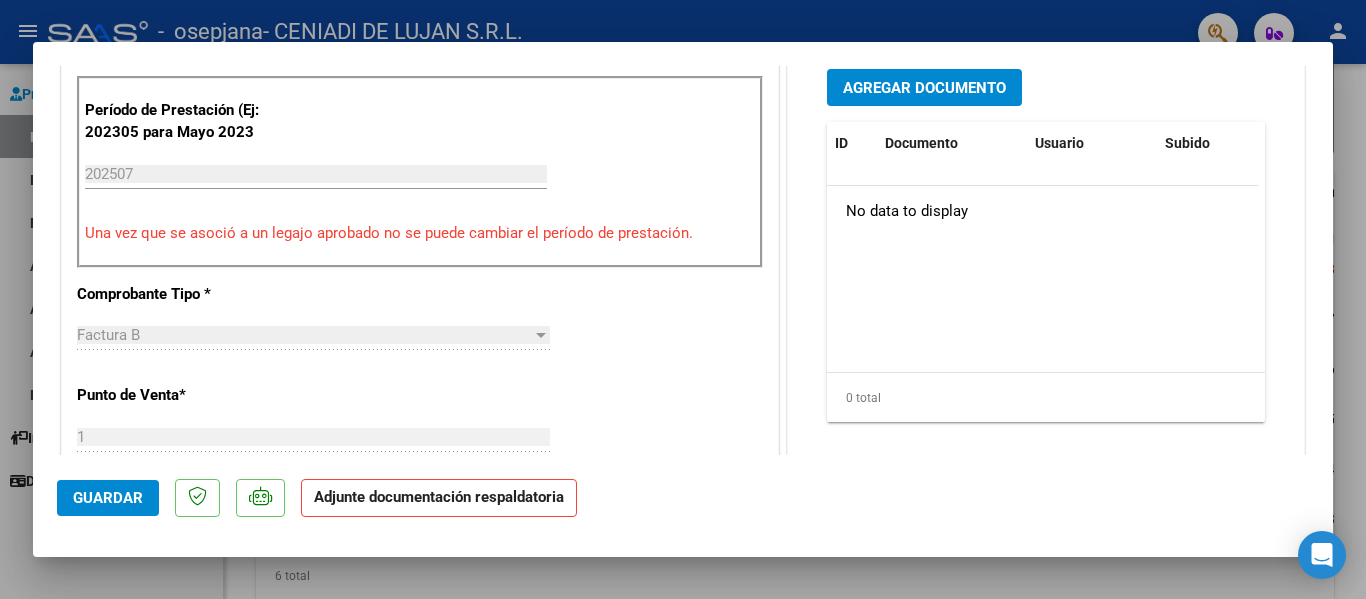 click on "Guardar" 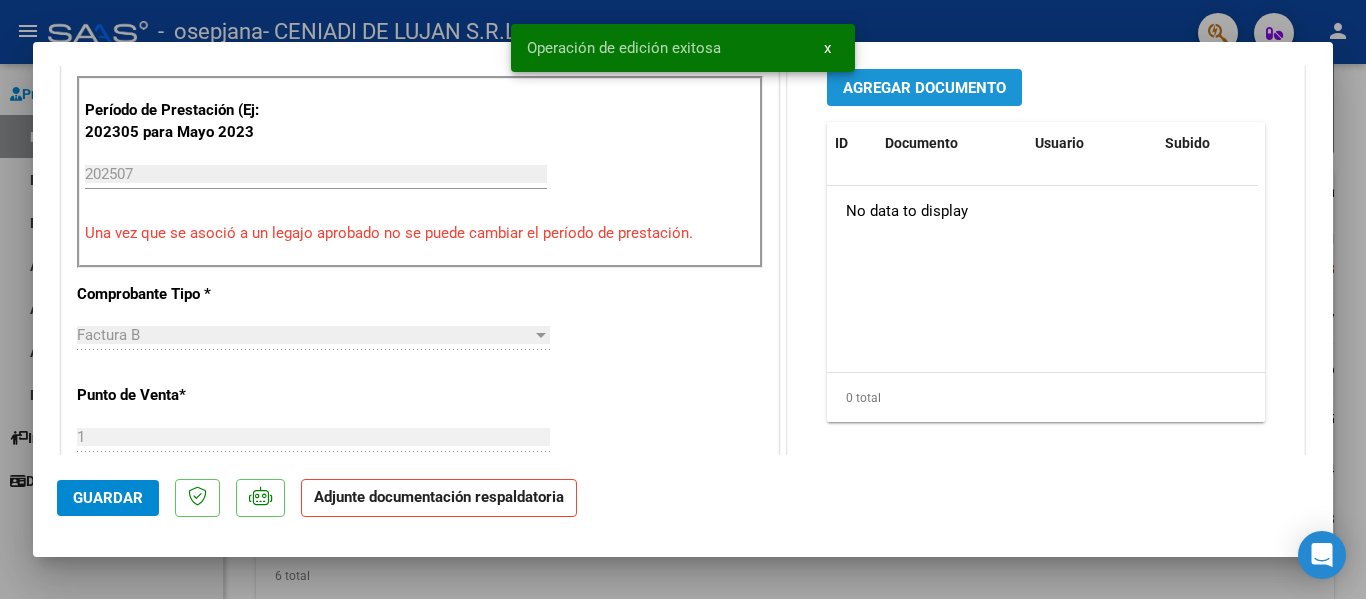 click on "Agregar Documento" at bounding box center [924, 87] 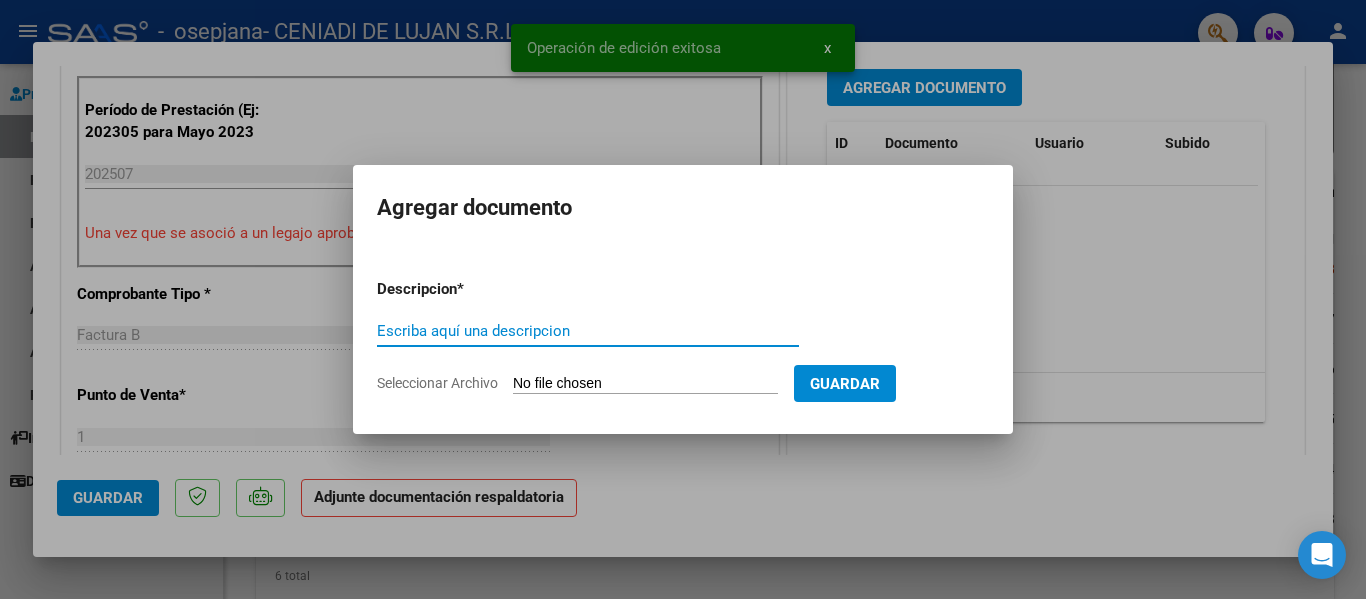 click on "Escriba aquí una descripcion" at bounding box center (588, 331) 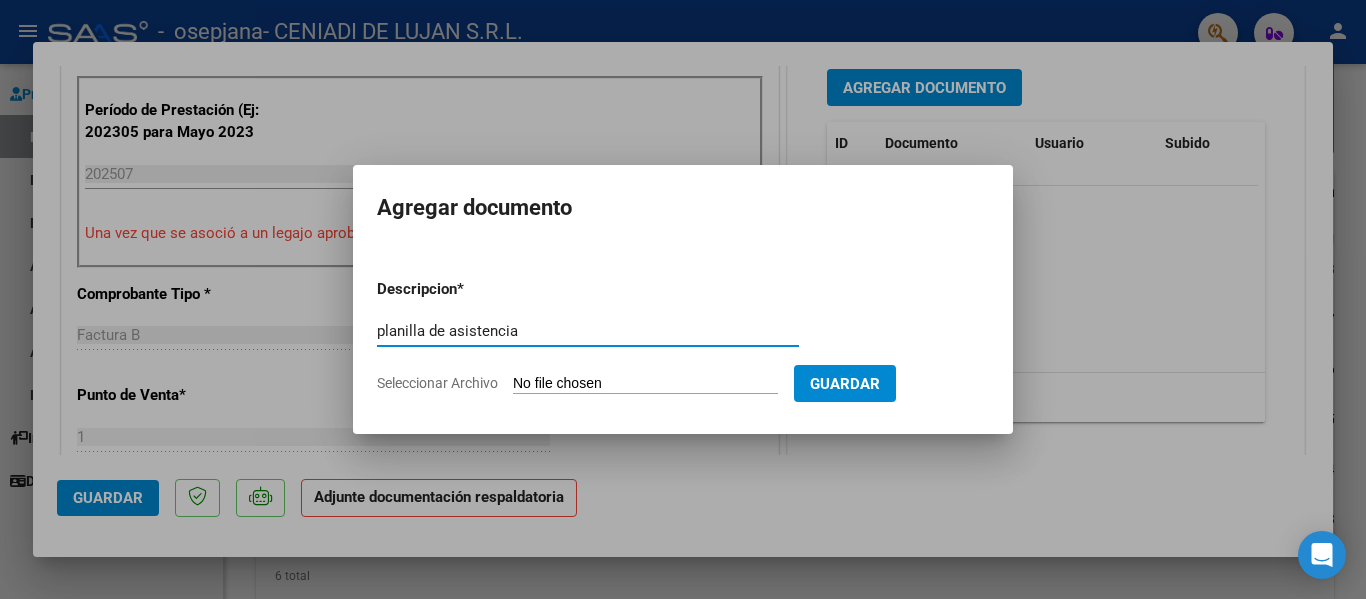 type on "planilla de asistencia" 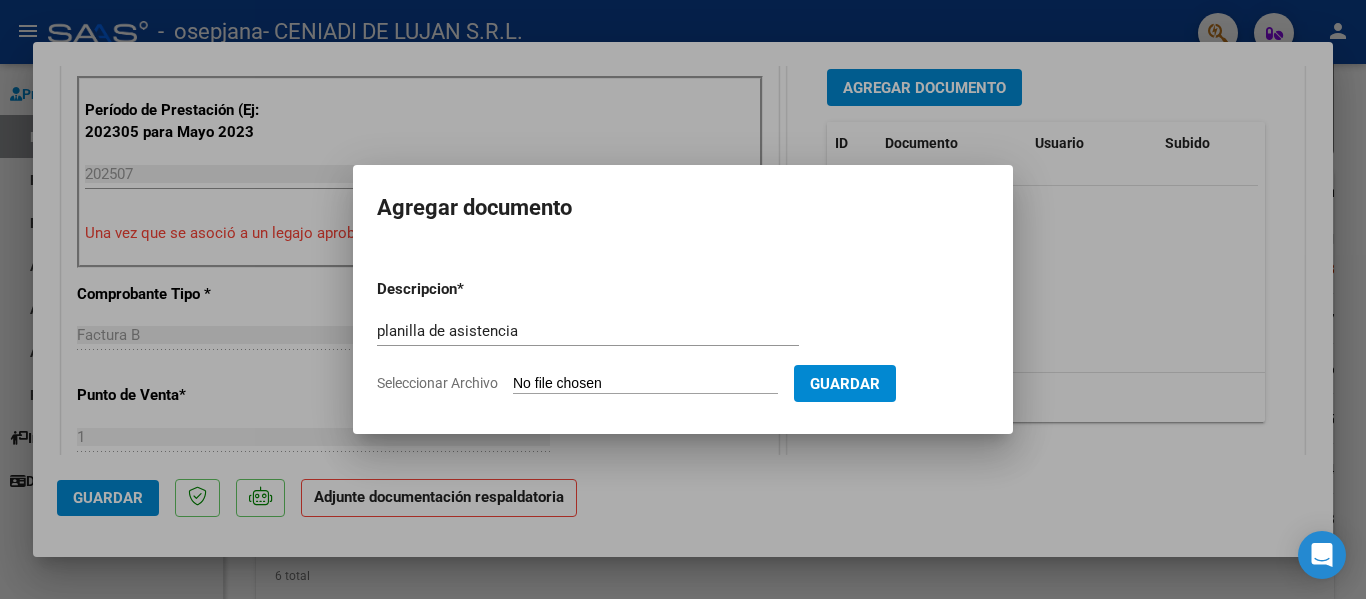 click on "Seleccionar Archivo" 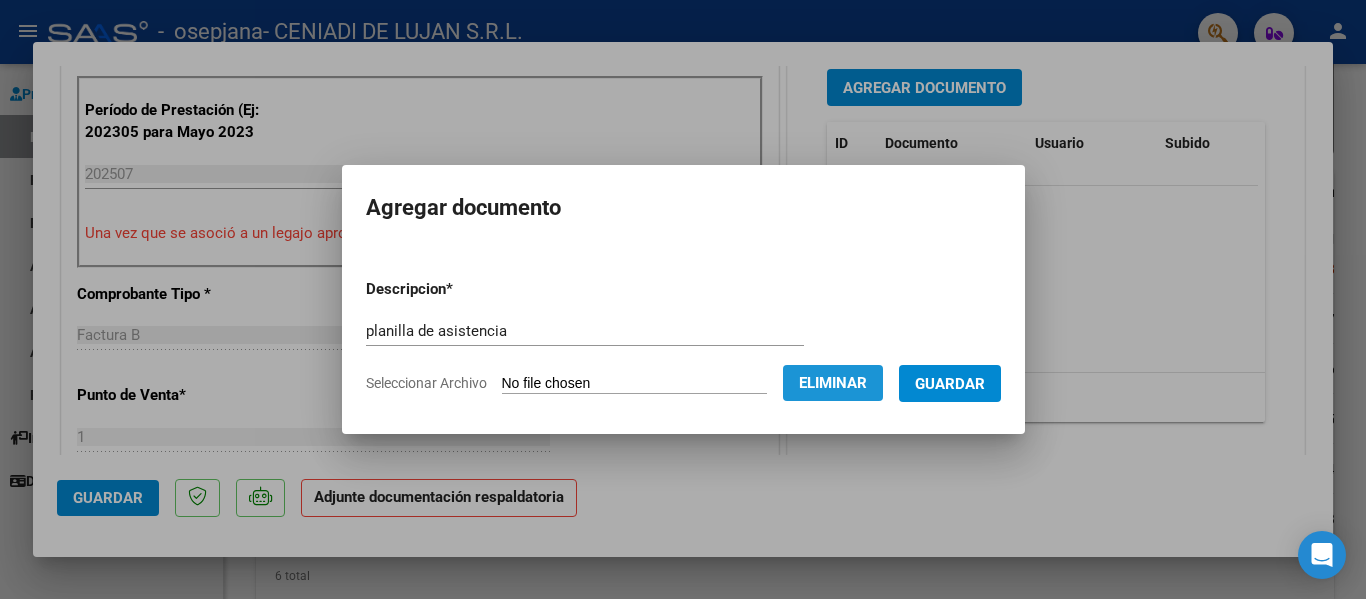 click on "Eliminar" 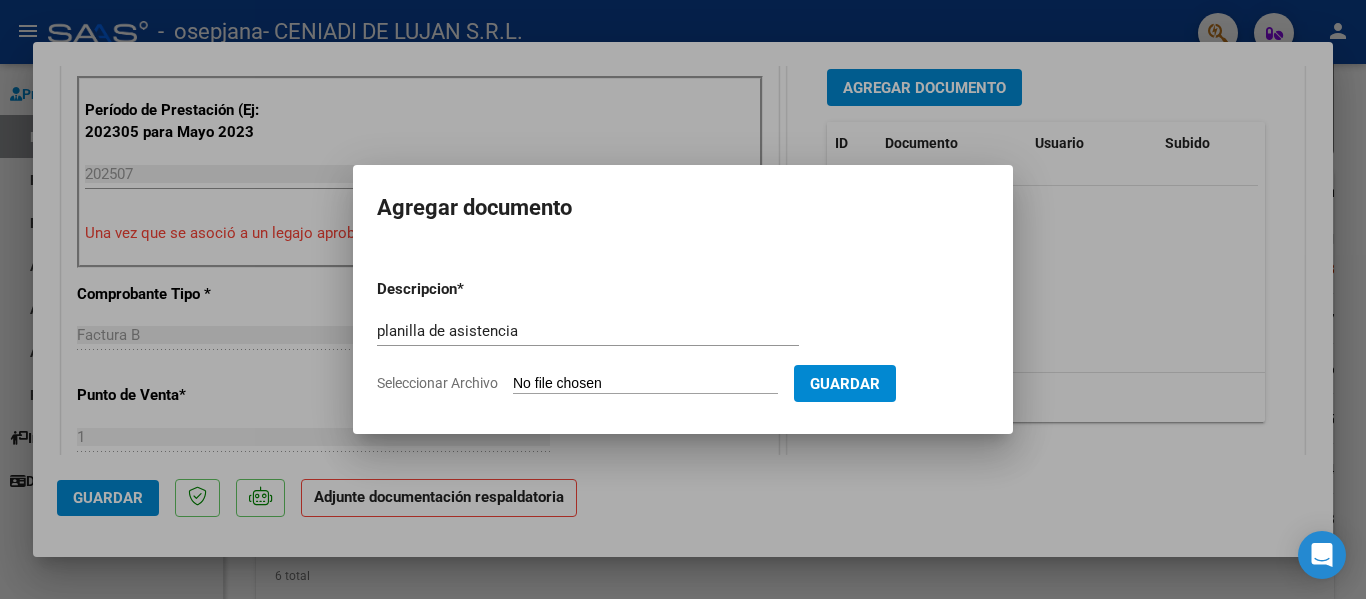 click on "Seleccionar Archivo" 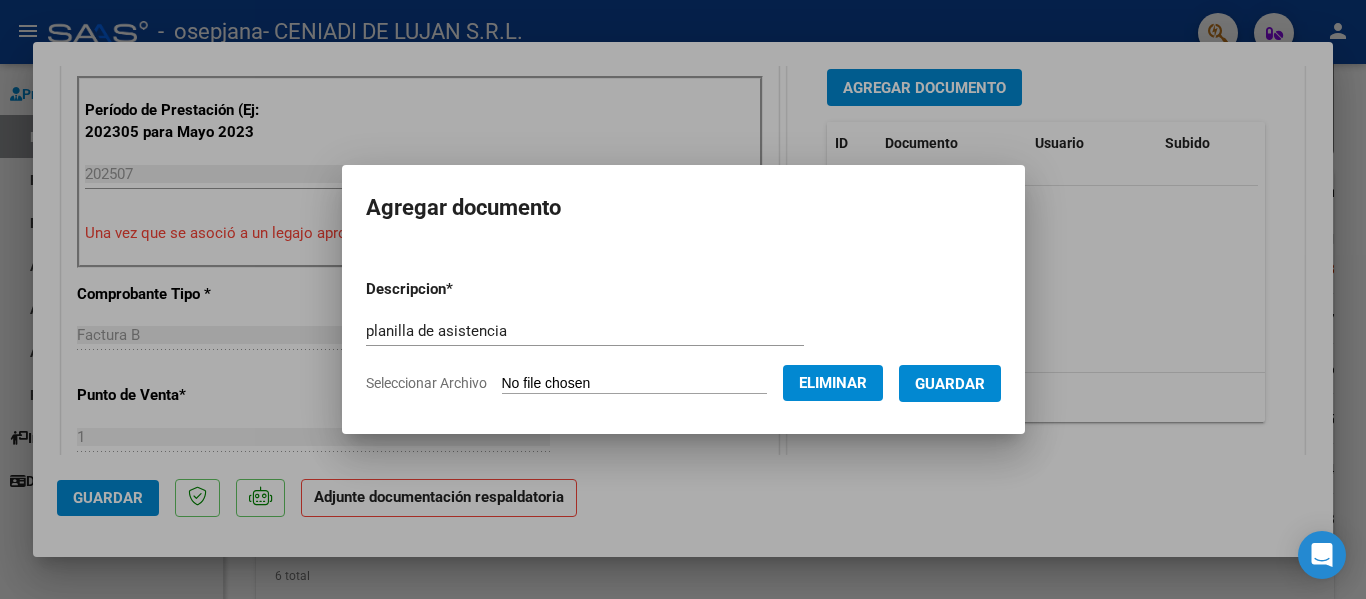 click on "Guardar" at bounding box center (950, 384) 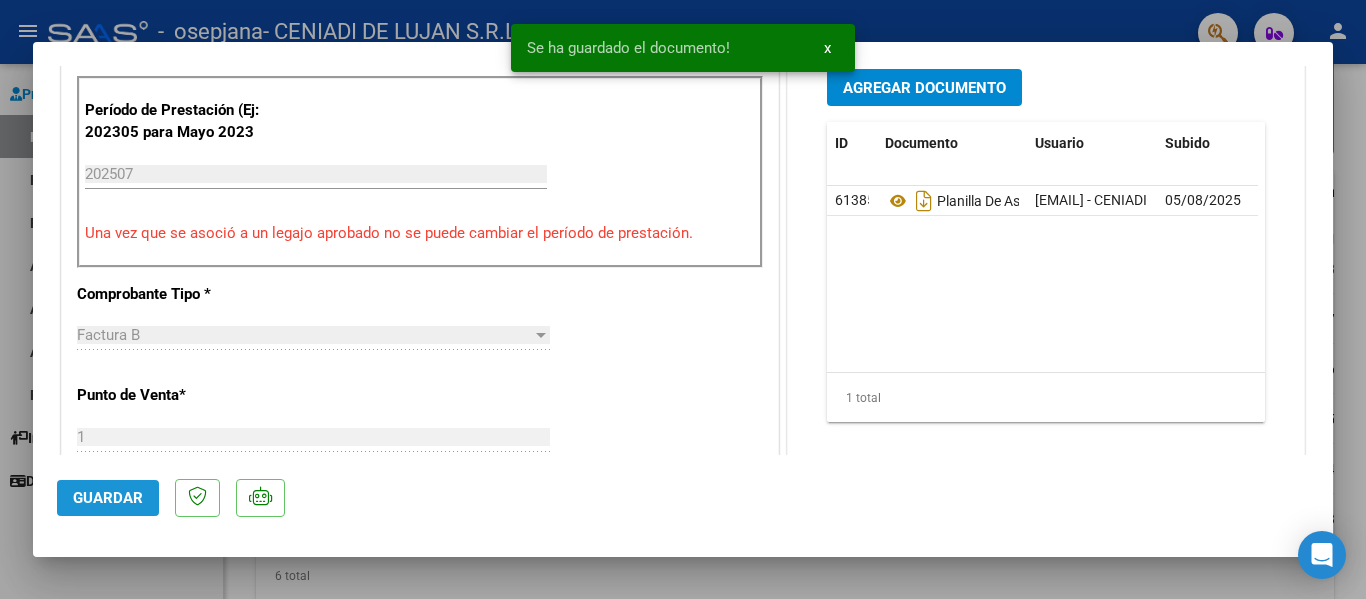 click on "Guardar" 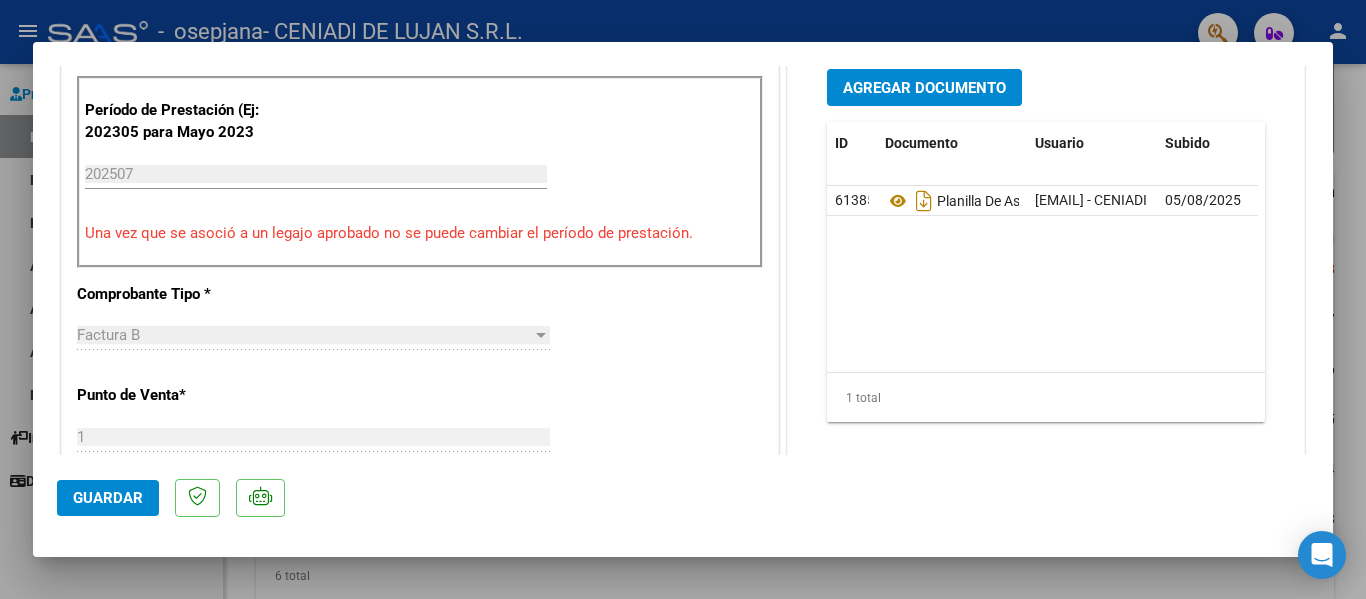 scroll, scrollTop: 814, scrollLeft: 0, axis: vertical 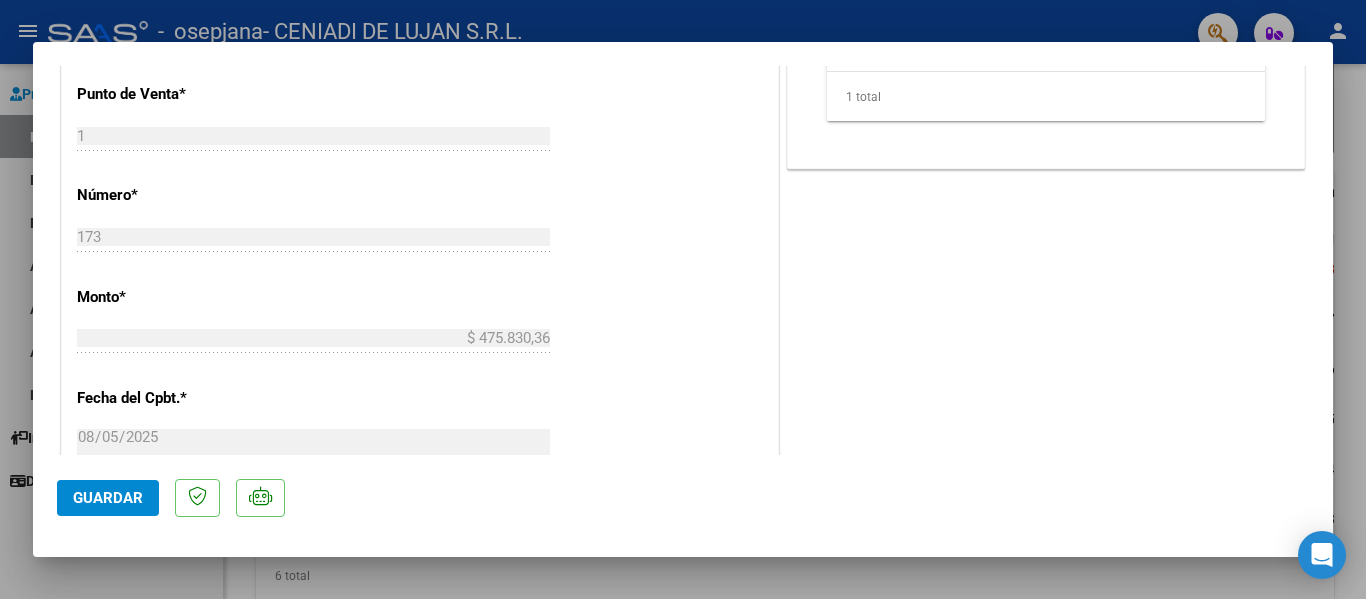 click at bounding box center (683, 299) 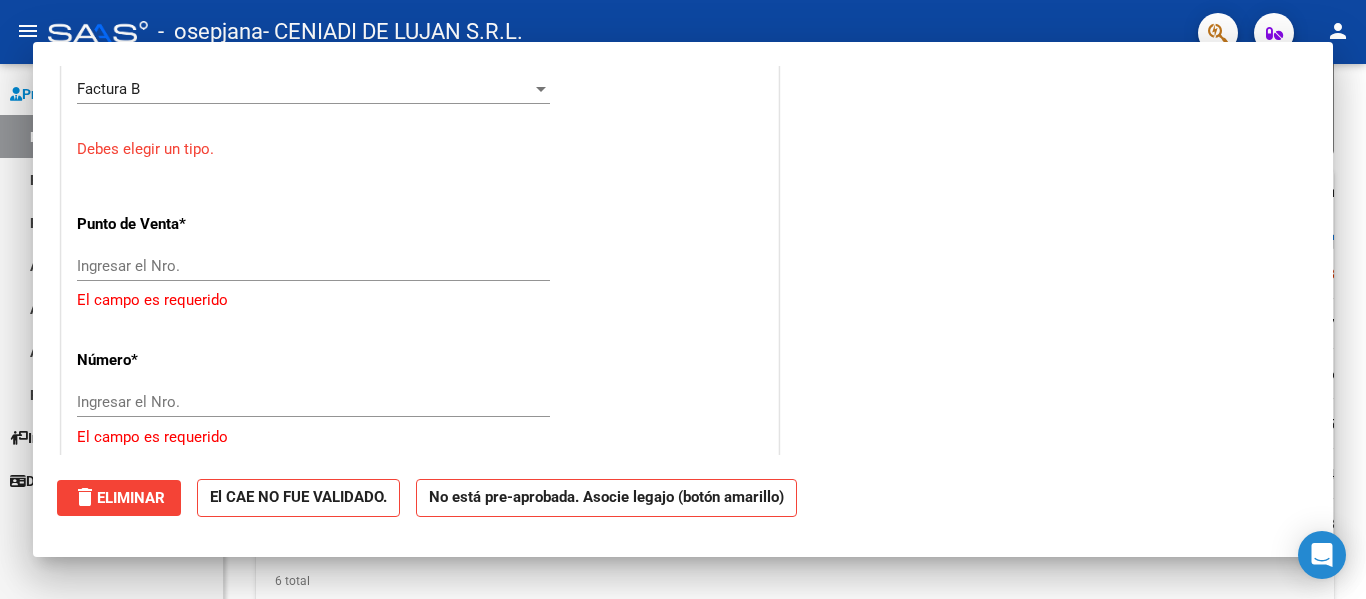 scroll, scrollTop: 0, scrollLeft: 0, axis: both 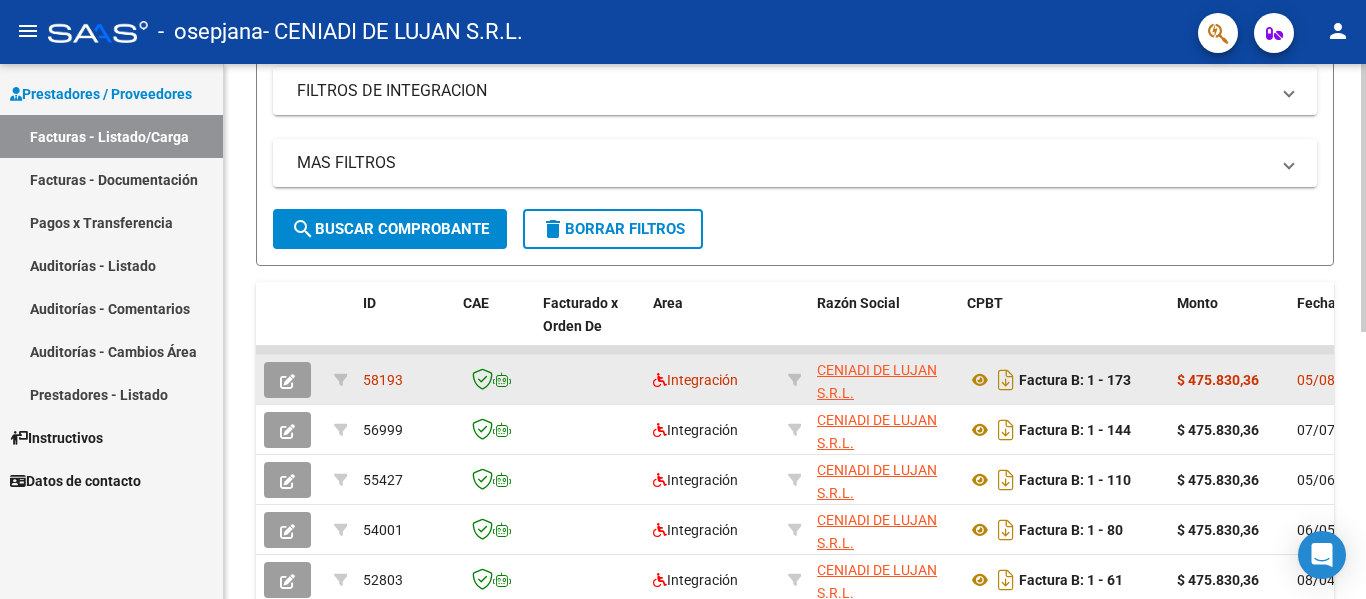 click on "CENIADI DE LUJAN S.R.L." 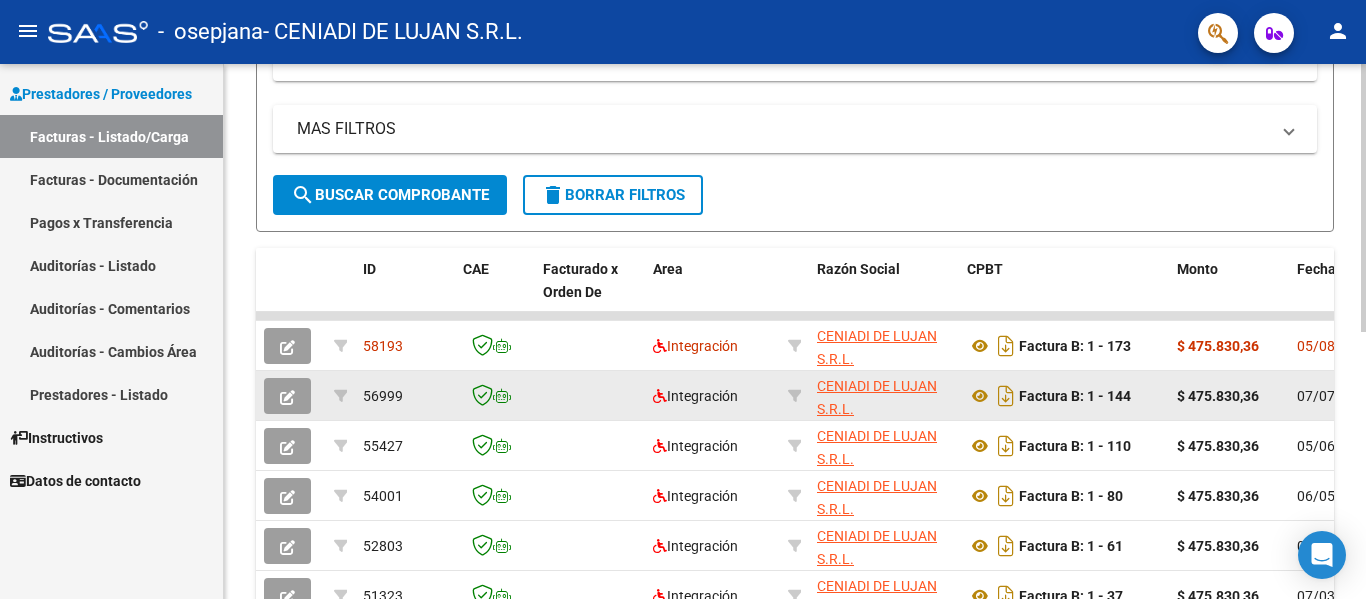 scroll, scrollTop: 373, scrollLeft: 0, axis: vertical 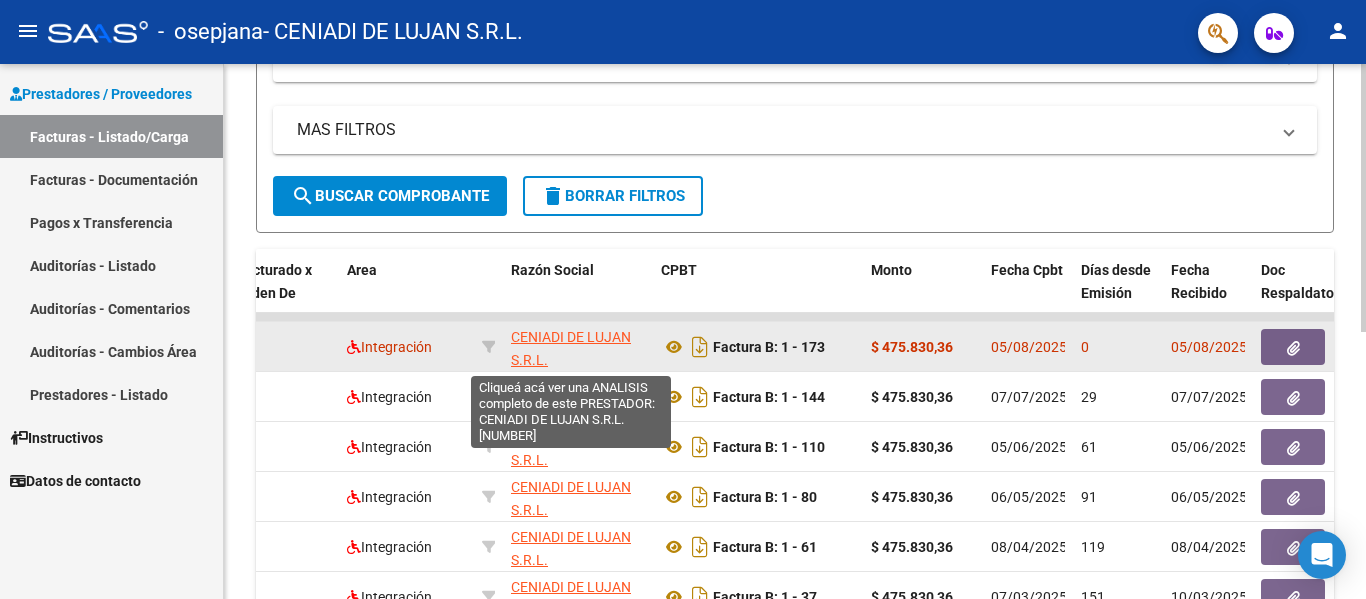 click on "CENIADI DE LUJAN S.R.L." 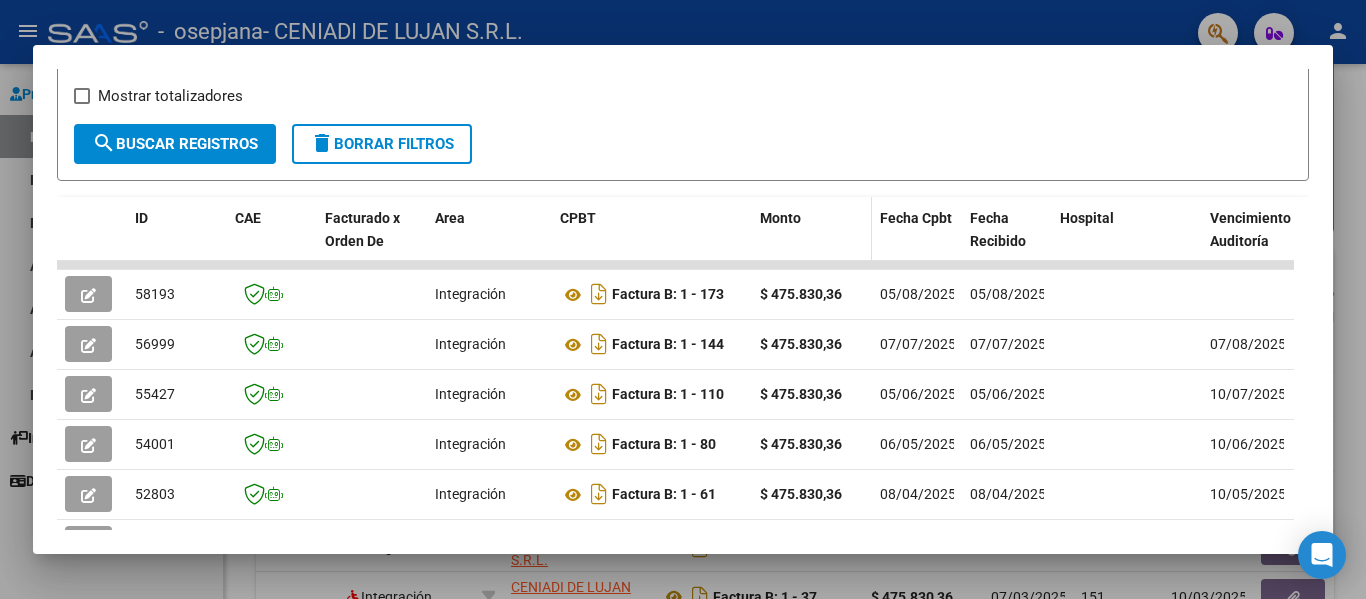 scroll, scrollTop: 0, scrollLeft: 0, axis: both 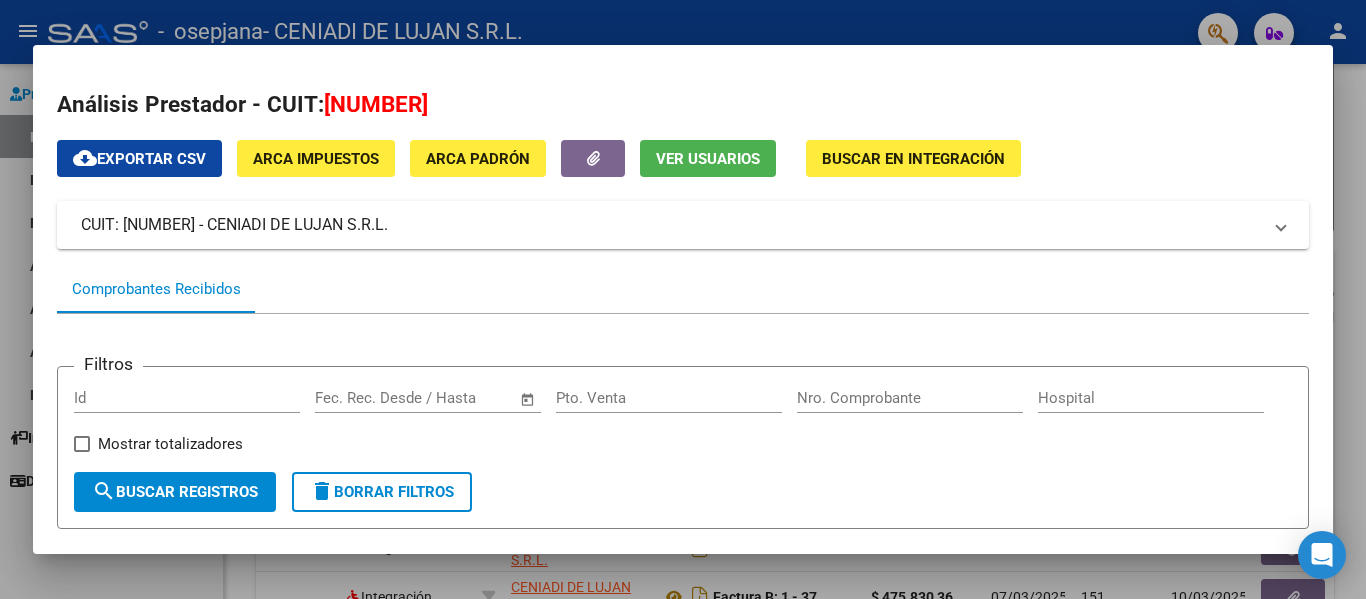 click at bounding box center (683, 299) 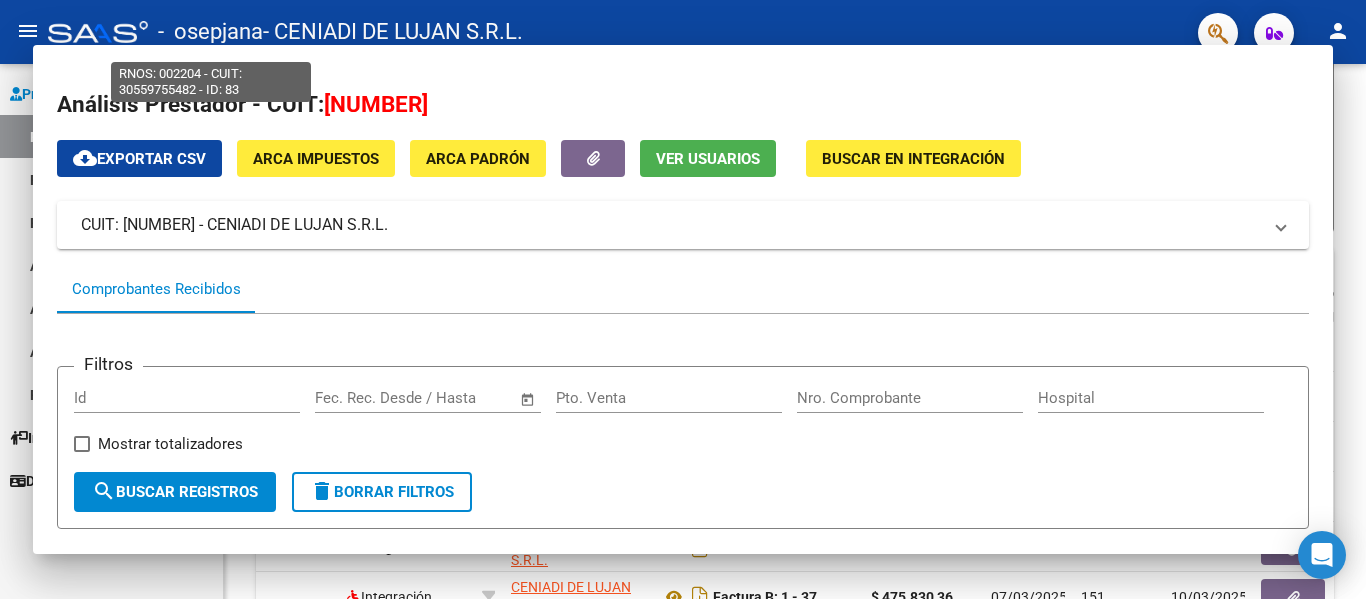 click on "-   osepjana" 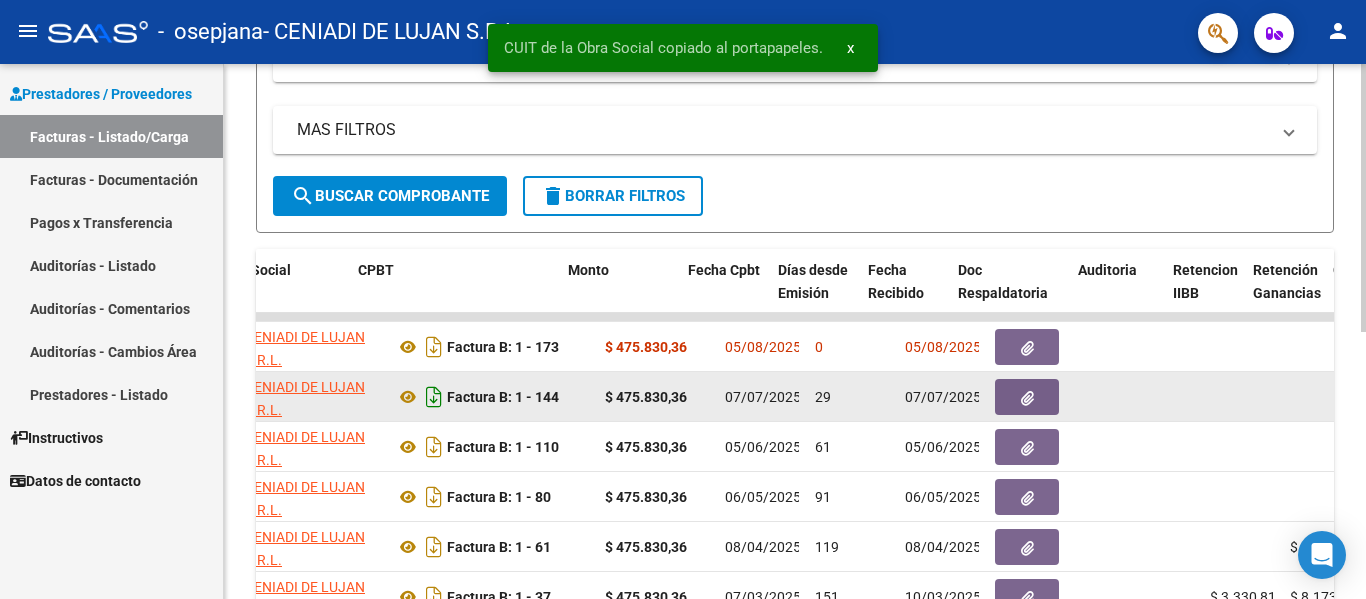 scroll, scrollTop: 0, scrollLeft: 648, axis: horizontal 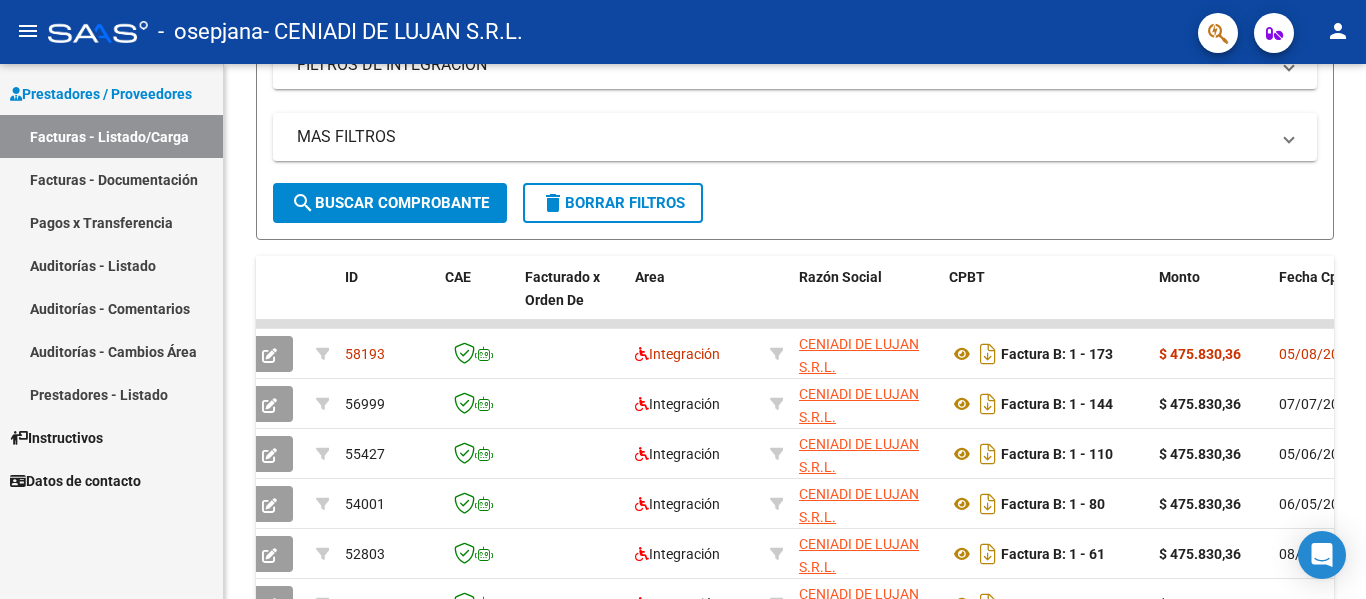 drag, startPoint x: 279, startPoint y: 20, endPoint x: 419, endPoint y: 44, distance: 142.04225 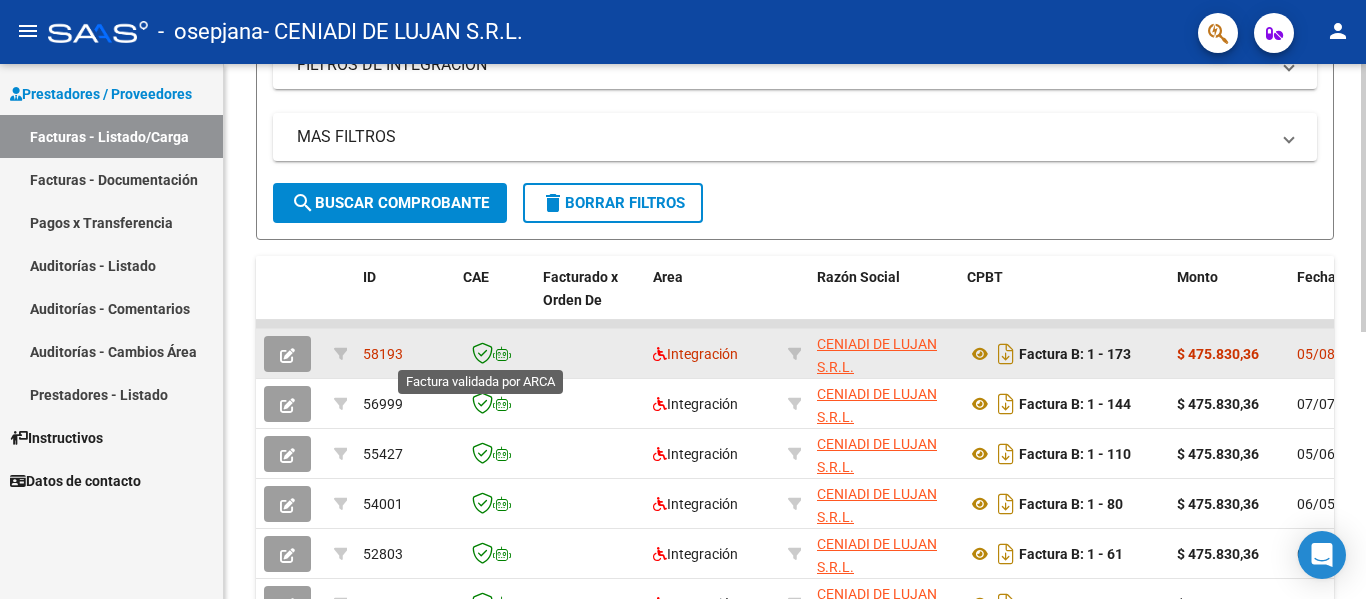 scroll, scrollTop: 0, scrollLeft: 0, axis: both 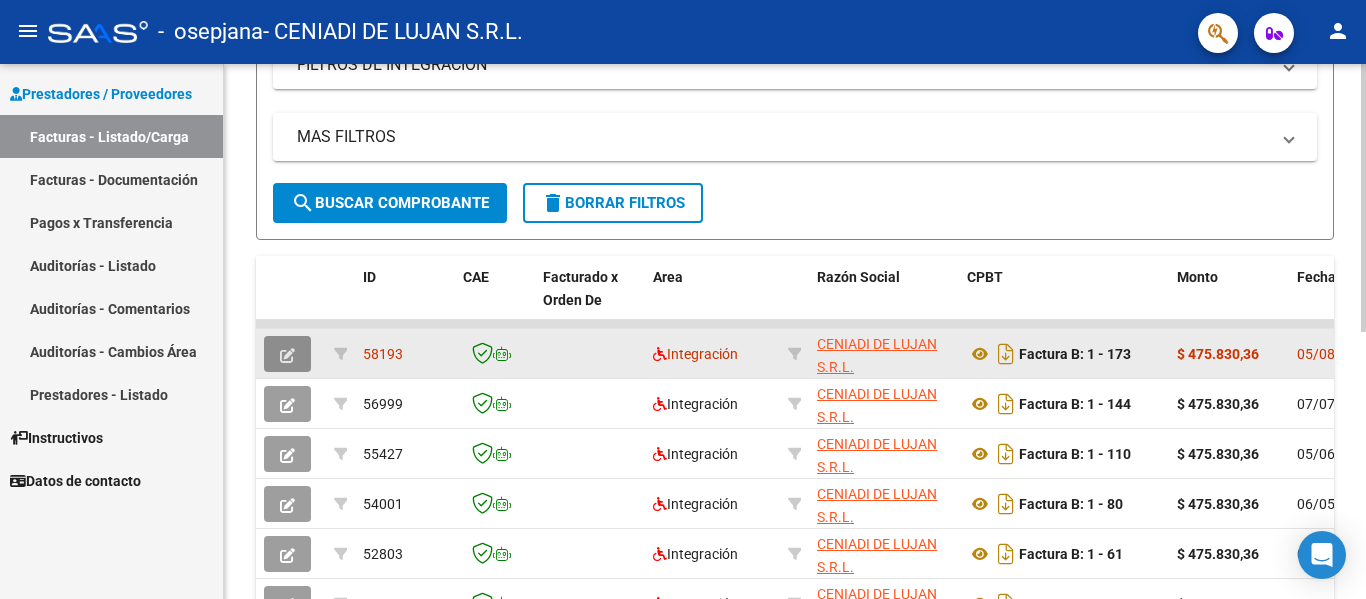 click 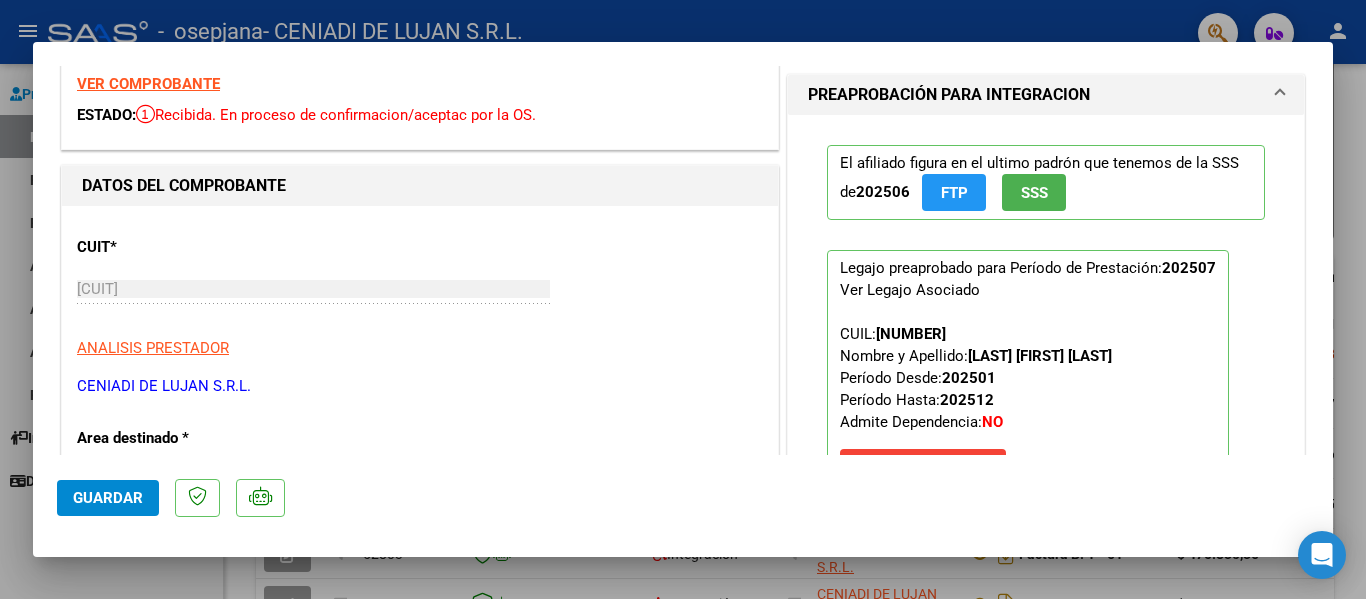 scroll, scrollTop: 0, scrollLeft: 0, axis: both 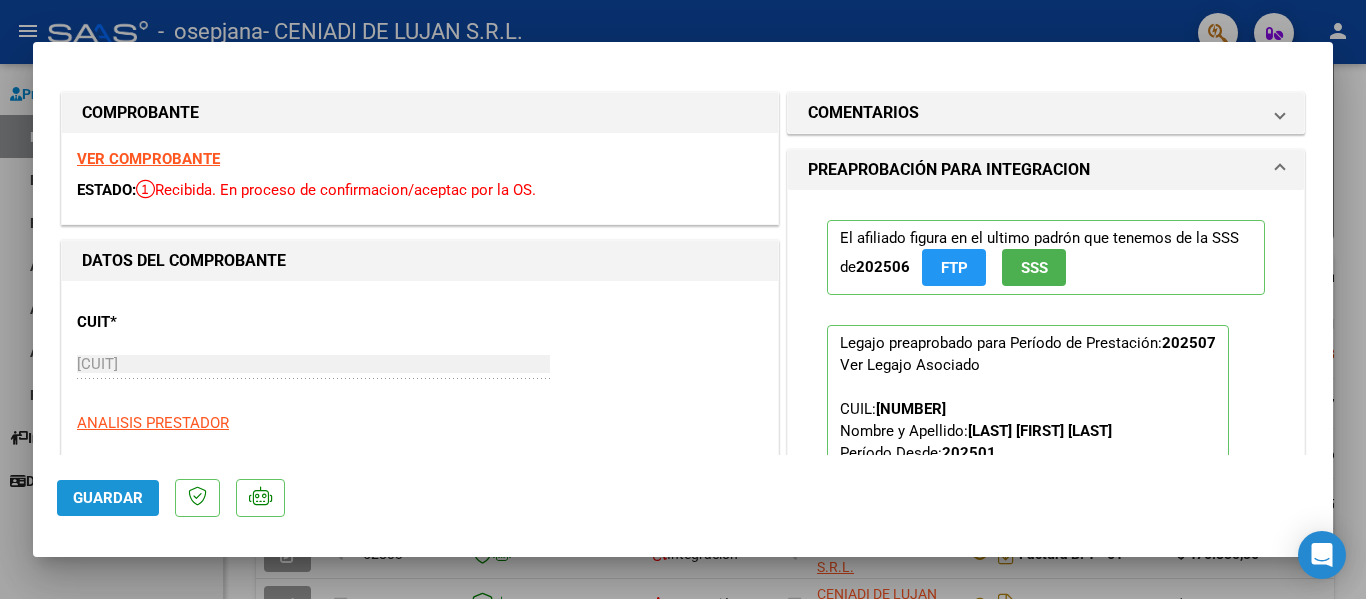 click on "Guardar" 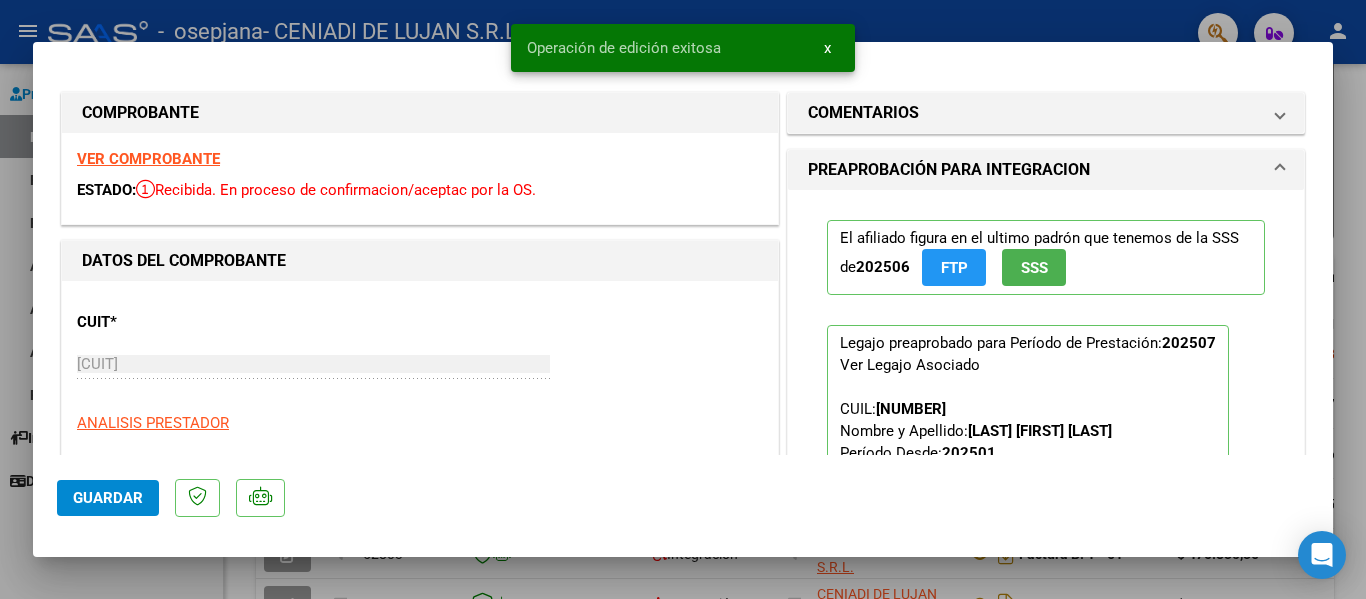 click at bounding box center [683, 299] 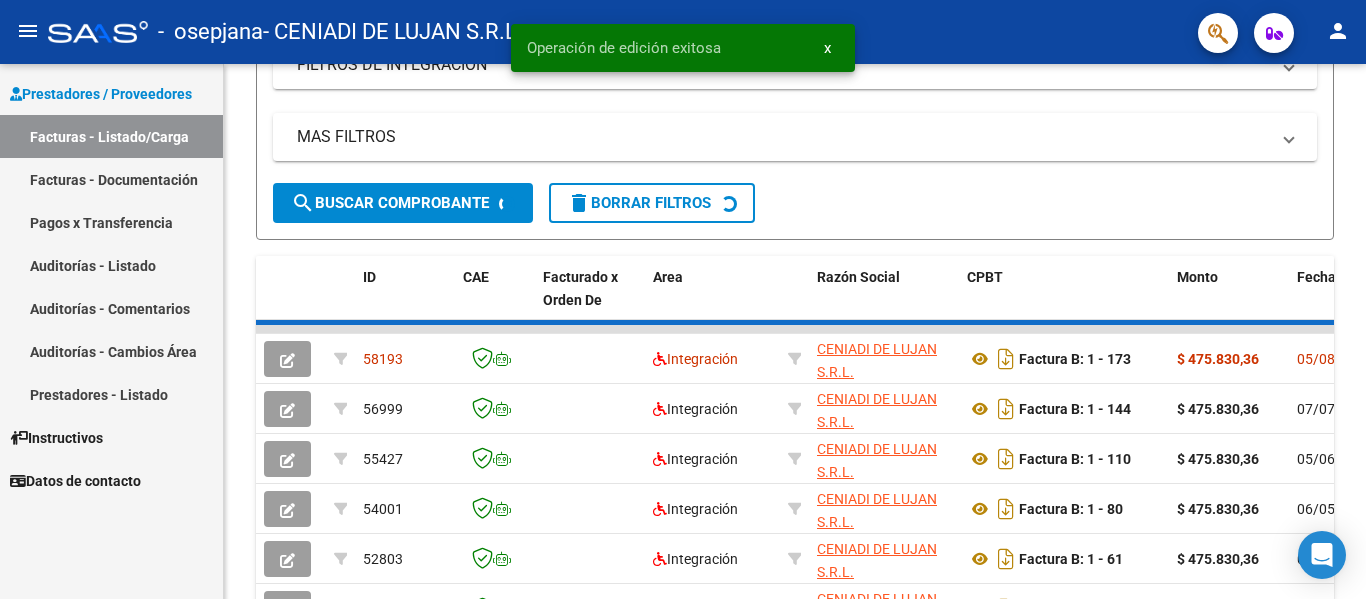 click on "person" 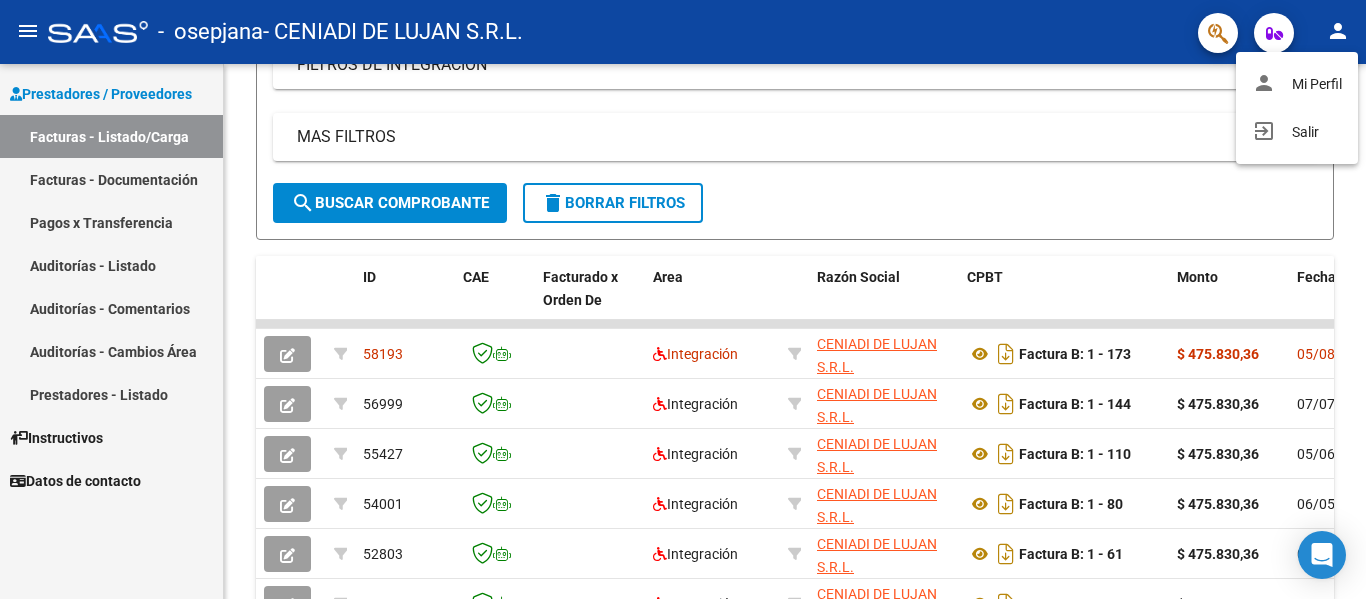 click at bounding box center (683, 299) 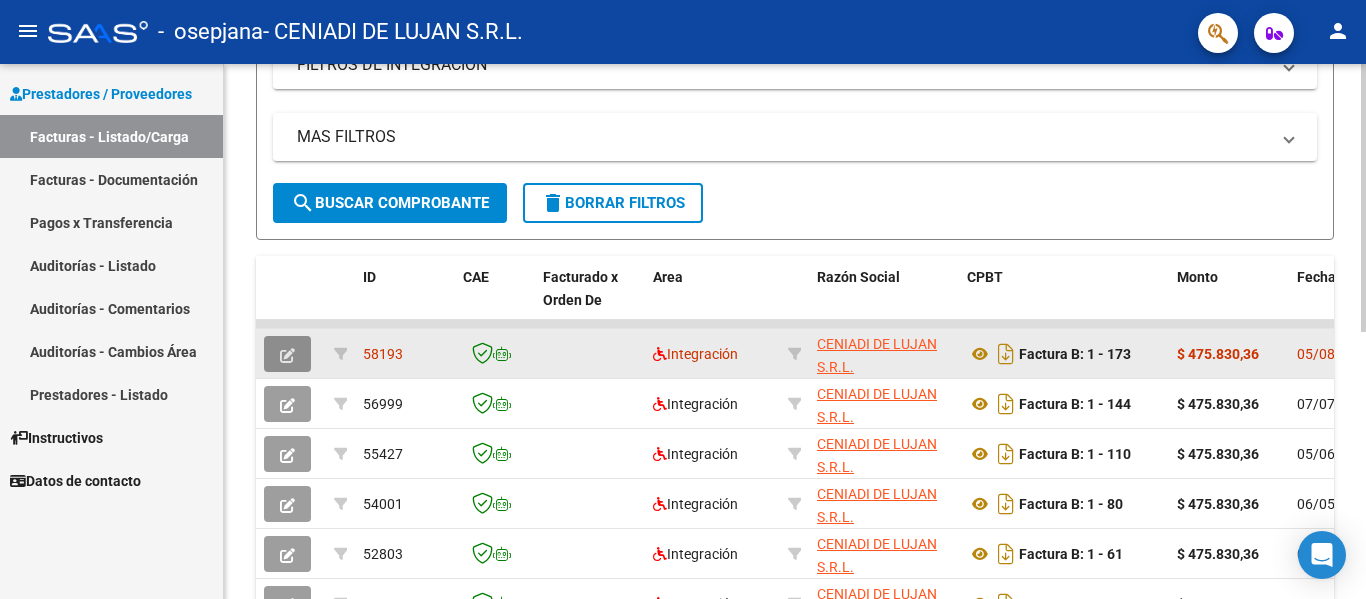 click 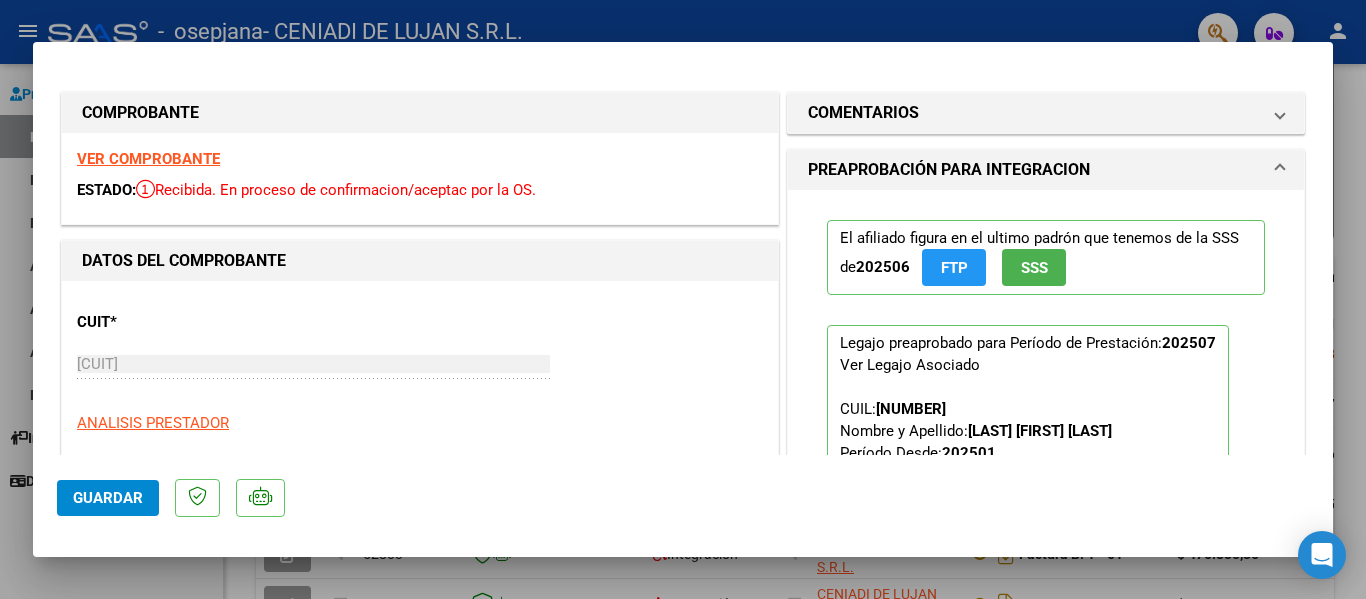click at bounding box center (683, 299) 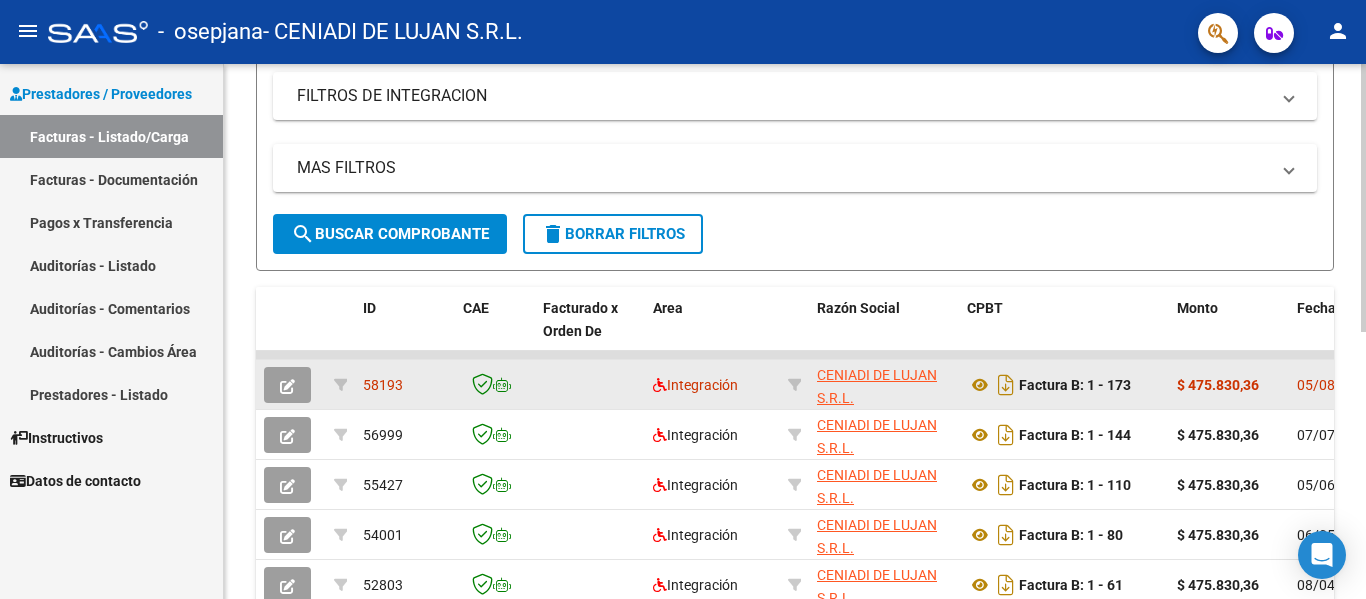 scroll, scrollTop: 332, scrollLeft: 0, axis: vertical 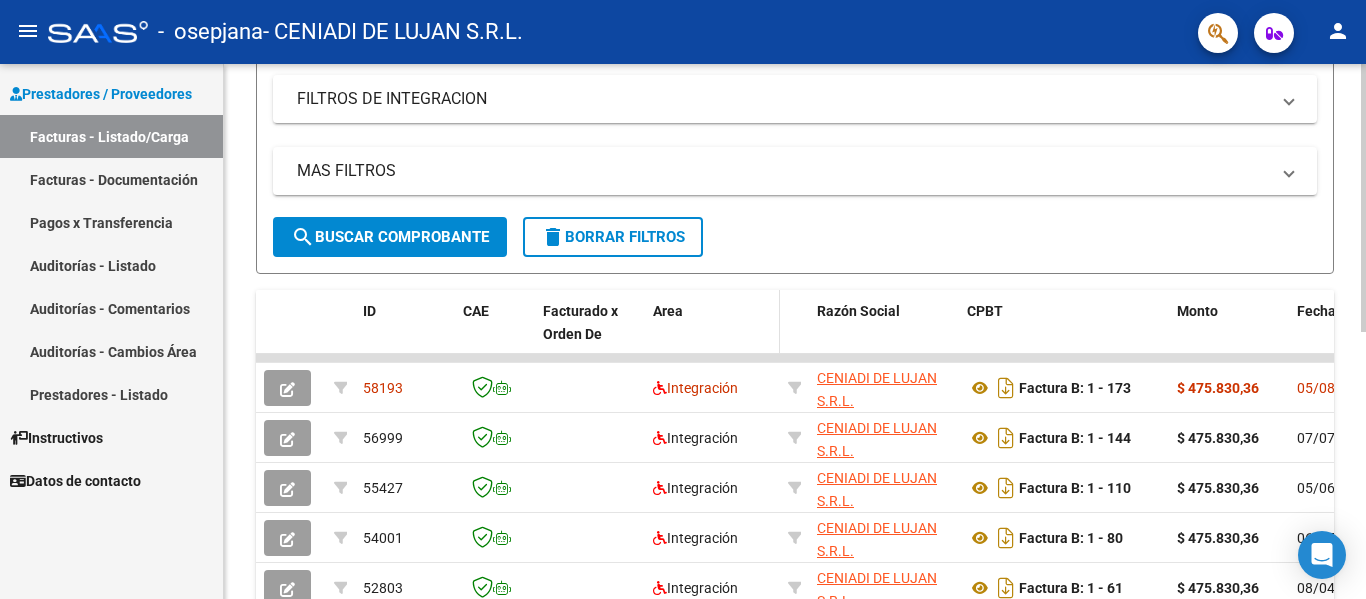 click on "Area" 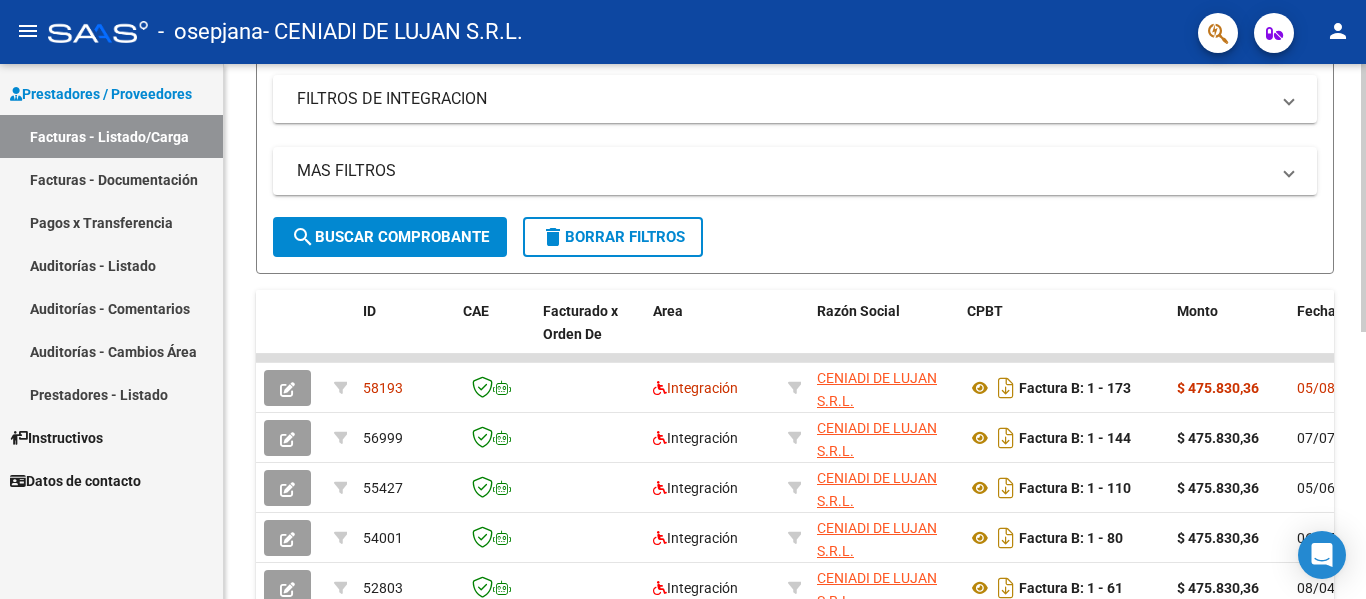 scroll, scrollTop: 0, scrollLeft: 0, axis: both 